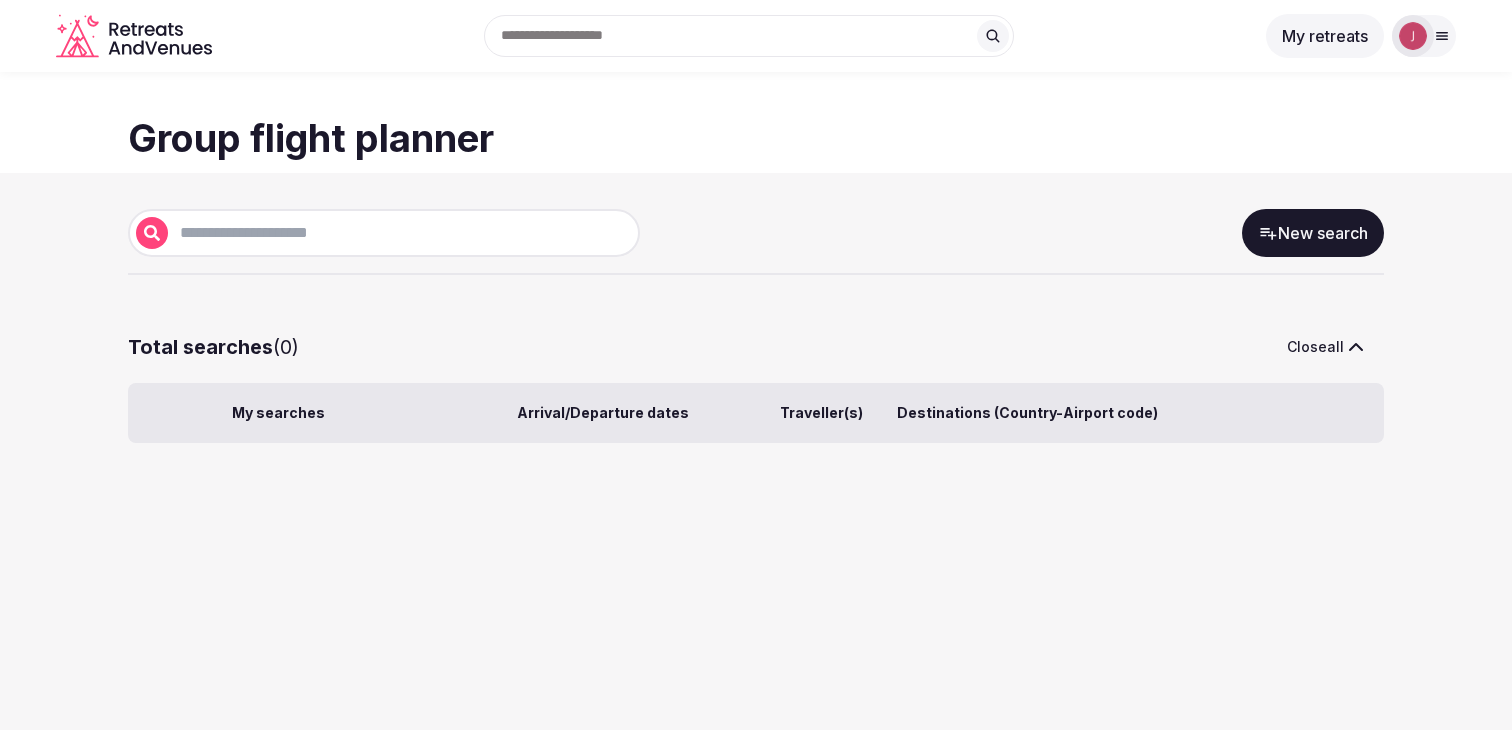 scroll, scrollTop: 0, scrollLeft: 0, axis: both 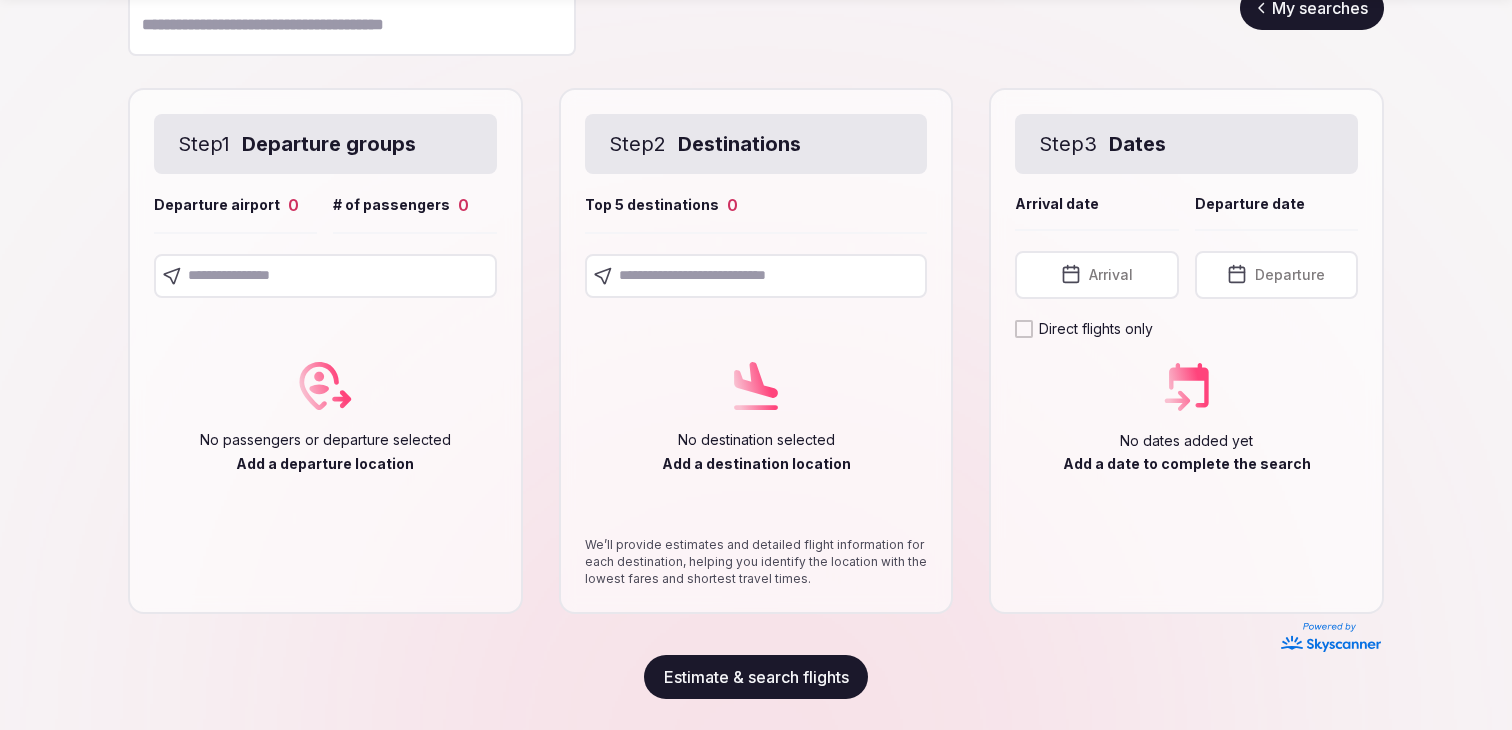 click at bounding box center [325, 276] 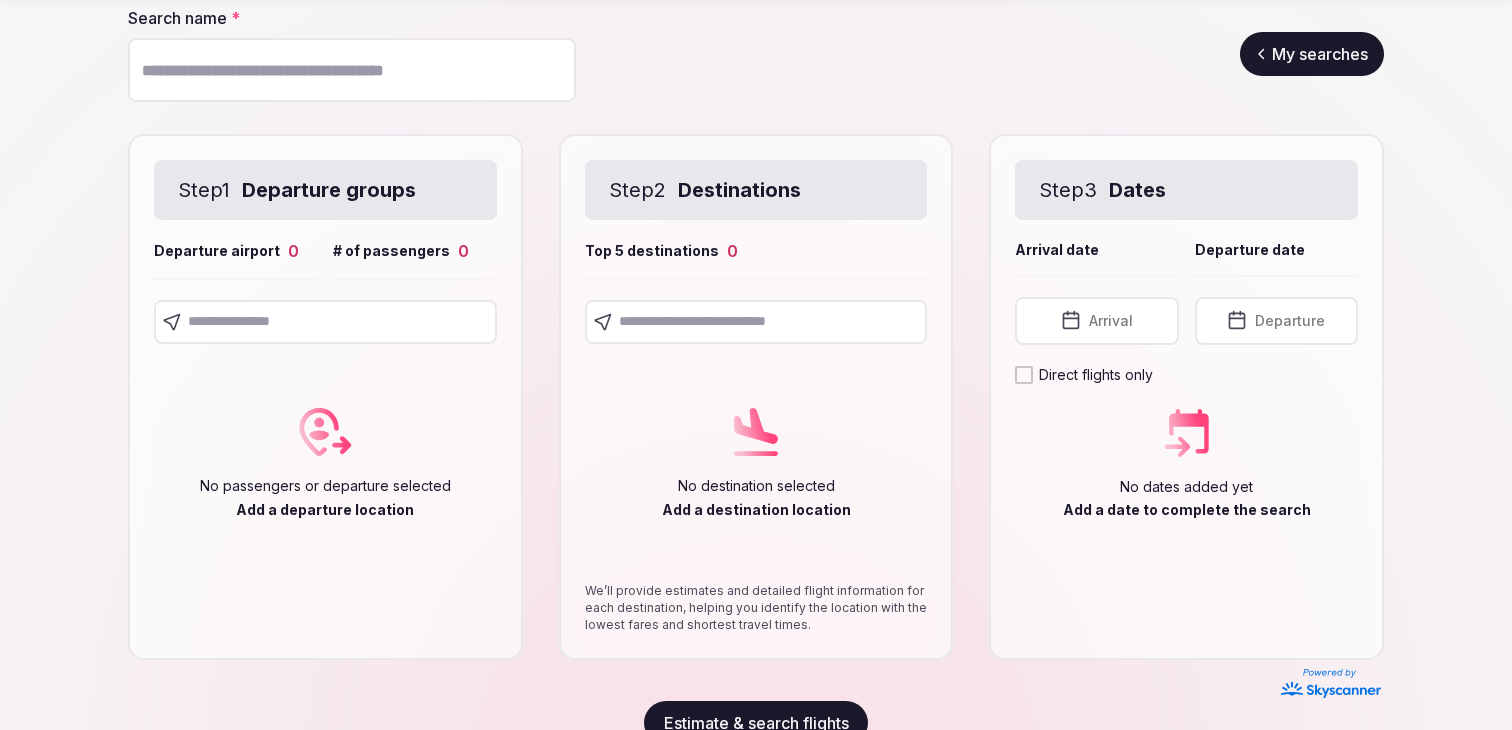 scroll, scrollTop: 234, scrollLeft: 0, axis: vertical 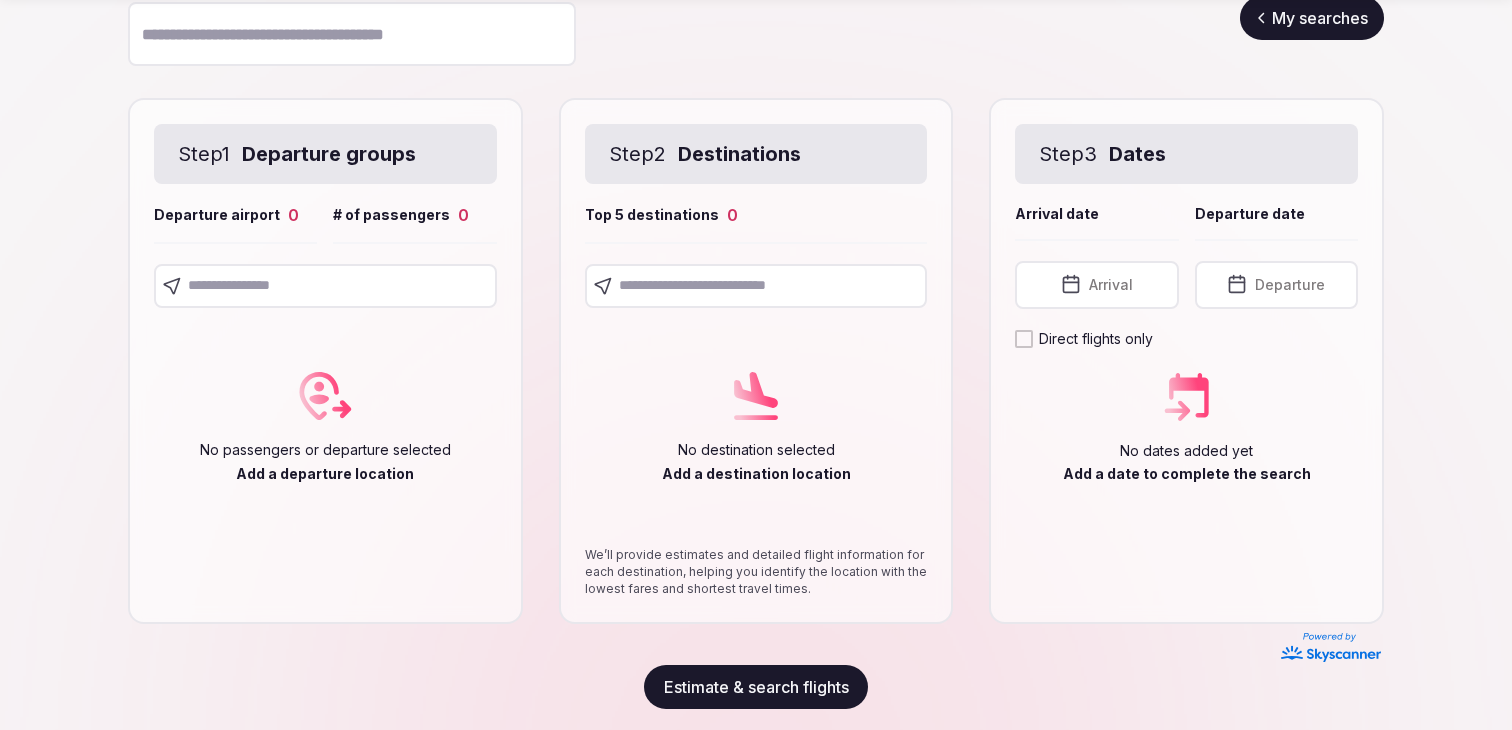 click at bounding box center [325, 286] 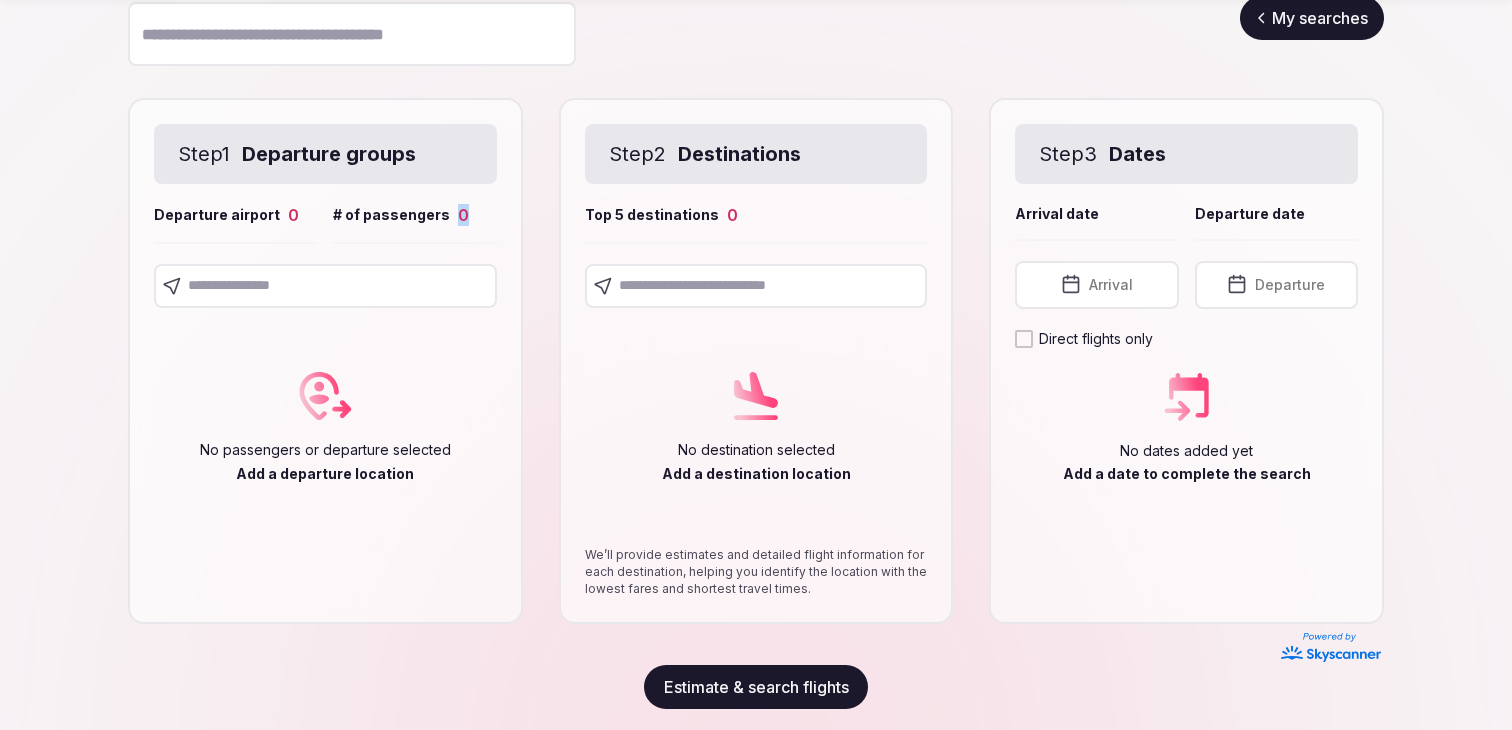 click on "0" at bounding box center [463, 215] 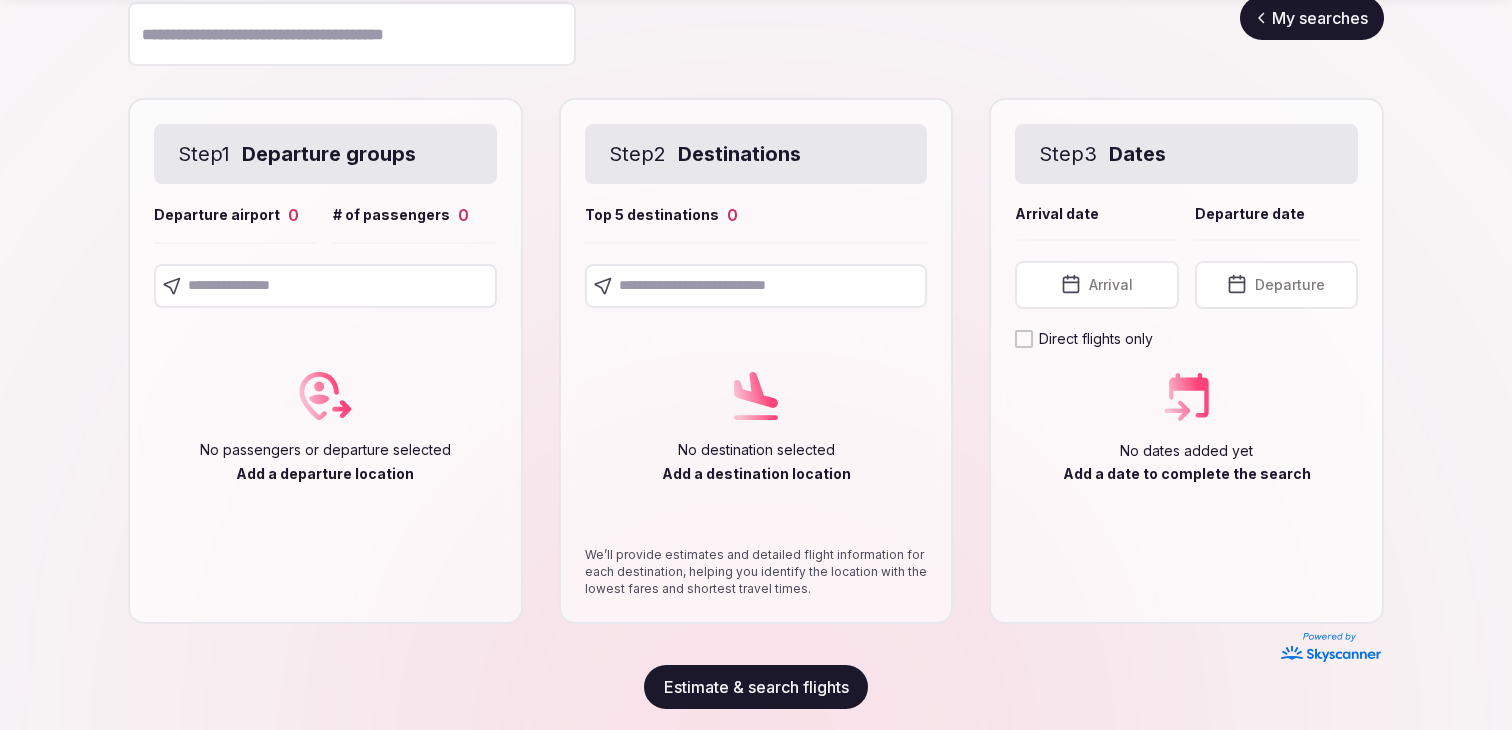 click at bounding box center (325, 286) 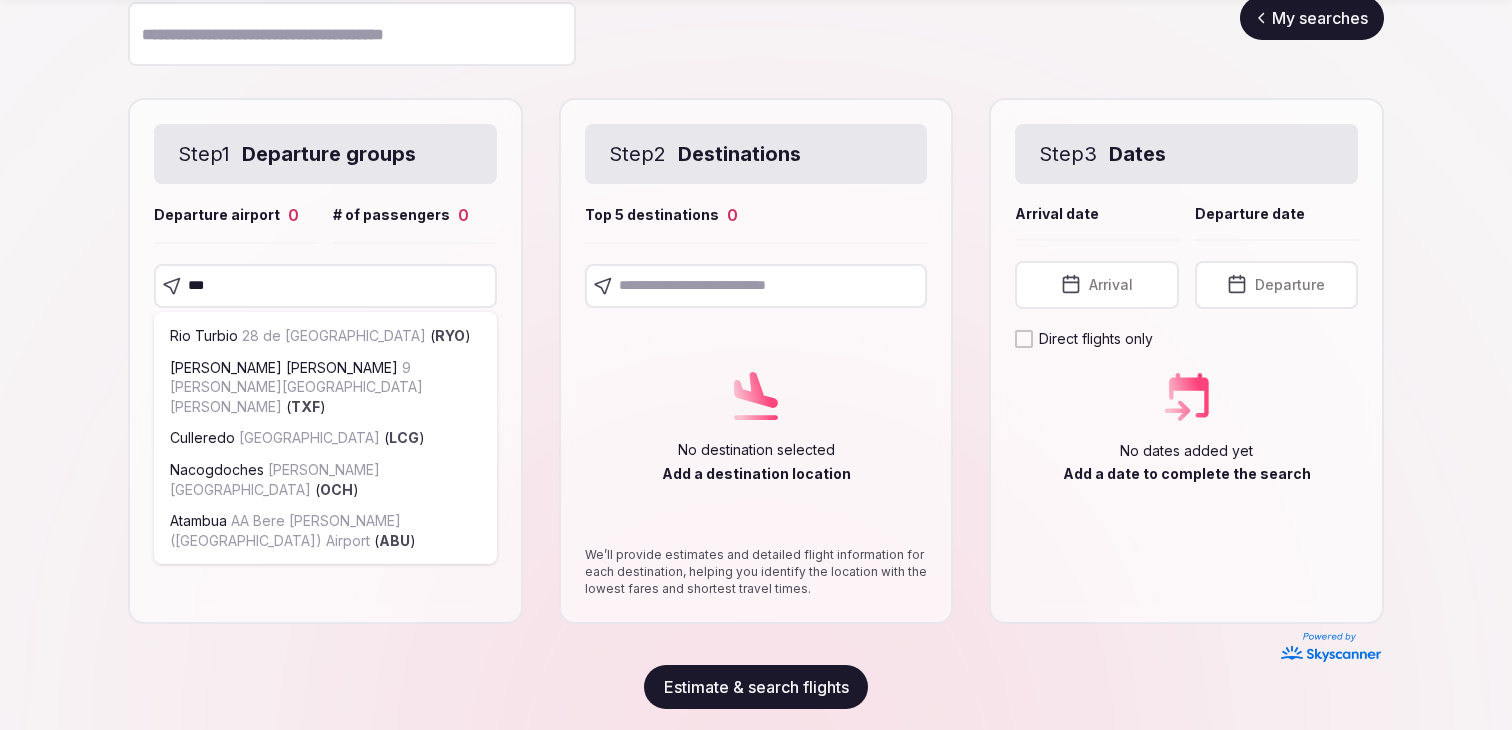 click on "***" at bounding box center [325, 286] 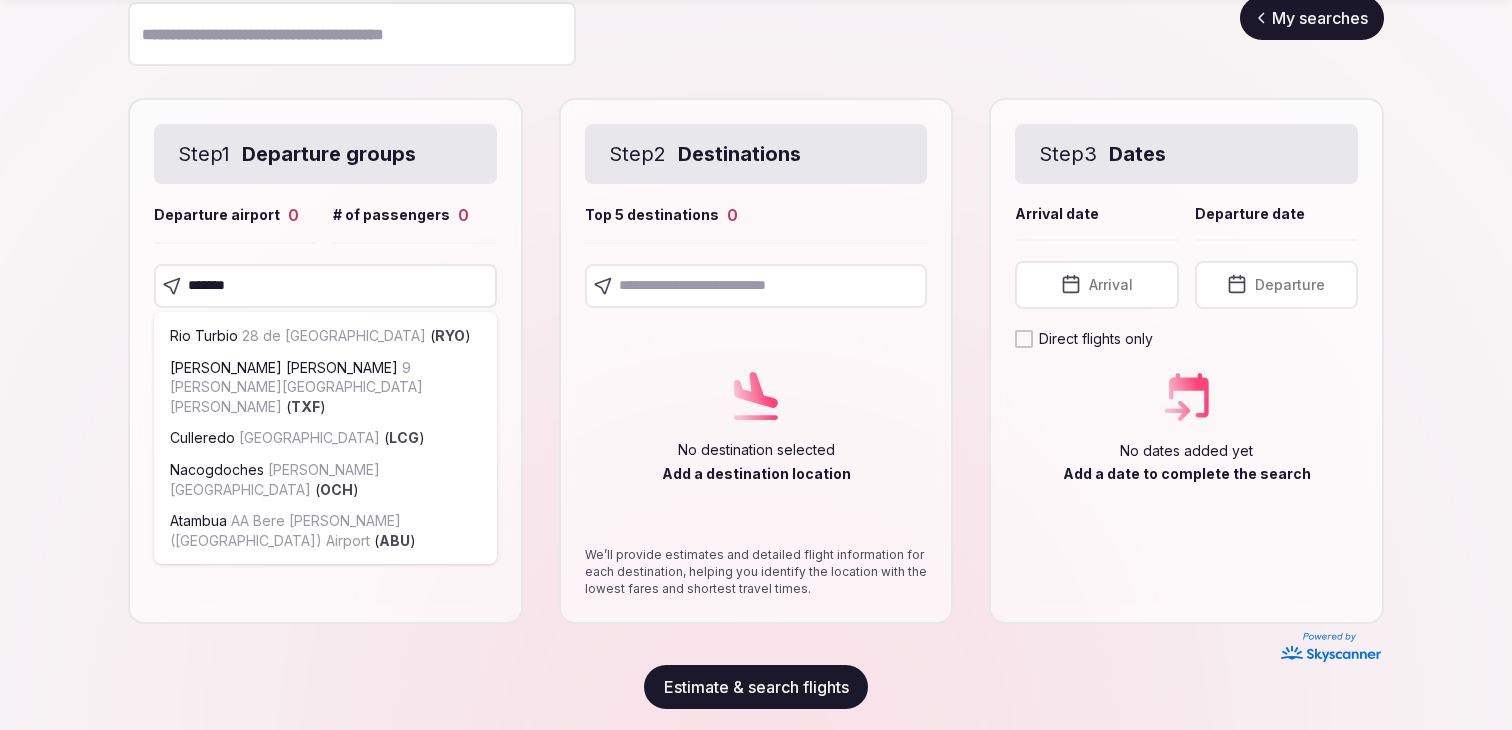 type on "********" 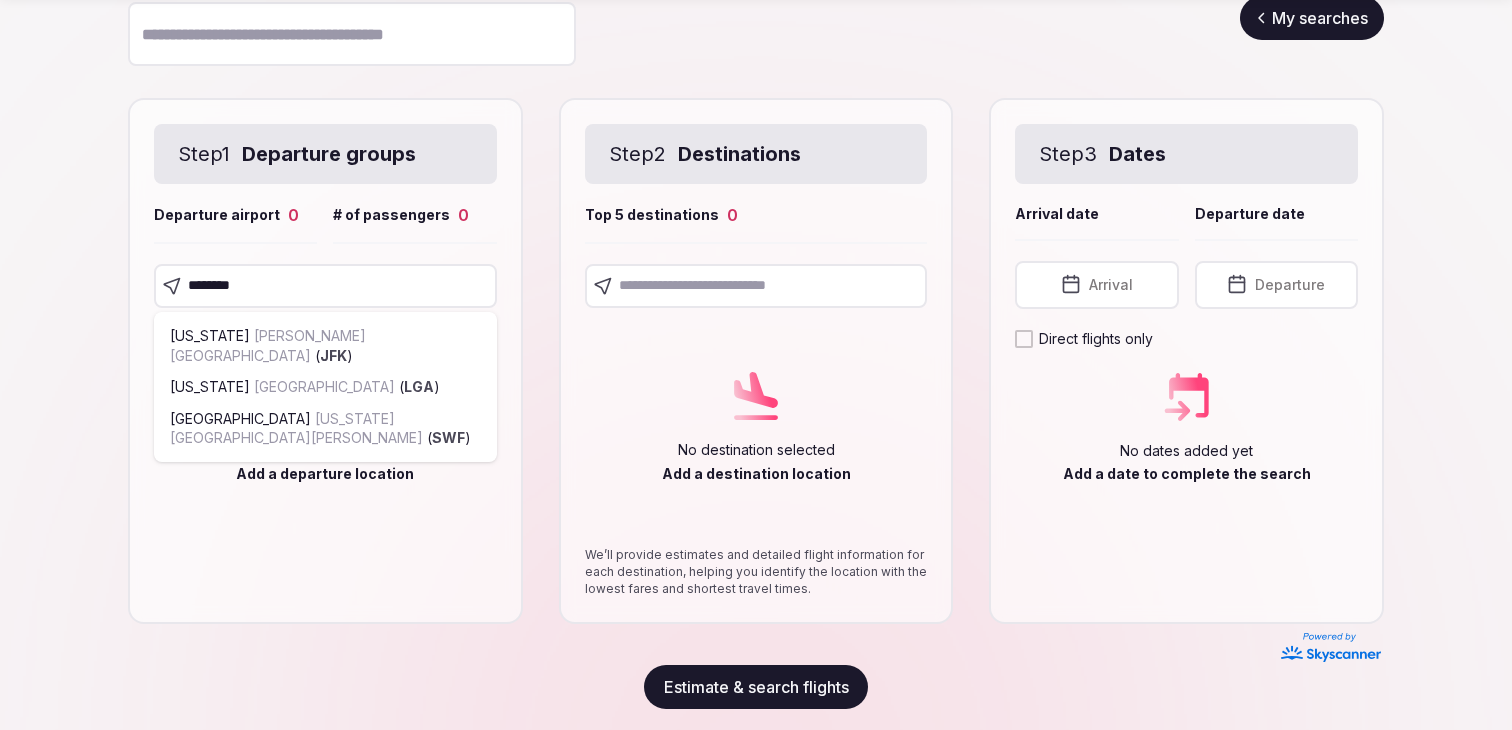 type 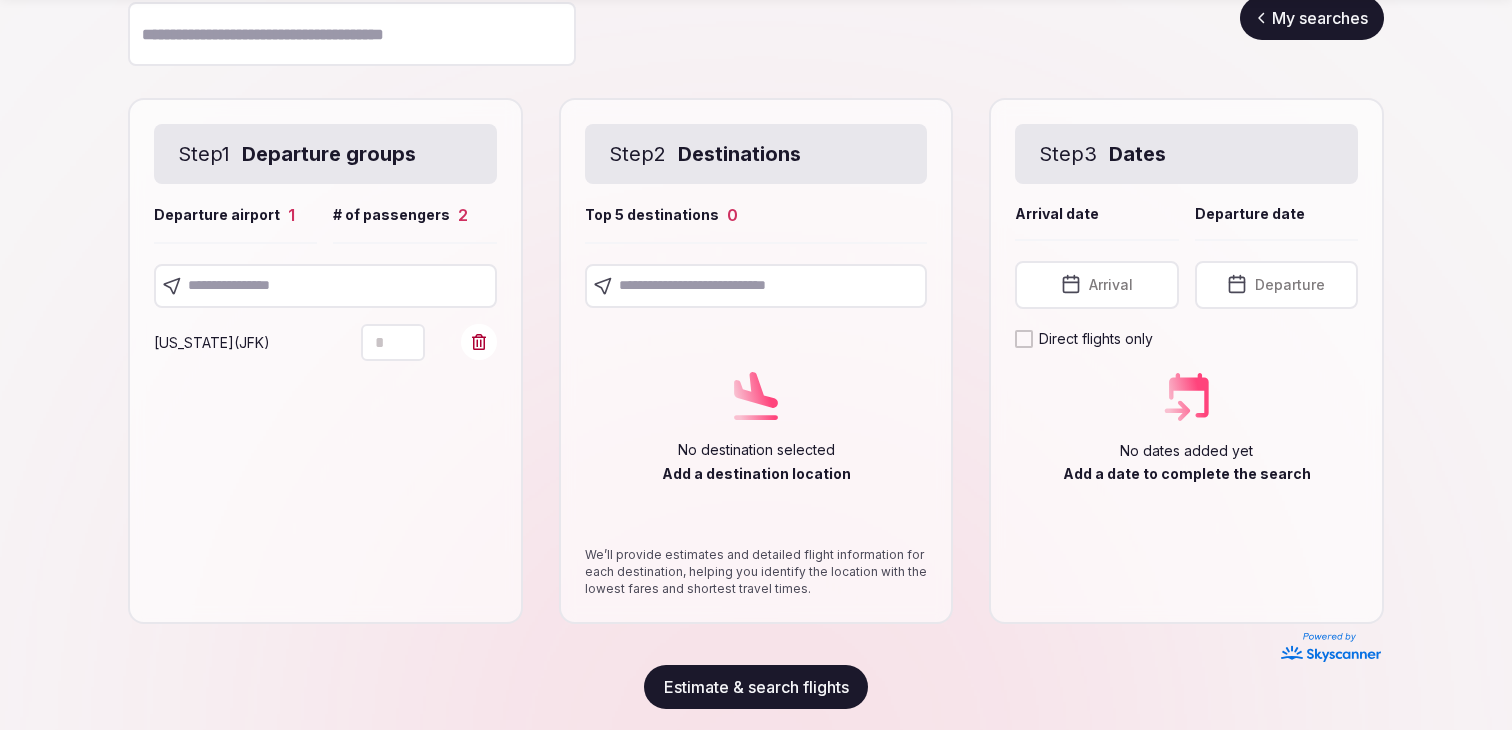 click 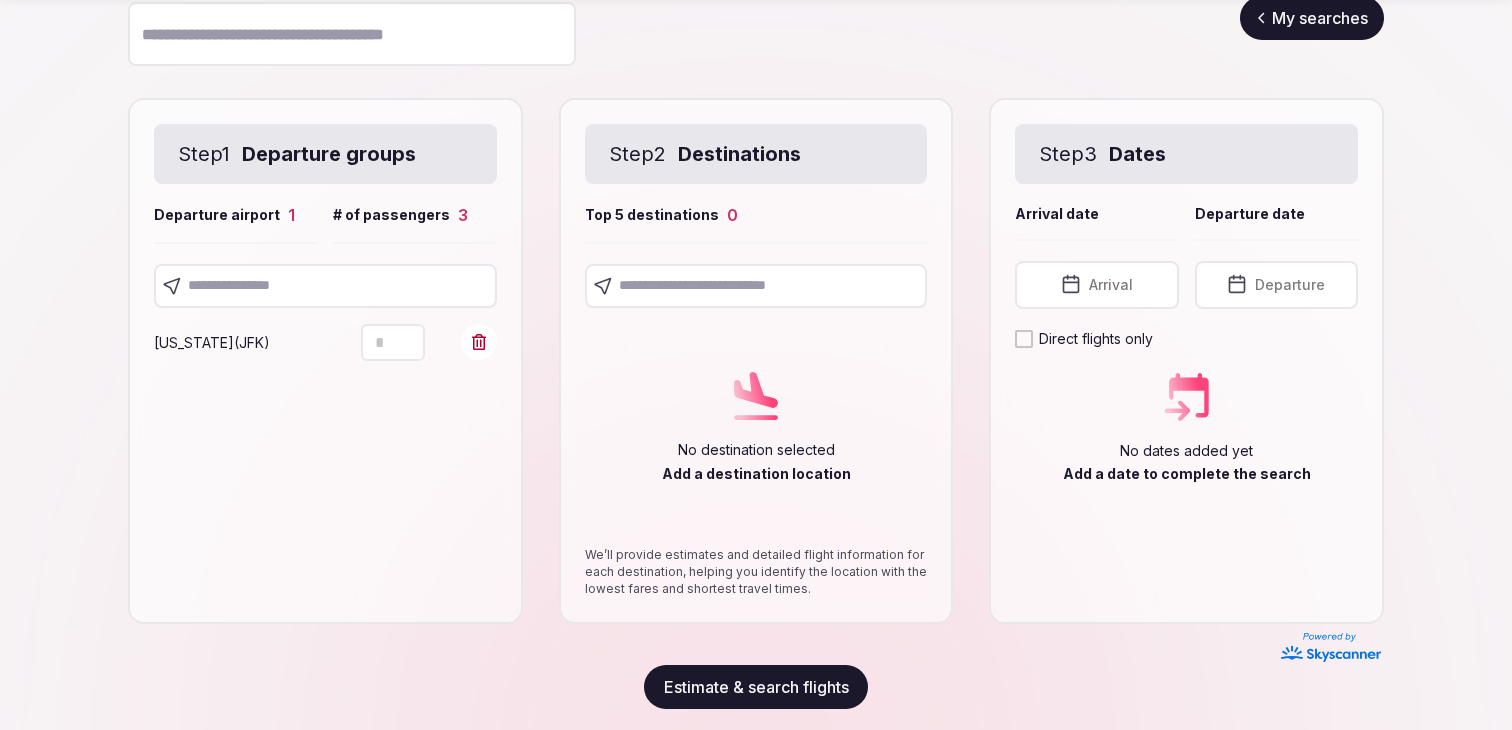 click at bounding box center (325, 286) 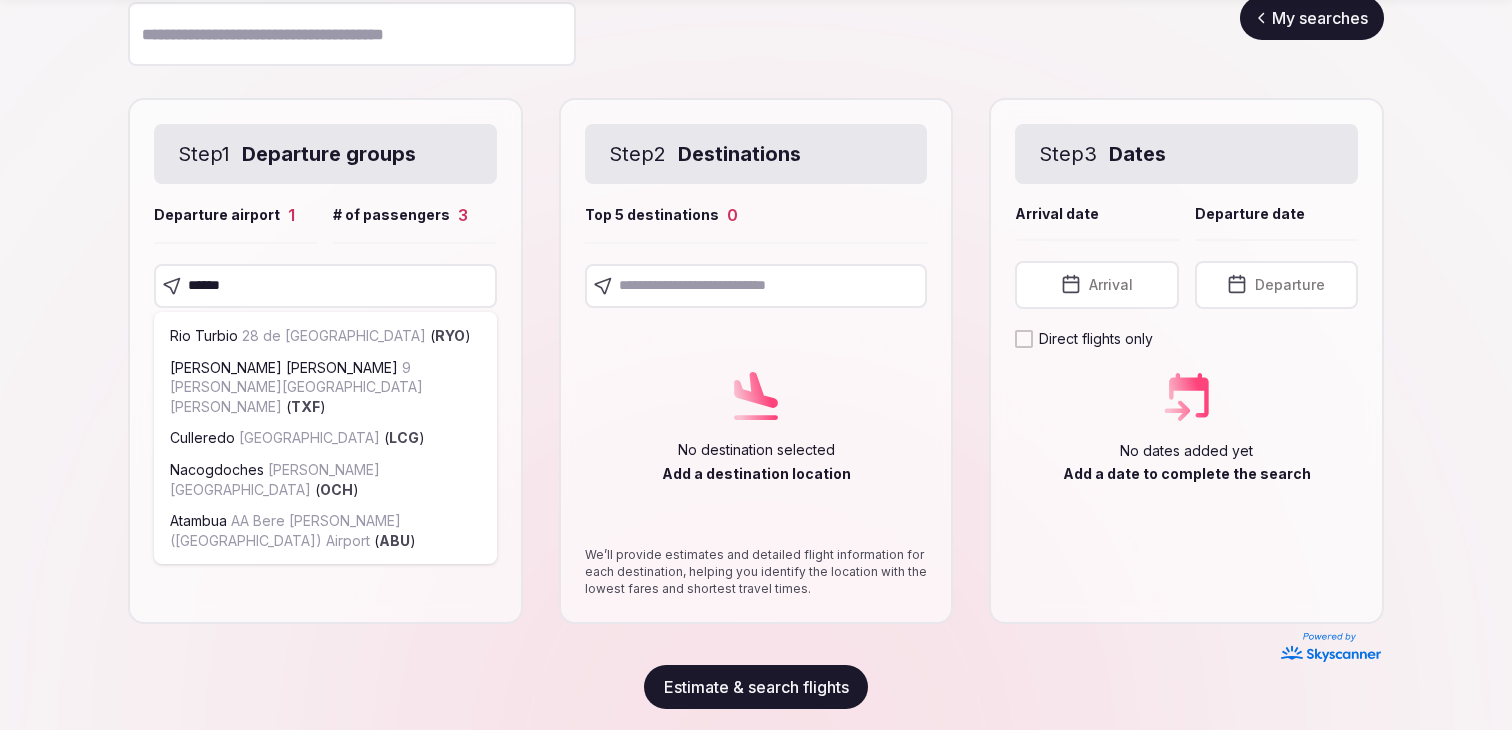 type on "*******" 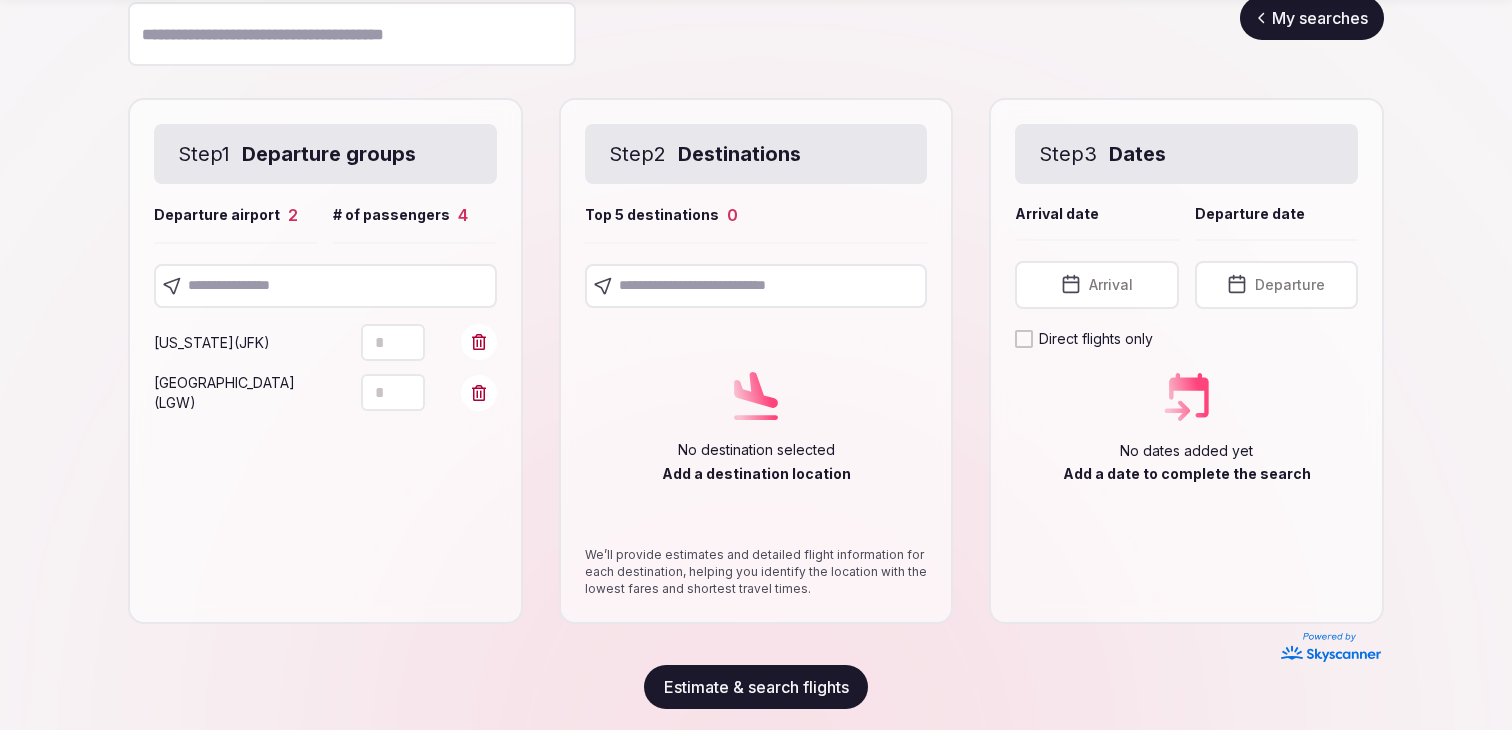 click at bounding box center [325, 286] 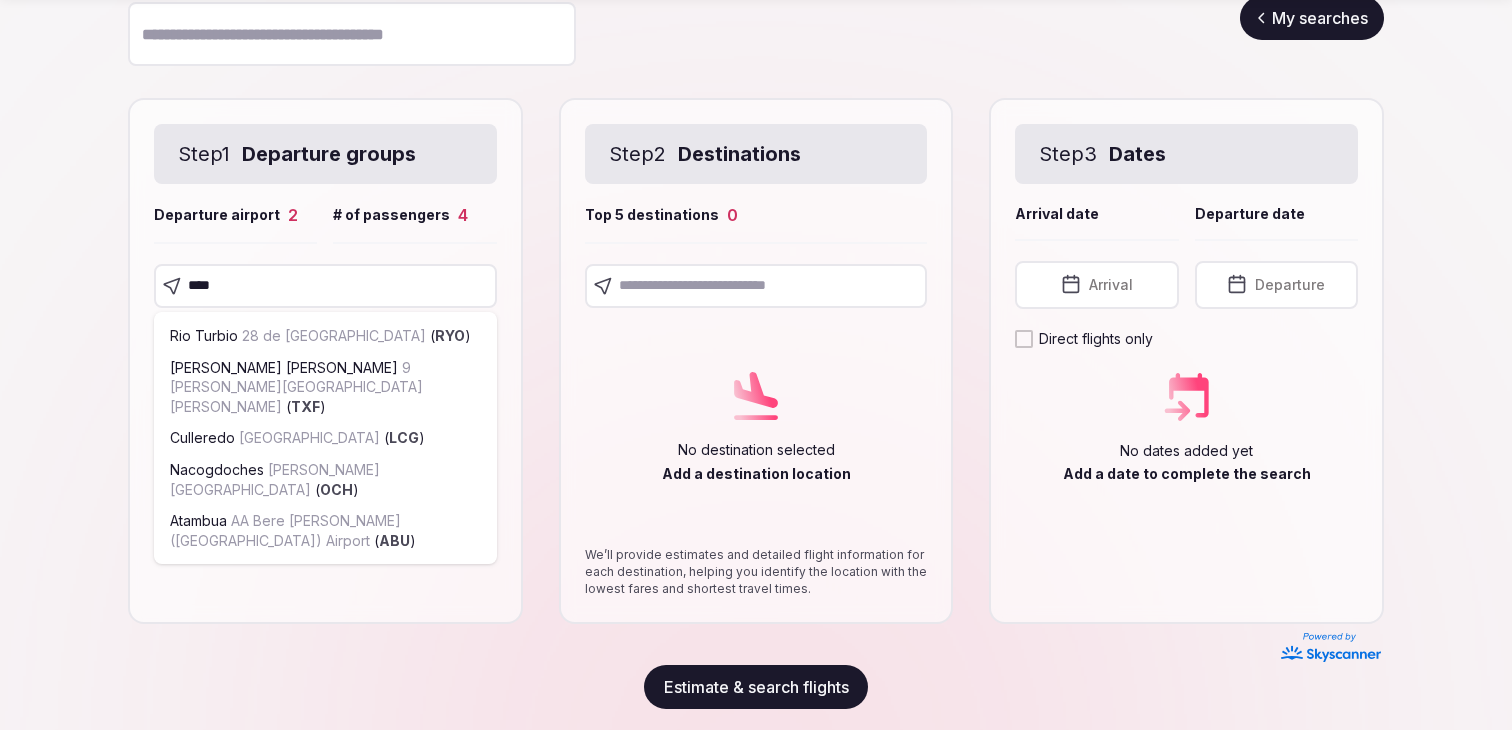 type on "*****" 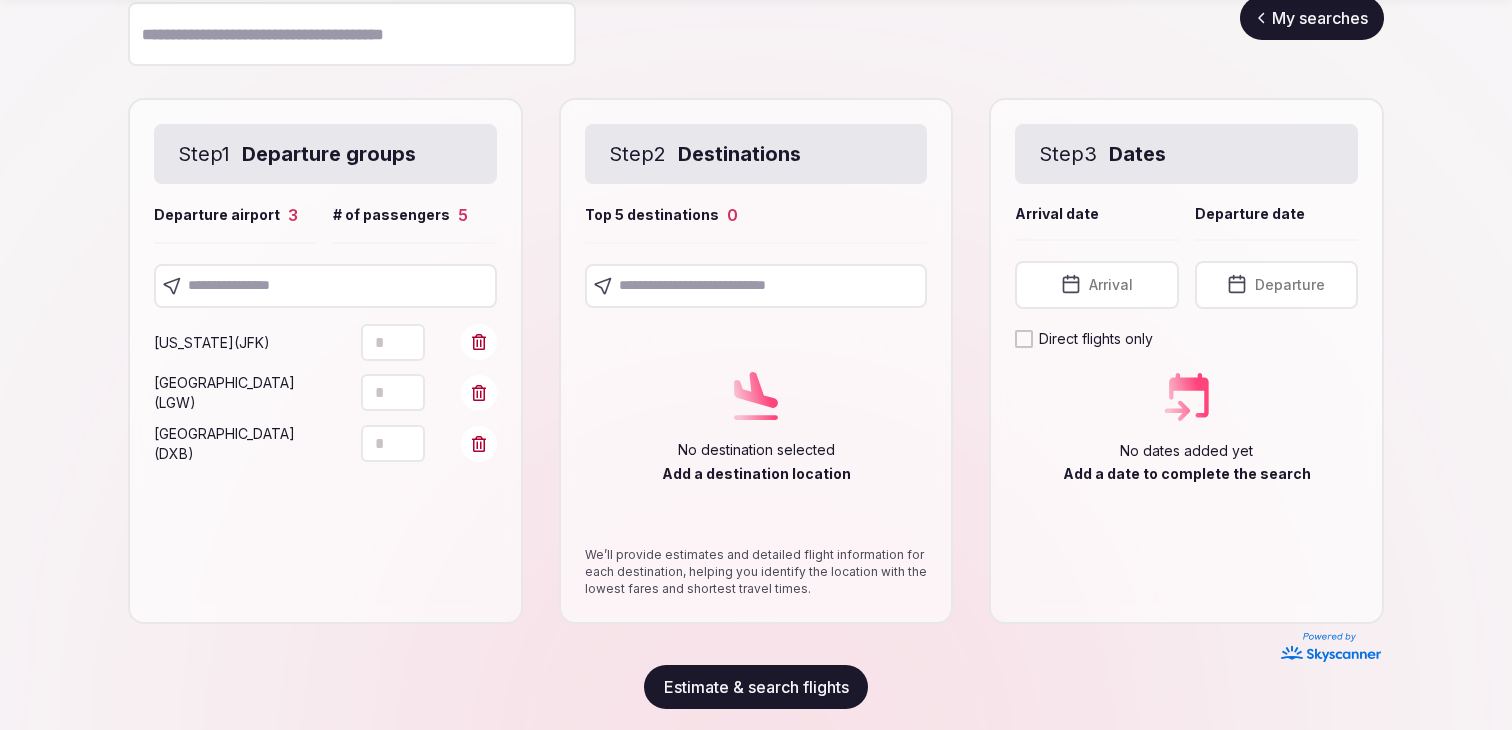 click at bounding box center [325, 286] 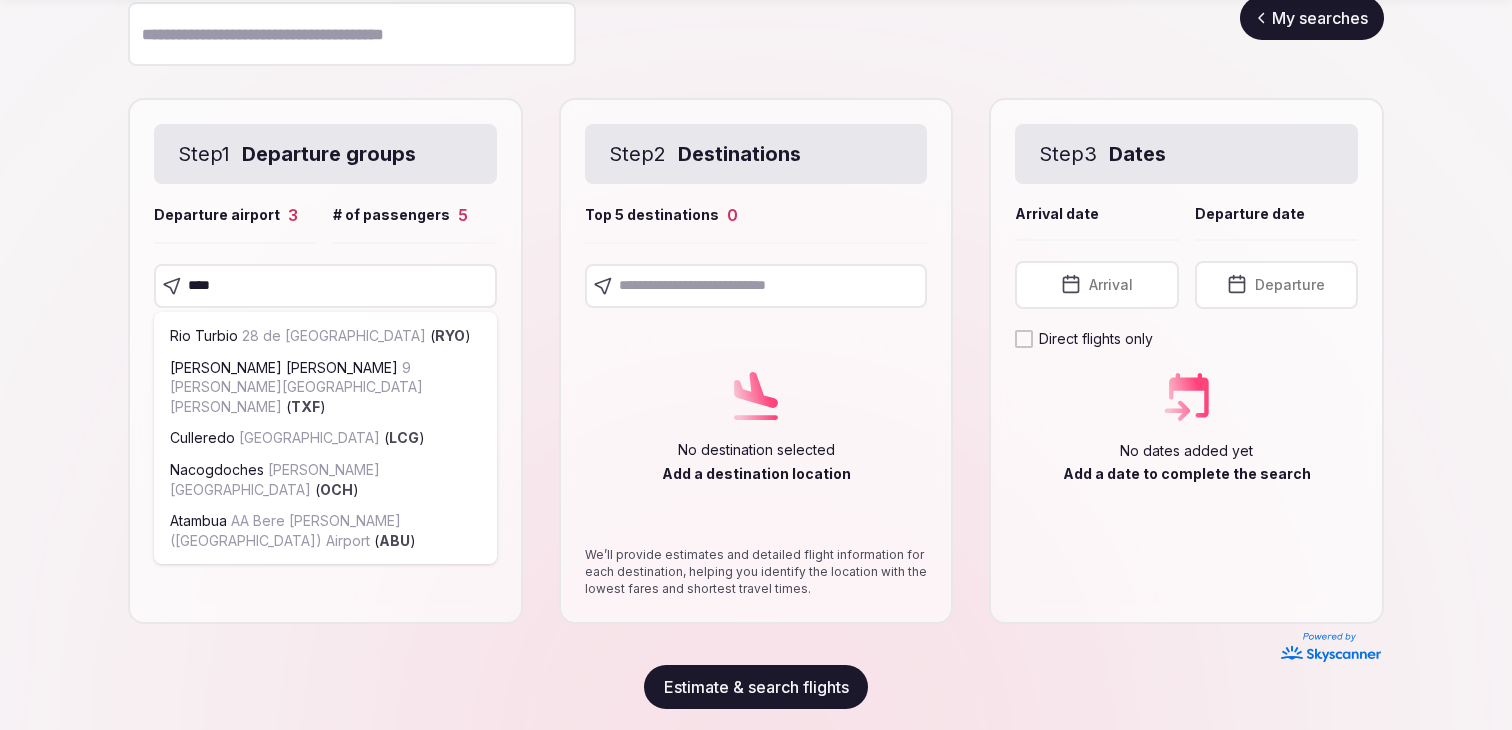type on "*****" 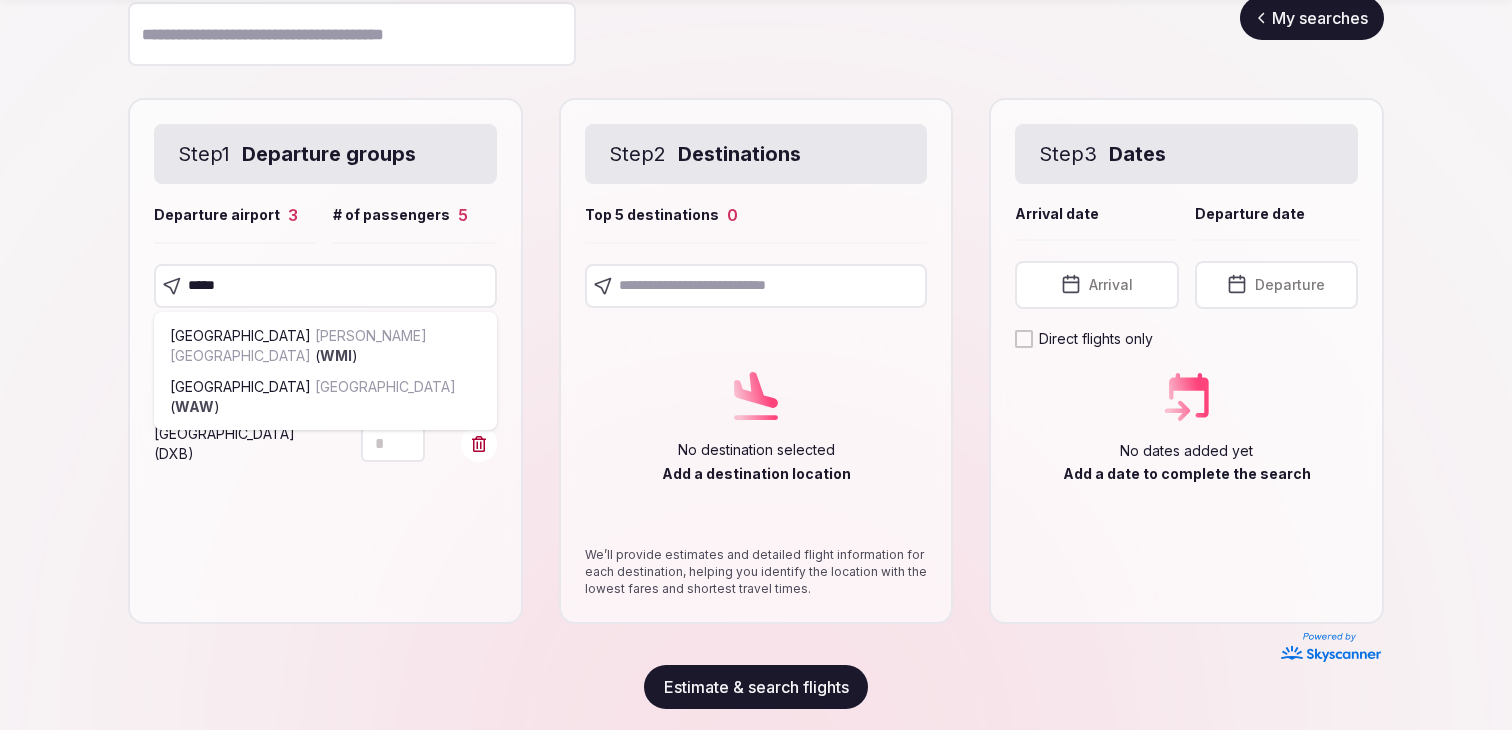 type 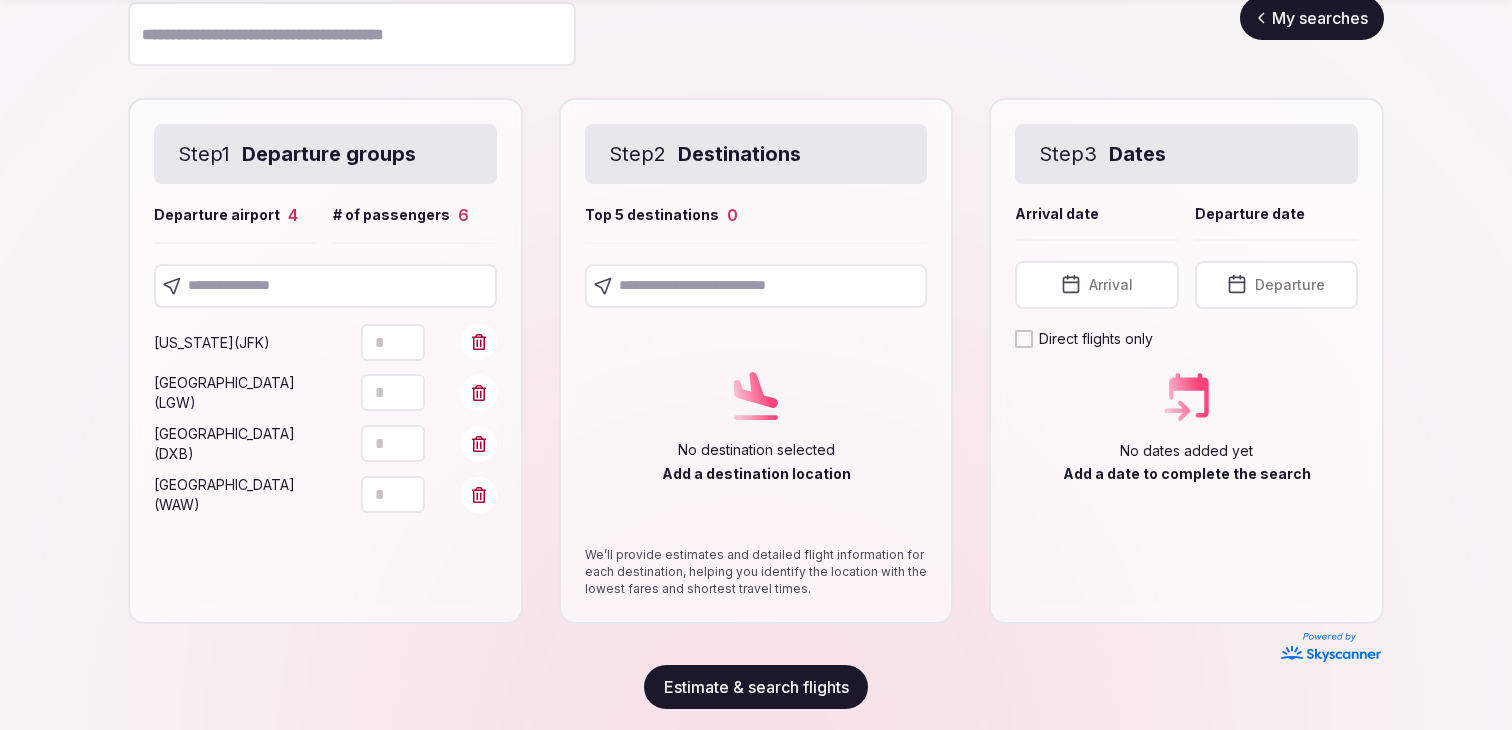 click 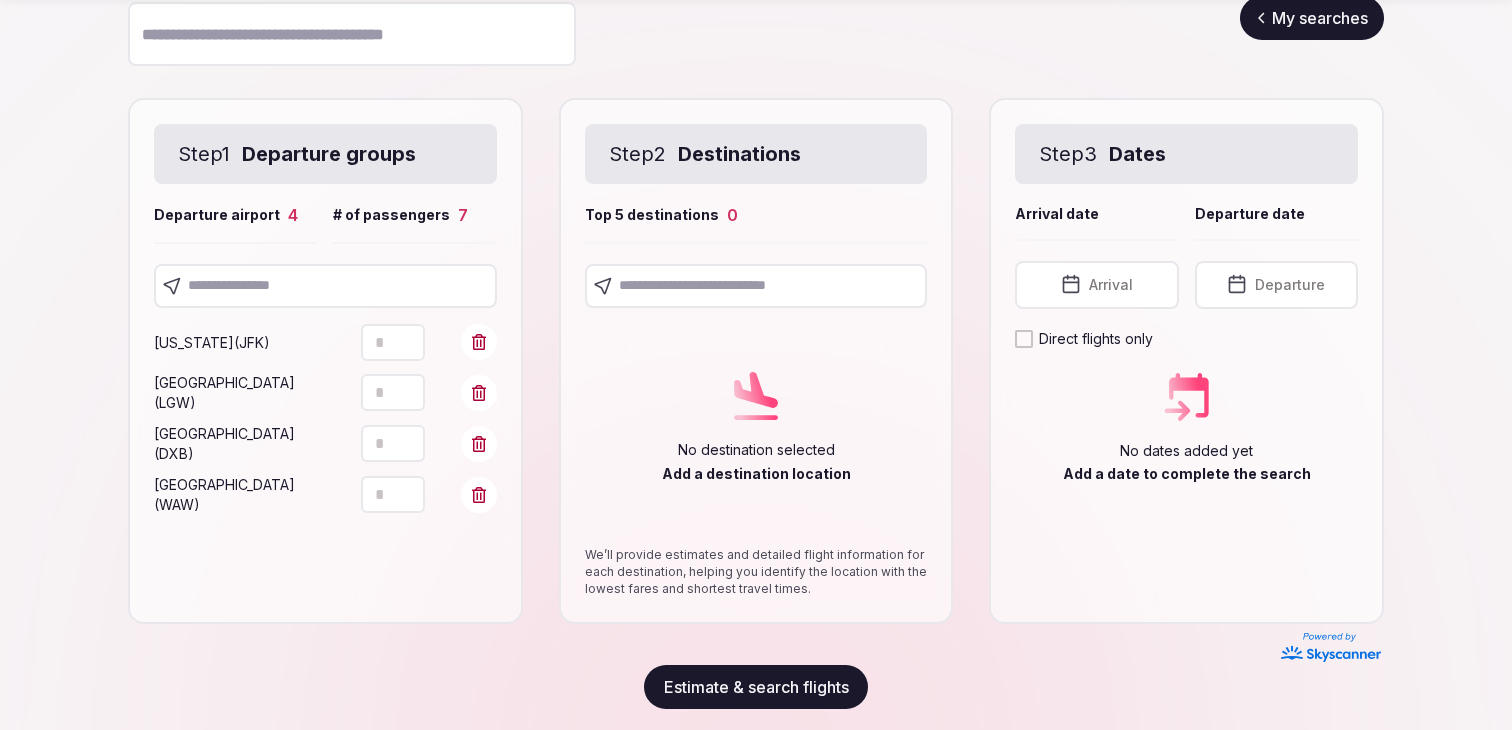 click 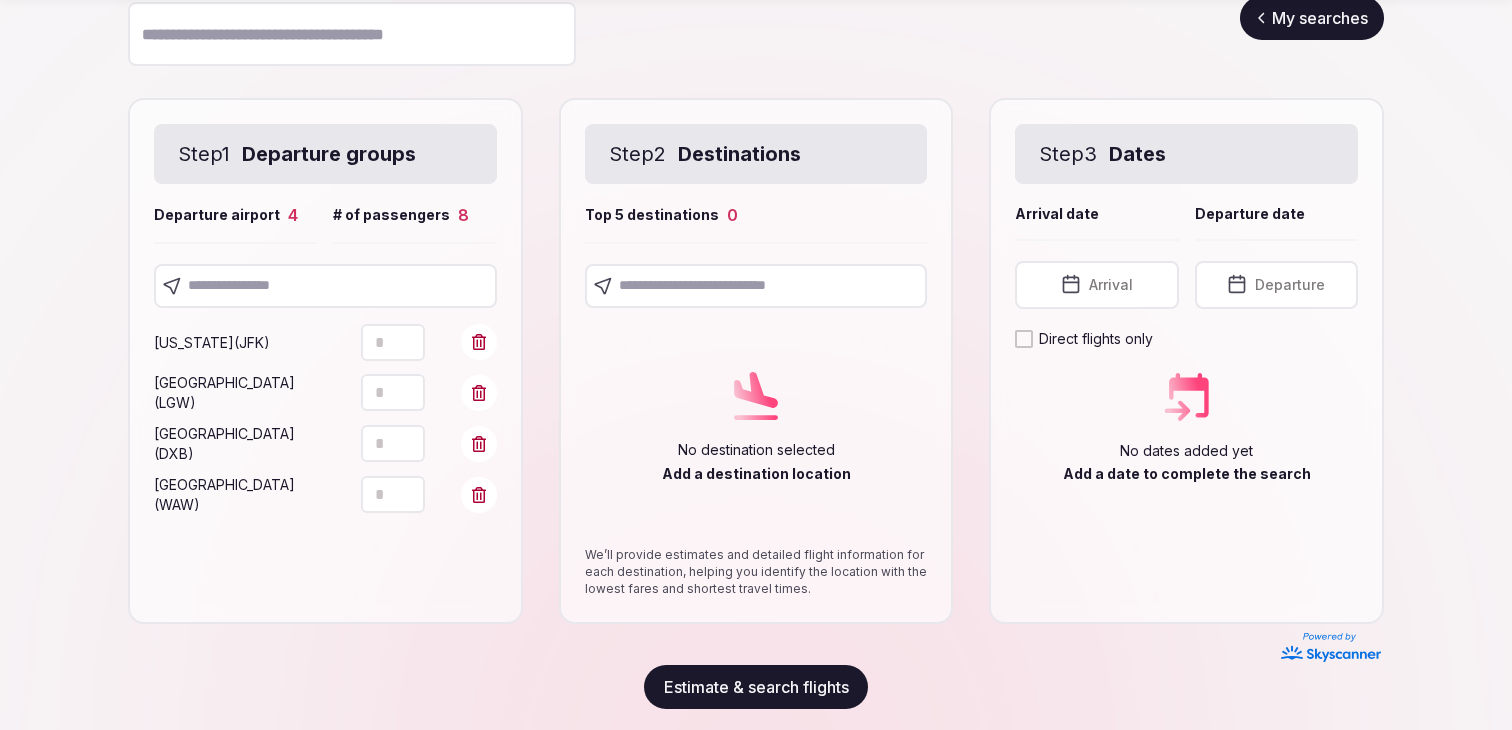 click 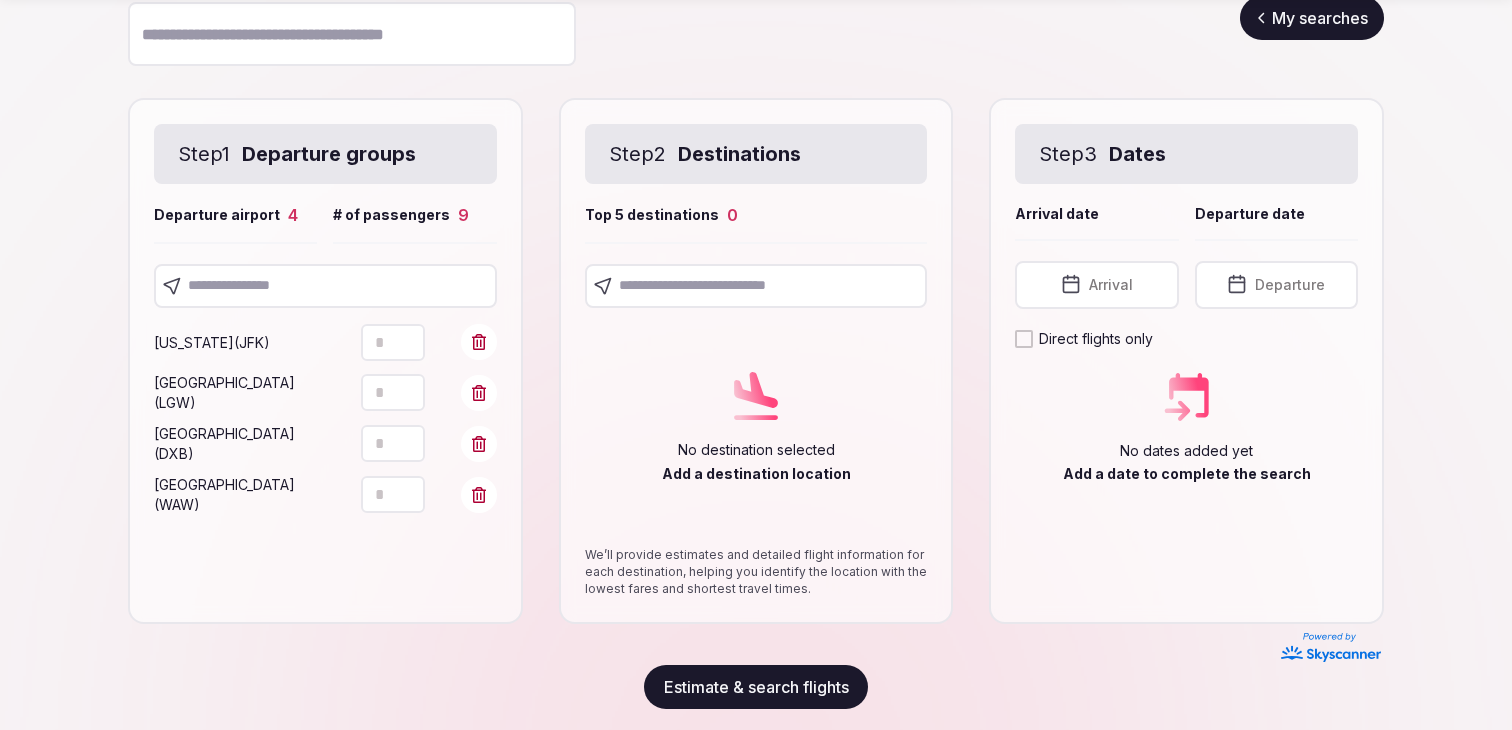 click 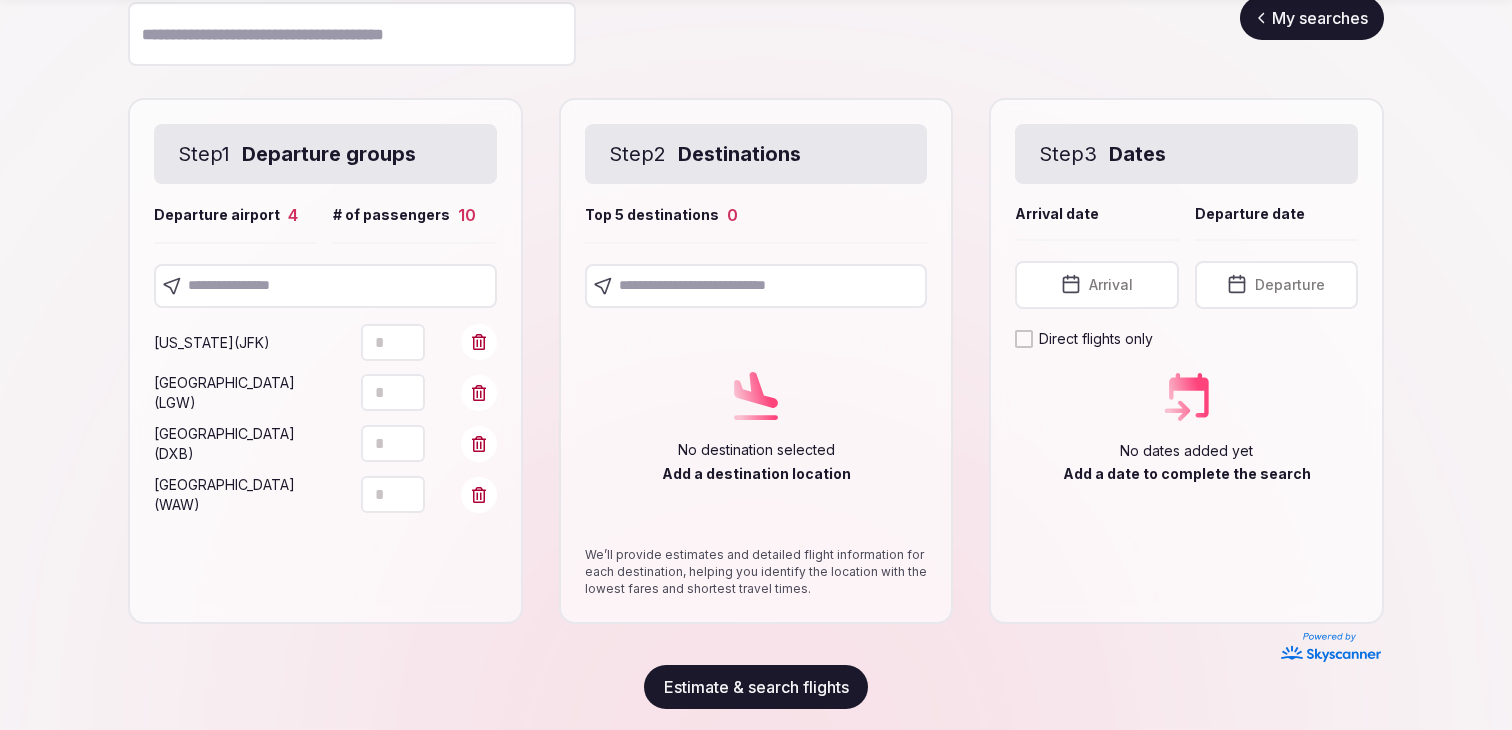click 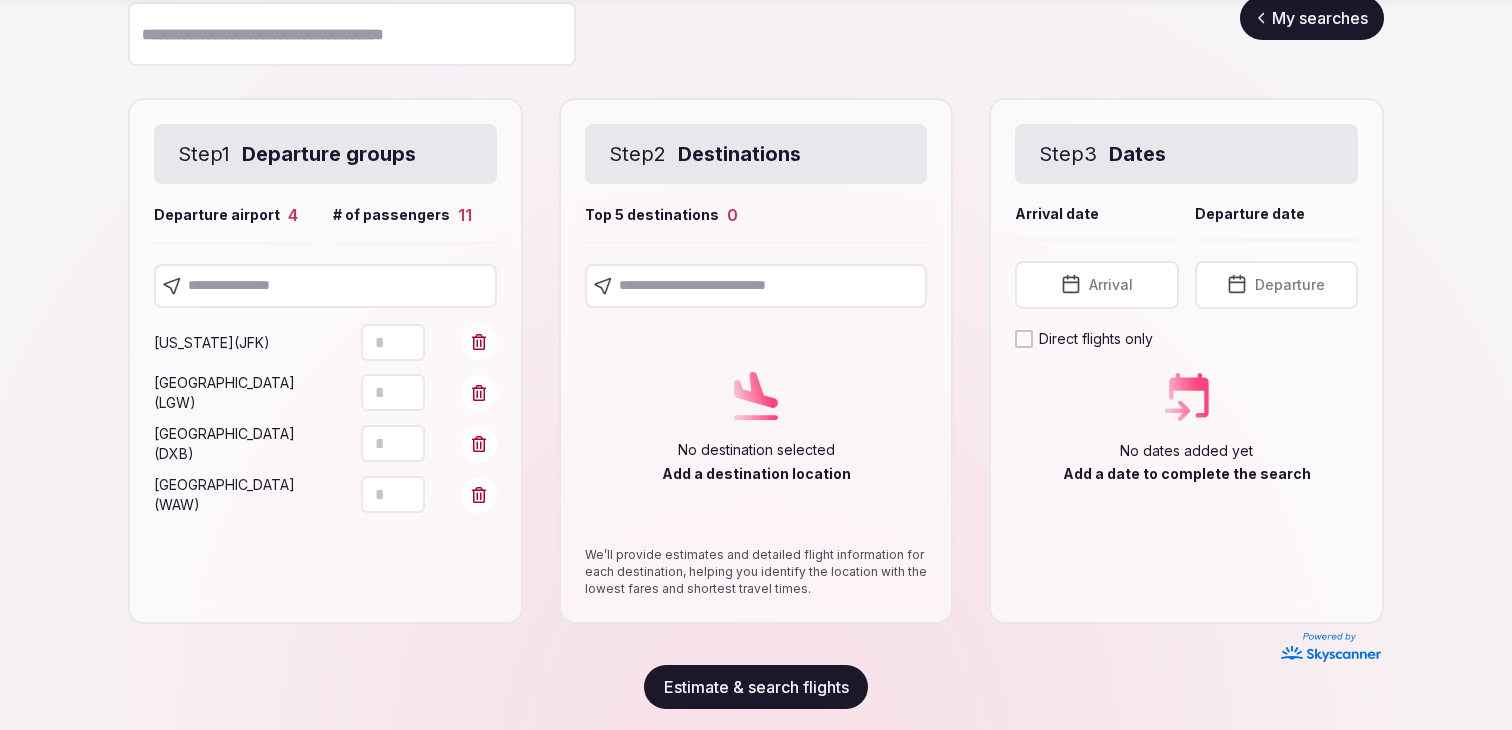 click at bounding box center (325, 286) 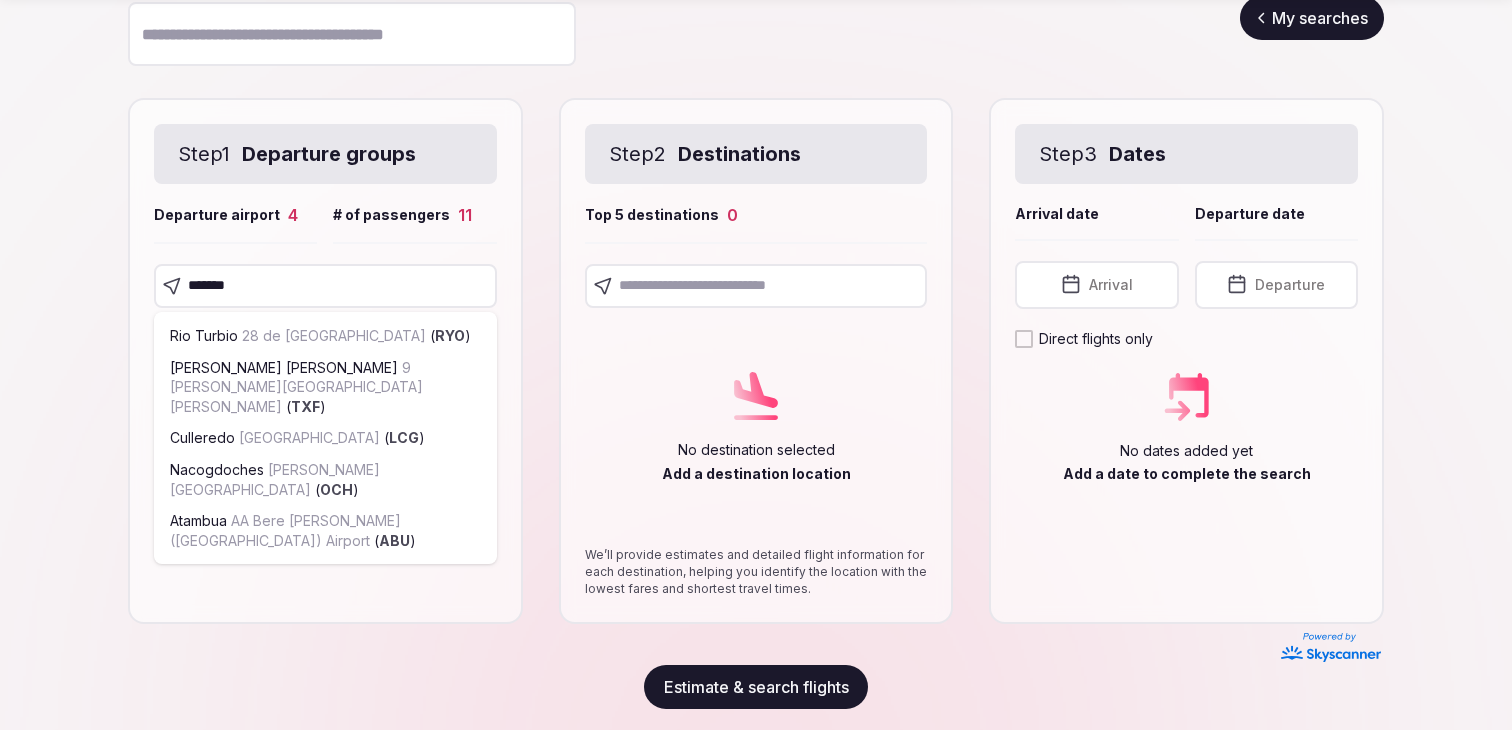 type on "********" 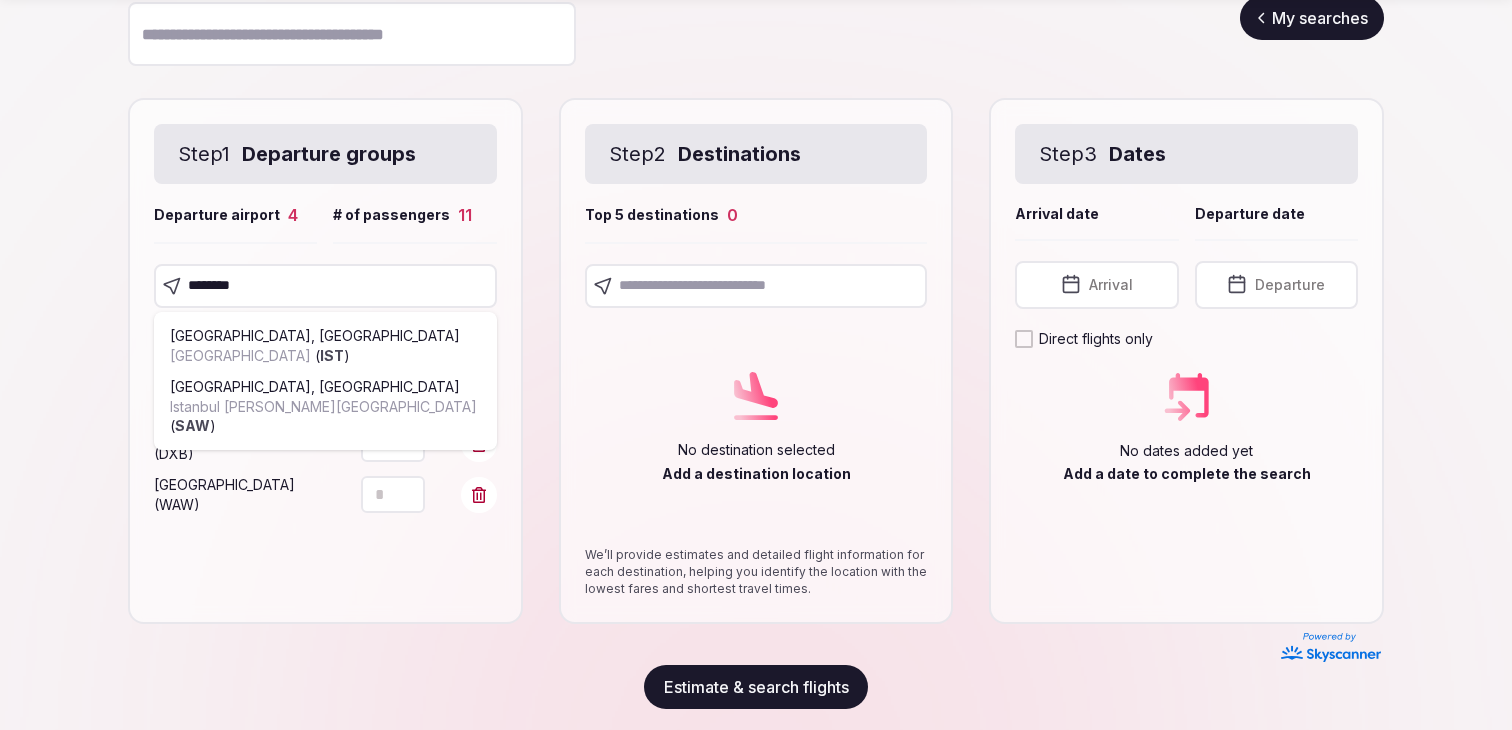 type 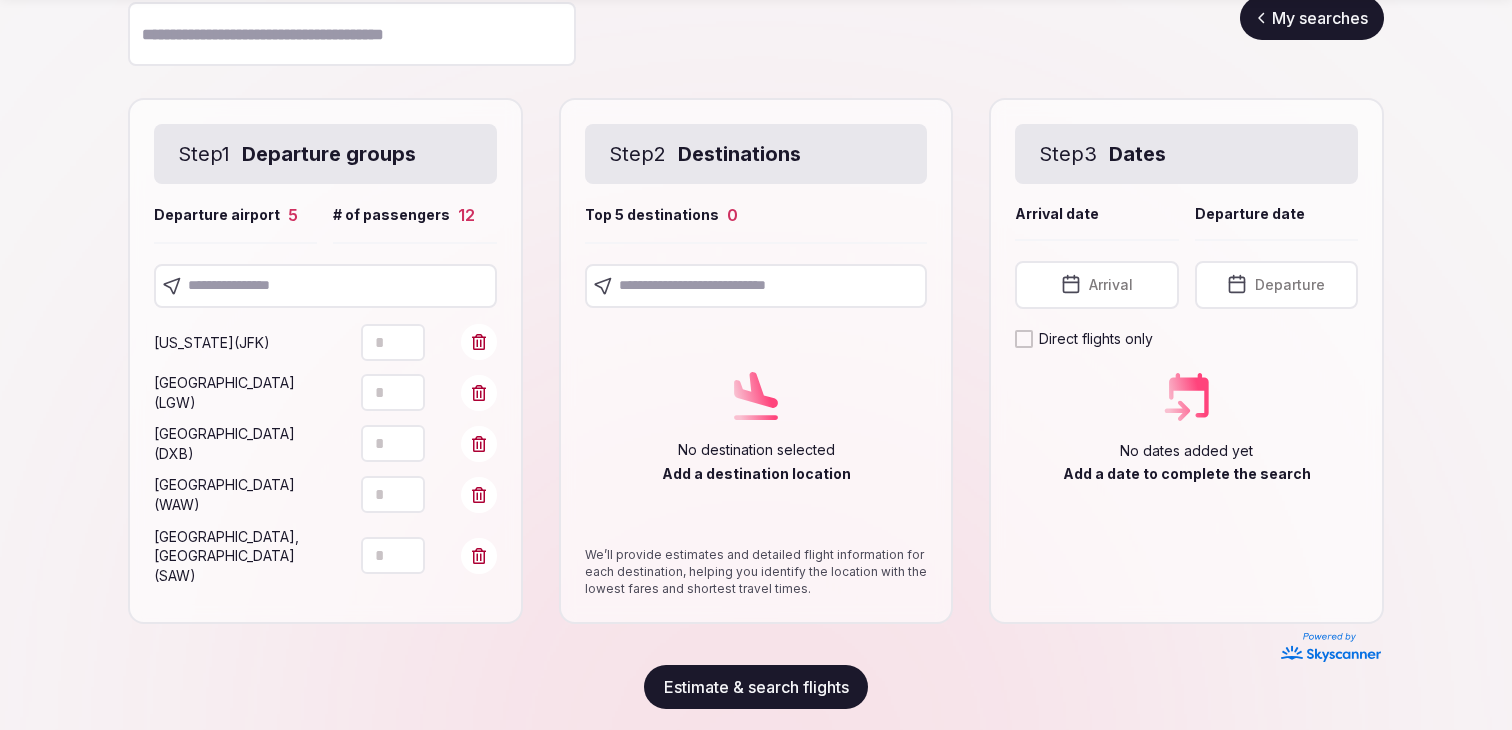 click 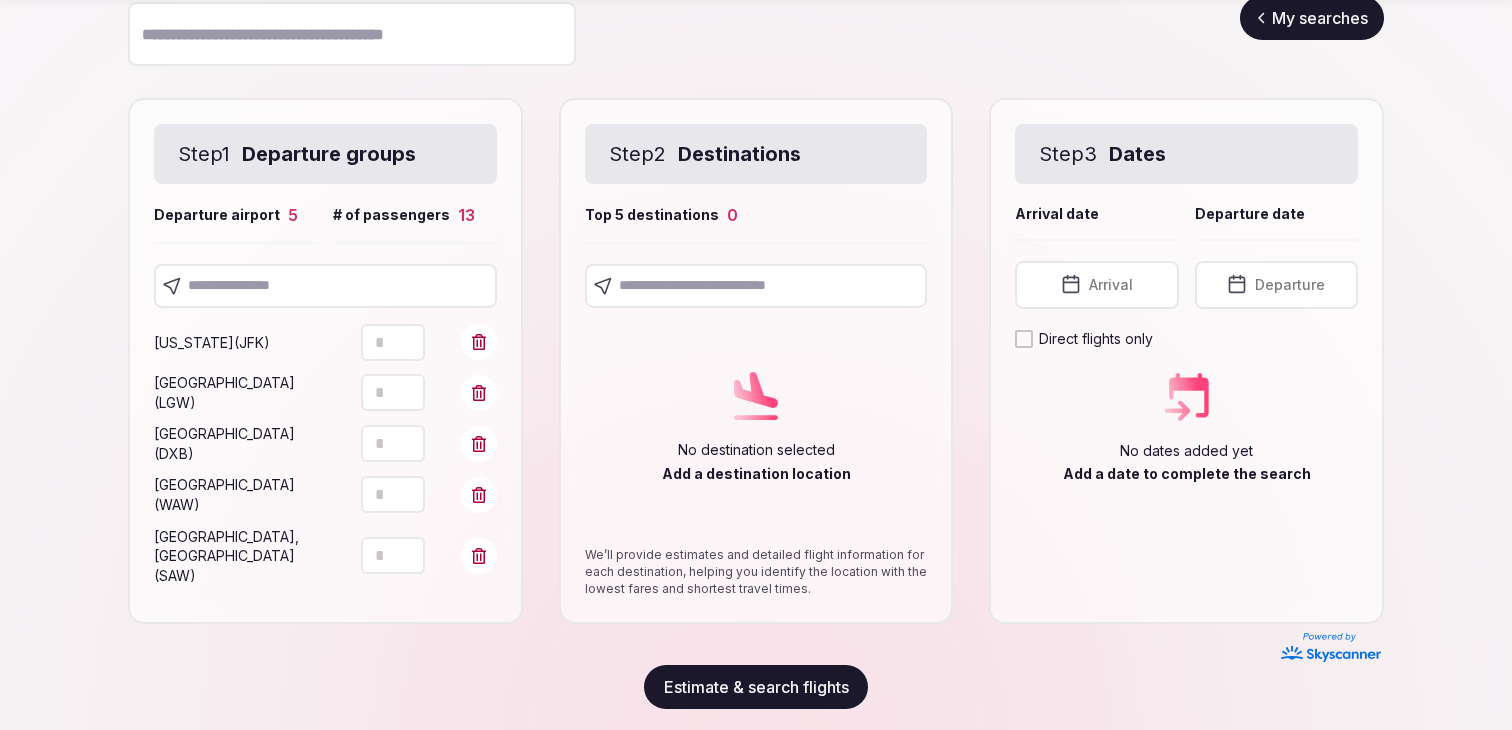 click 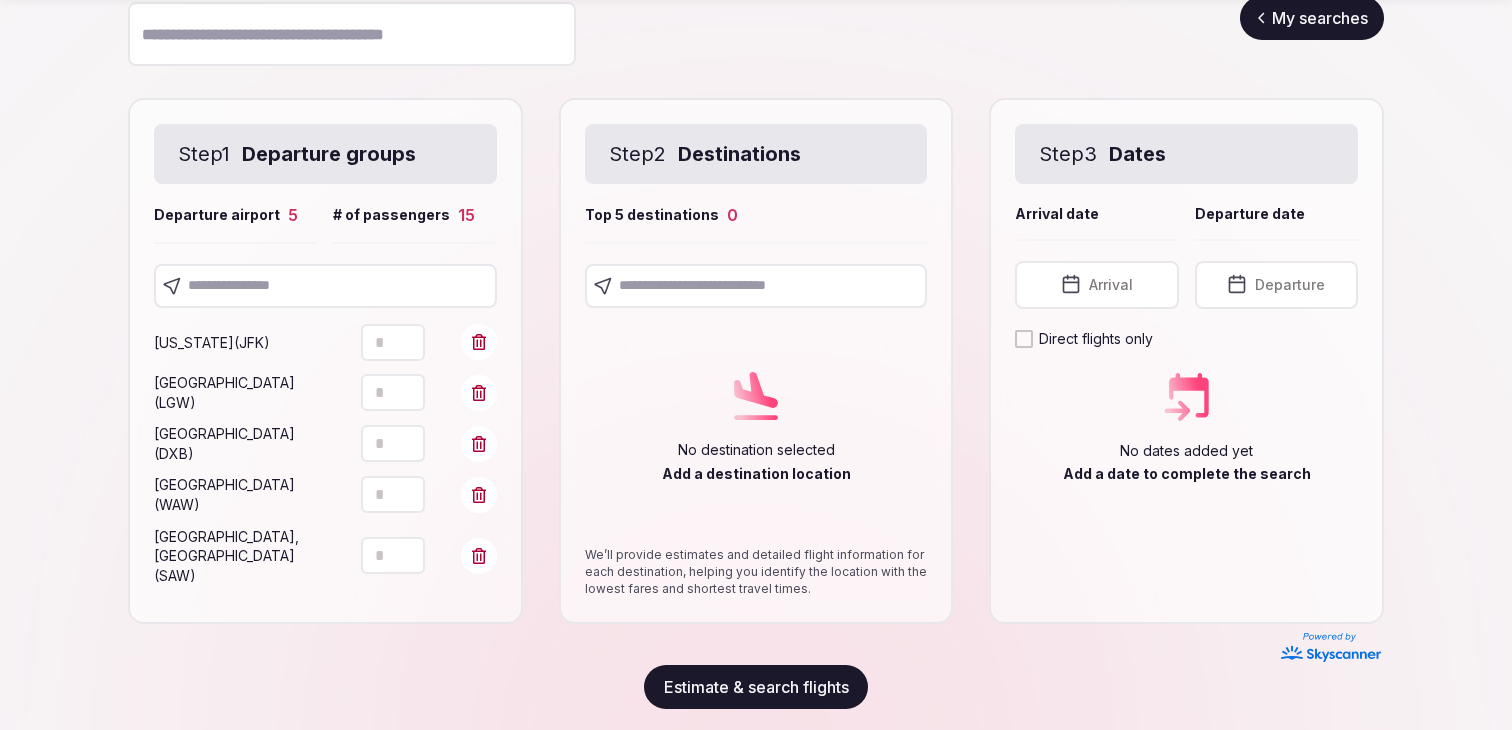 click 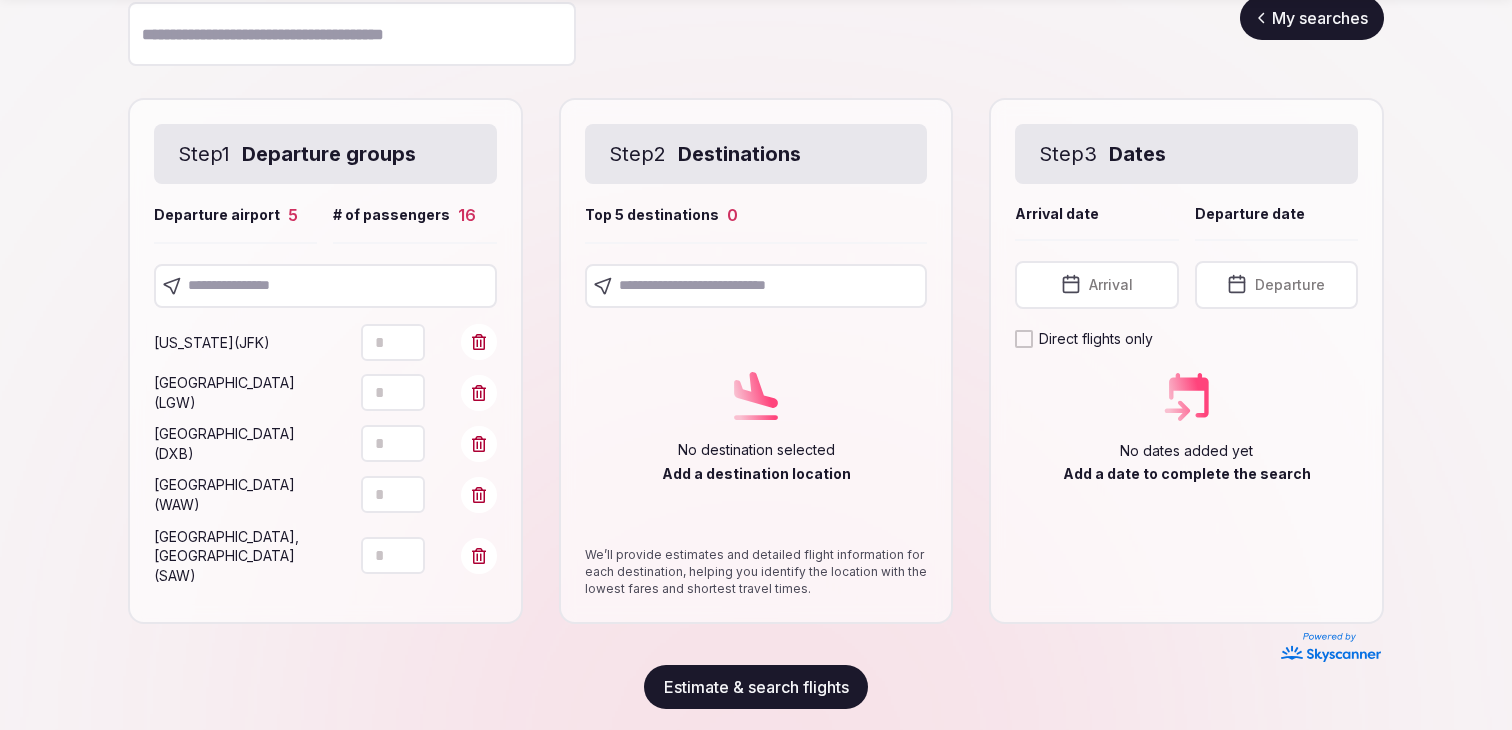 click 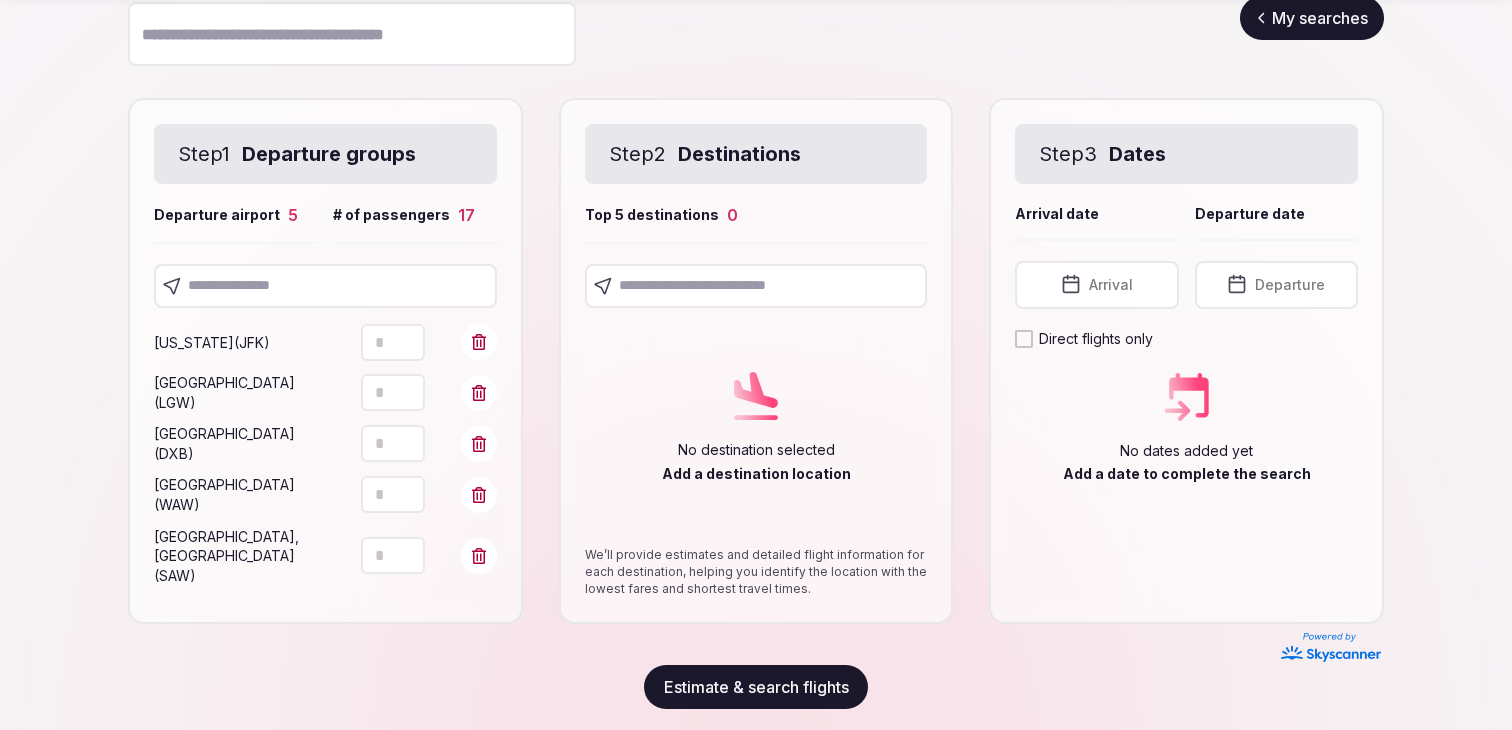 click 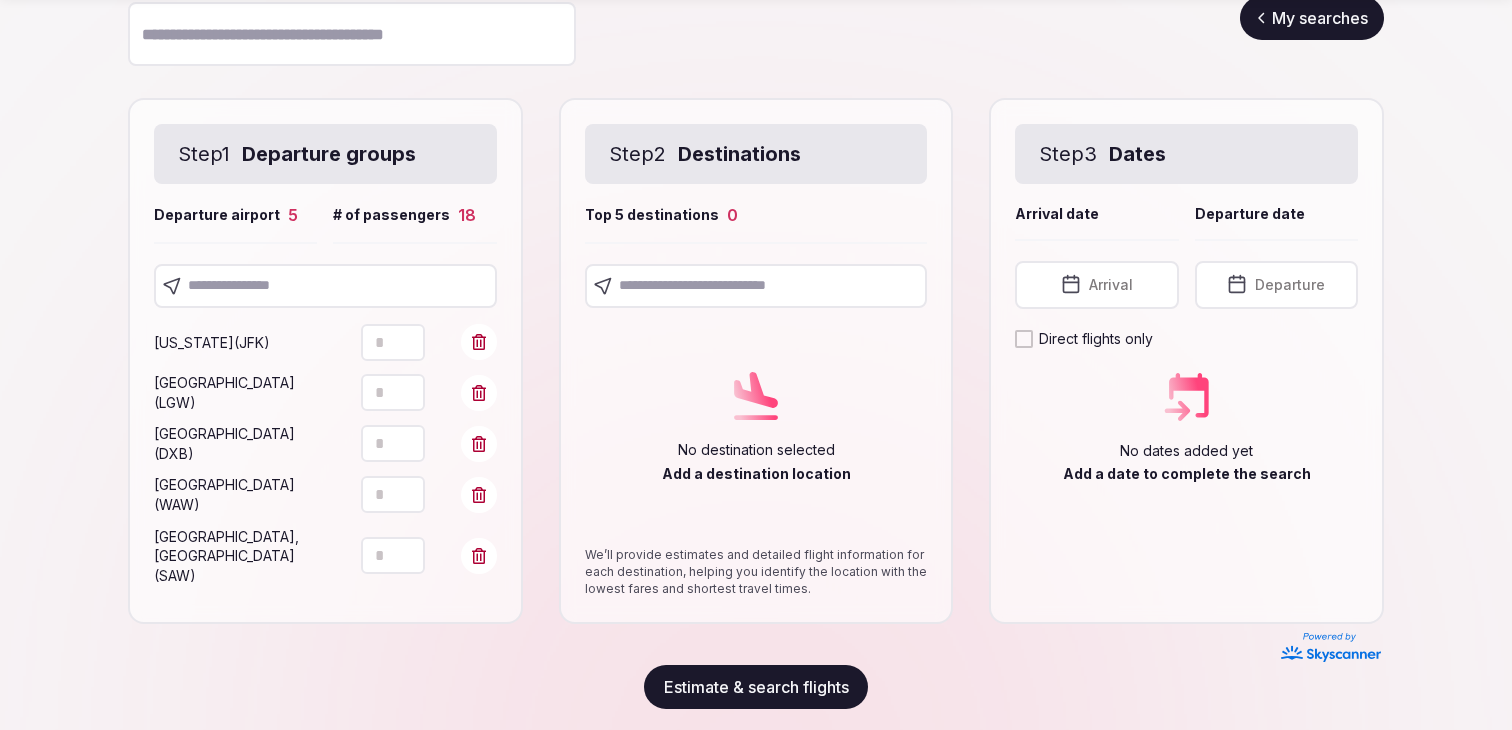 click 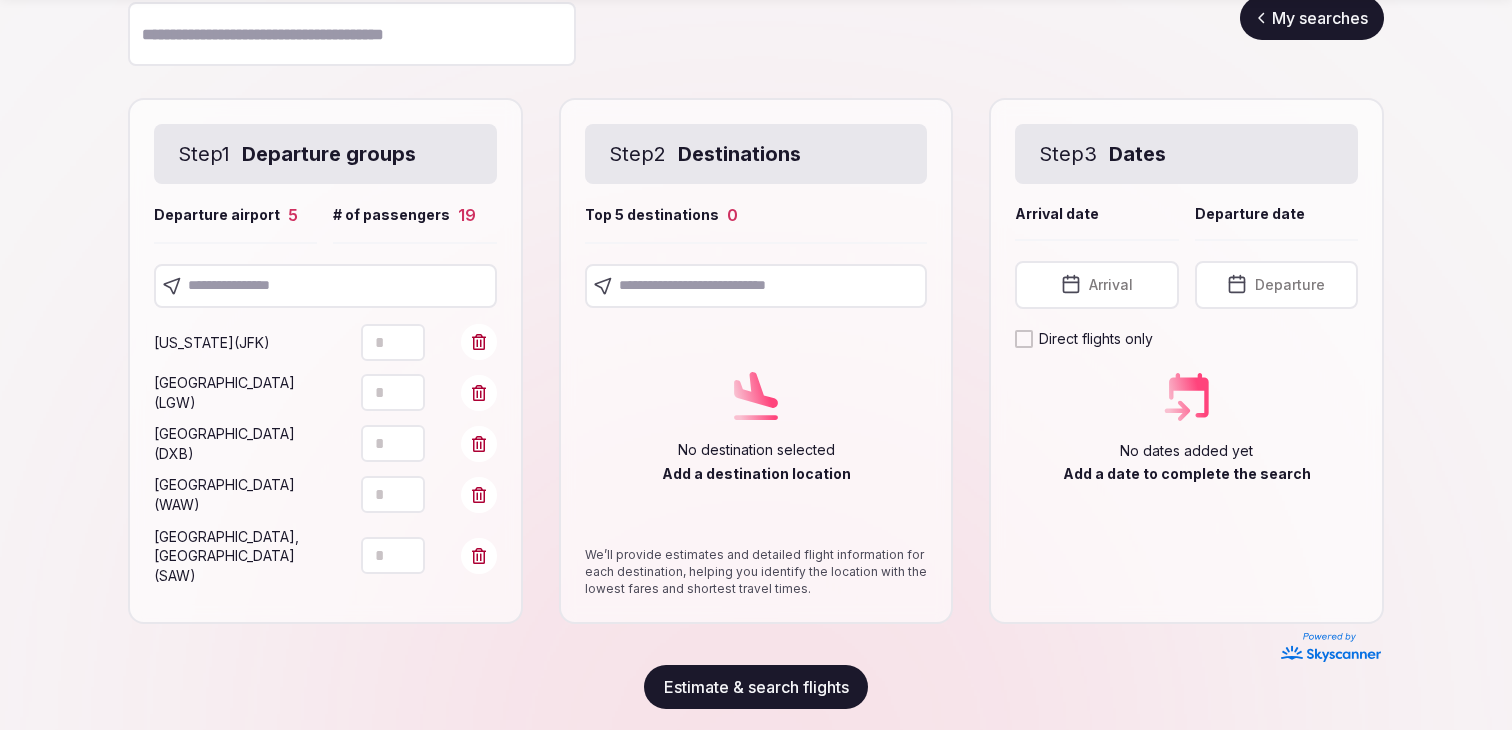 click 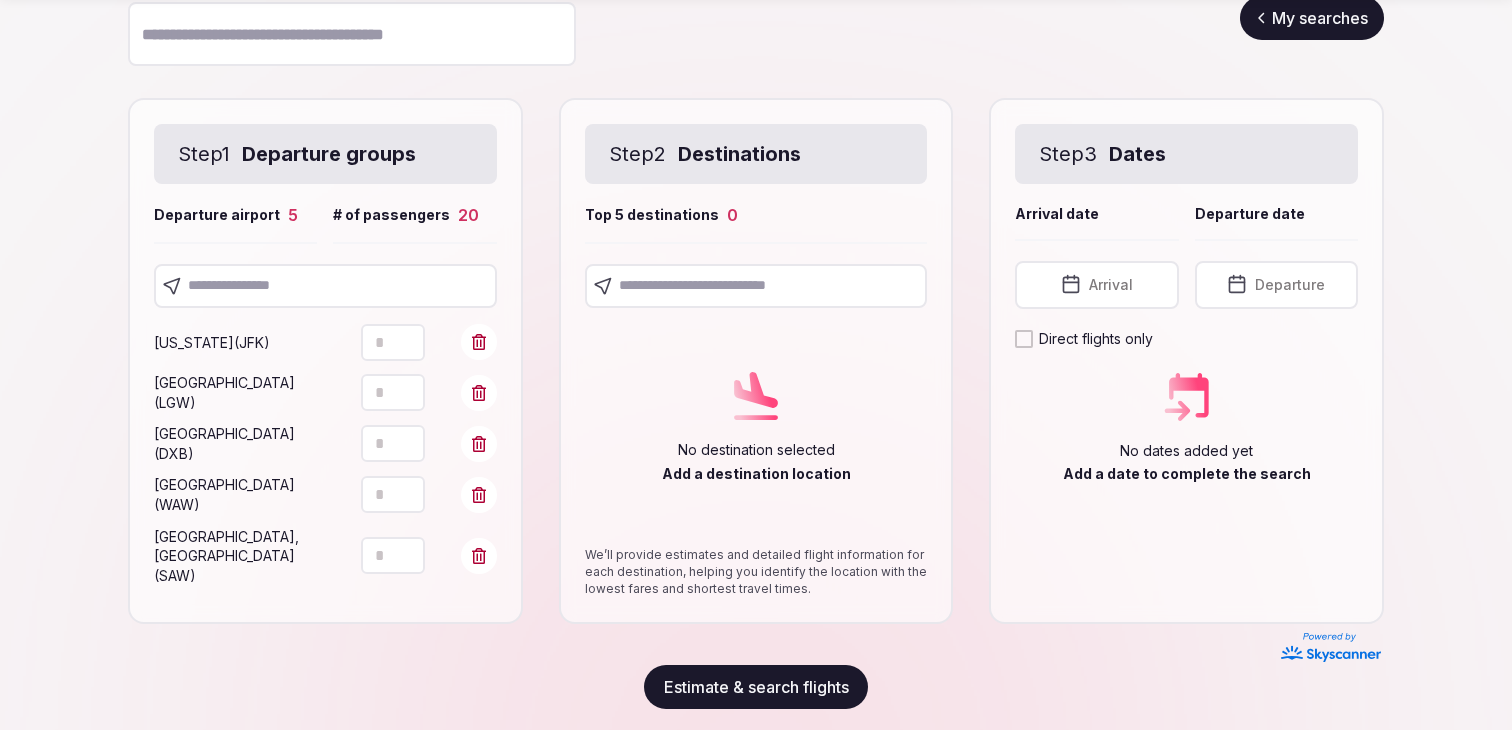 click 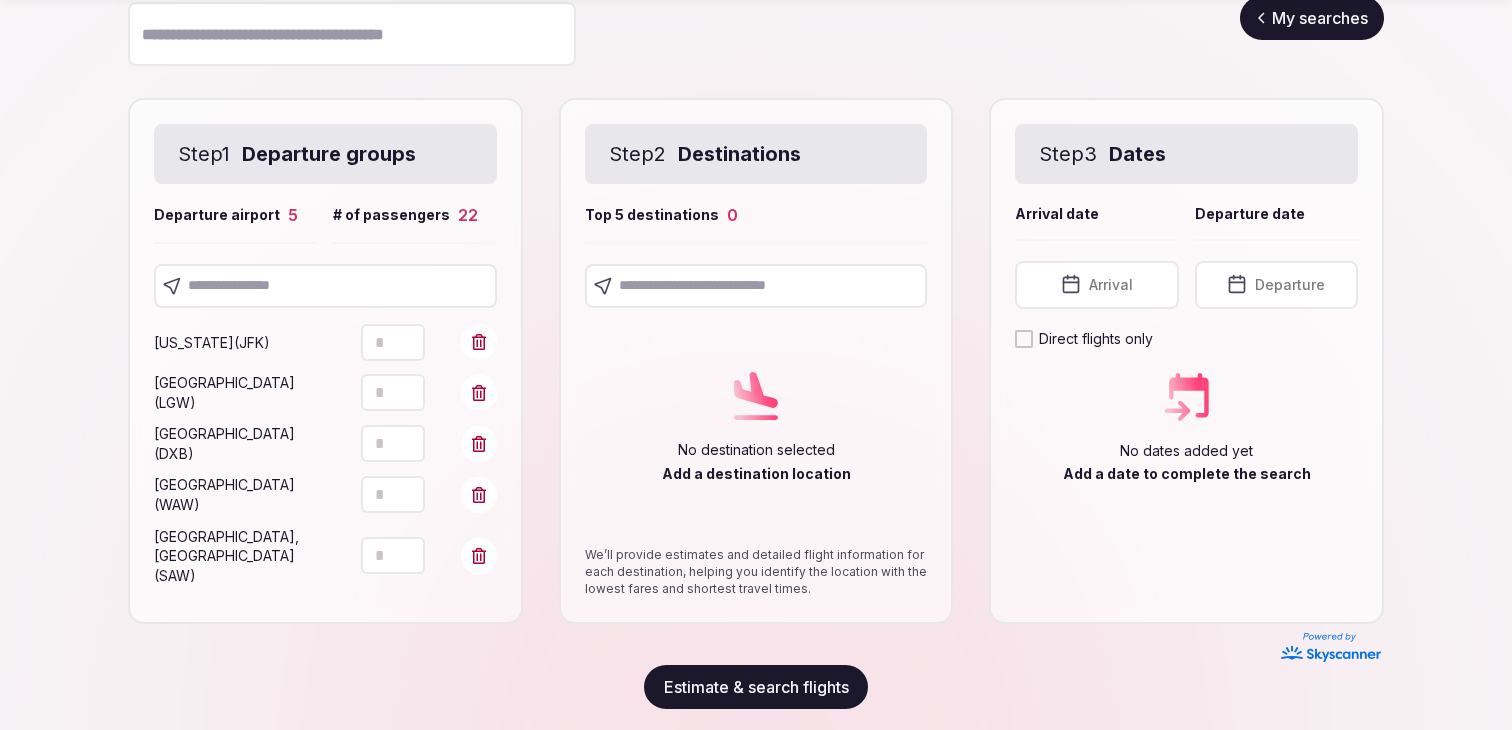click 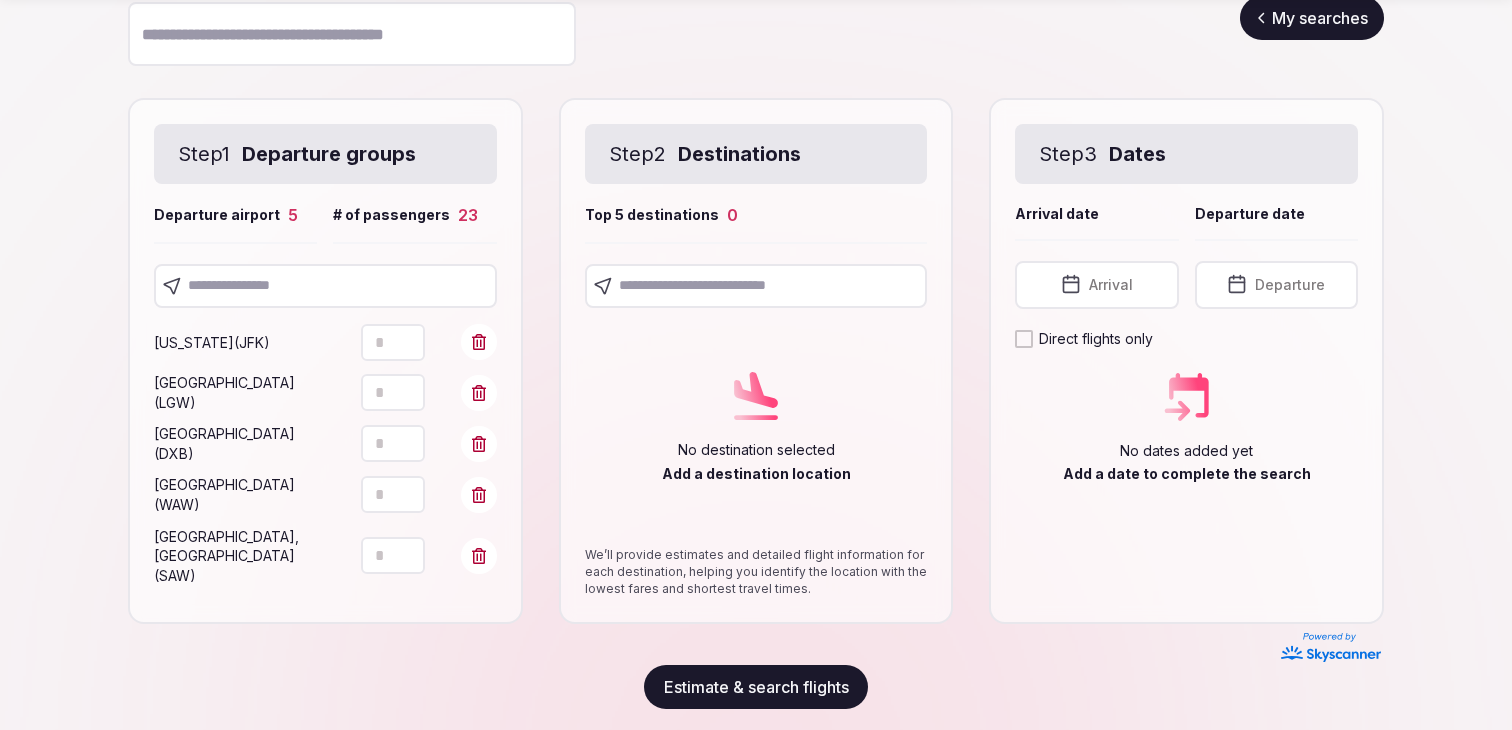 click 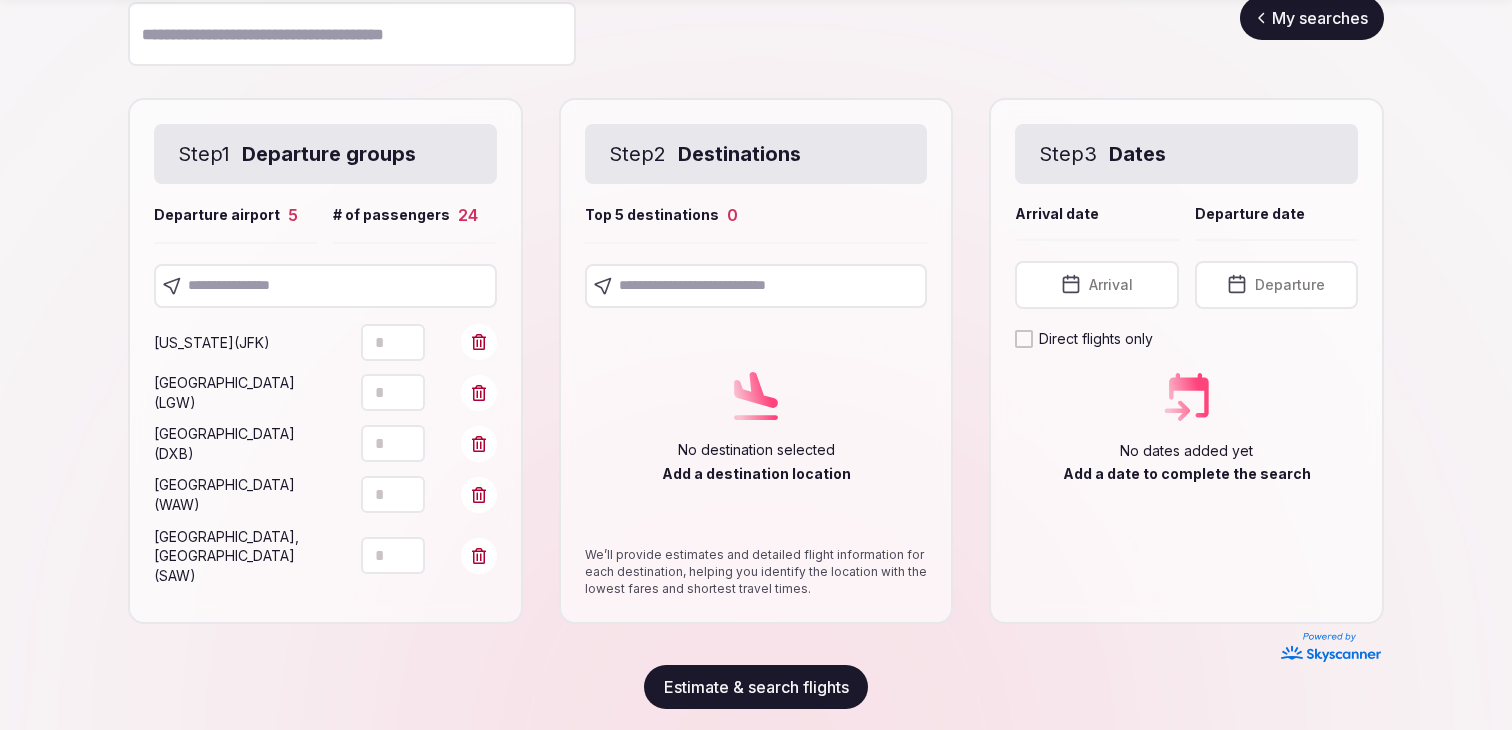 click 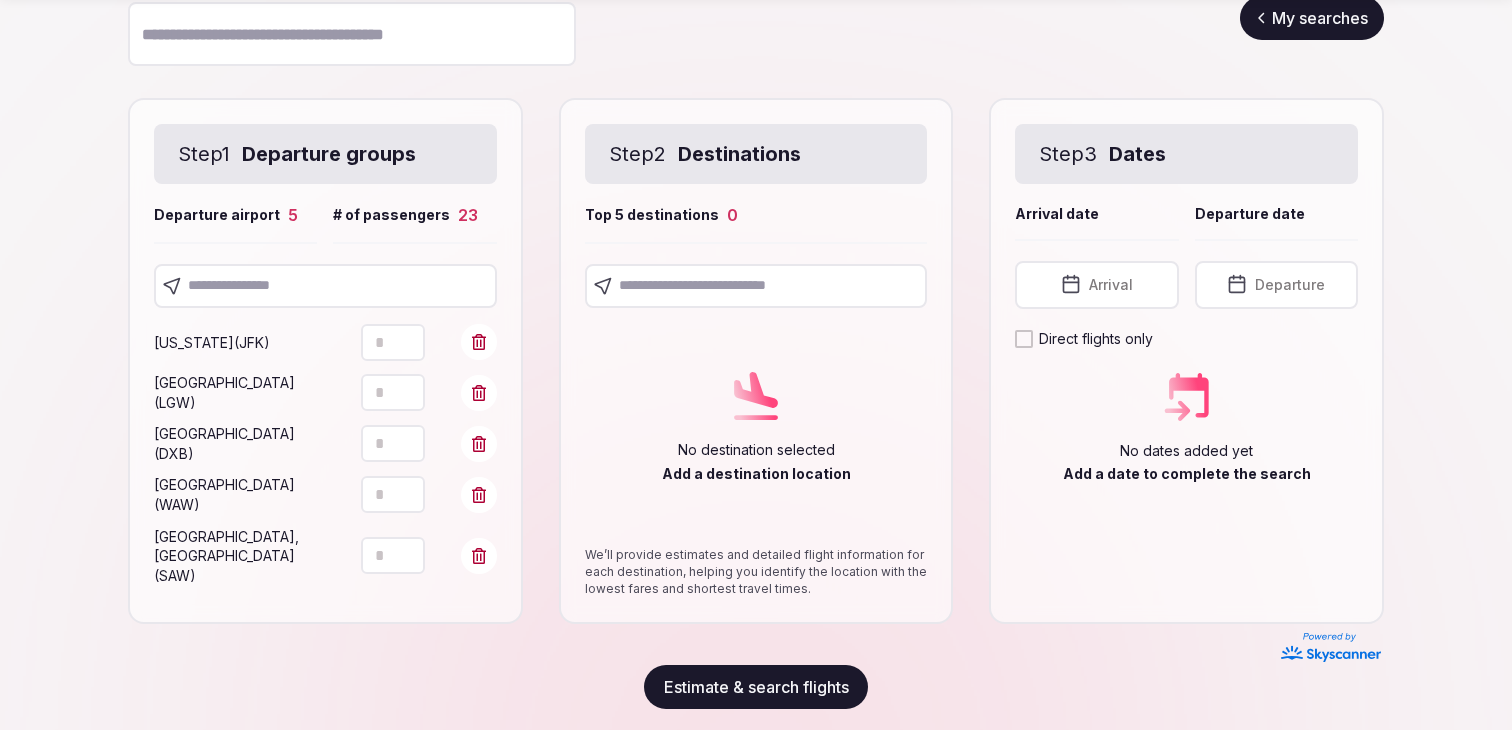 click at bounding box center (756, 286) 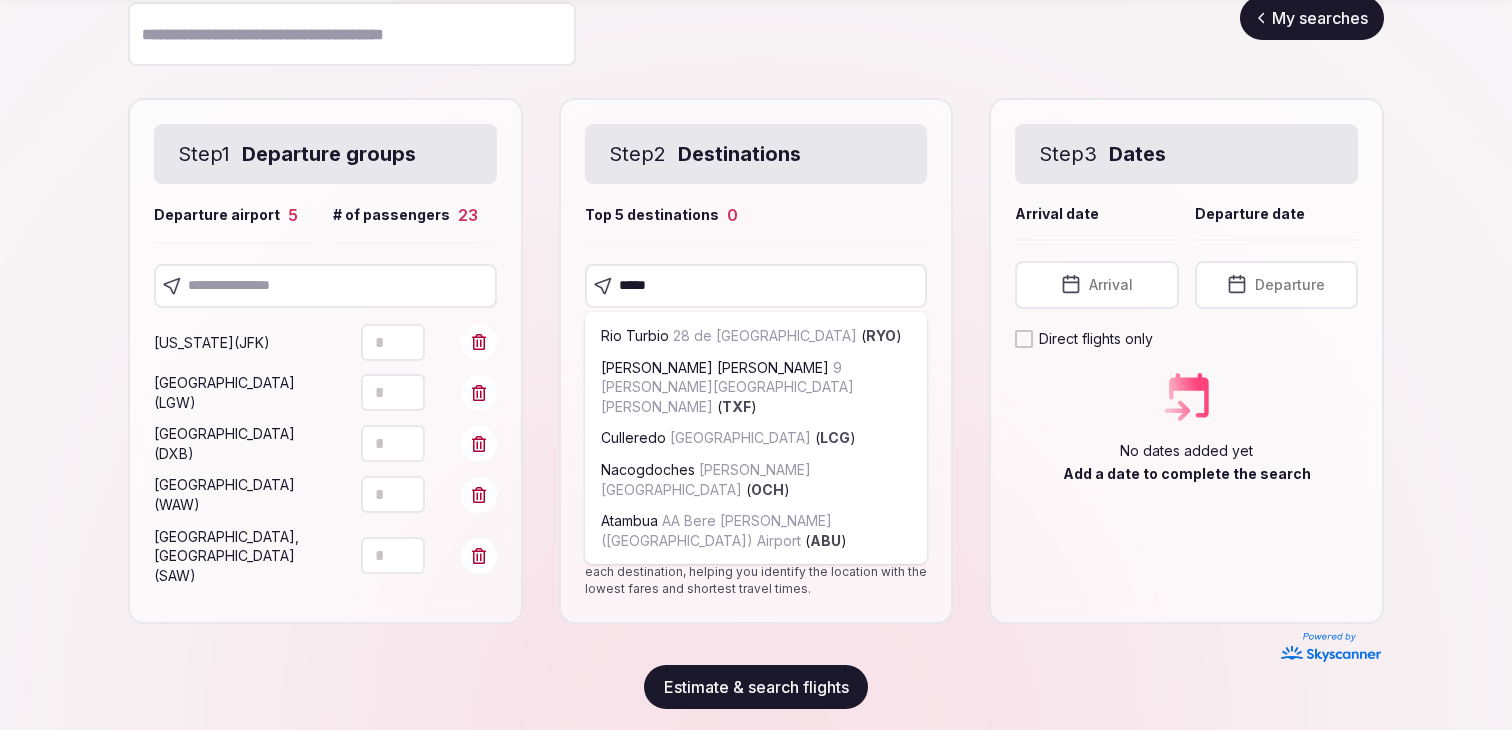type on "******" 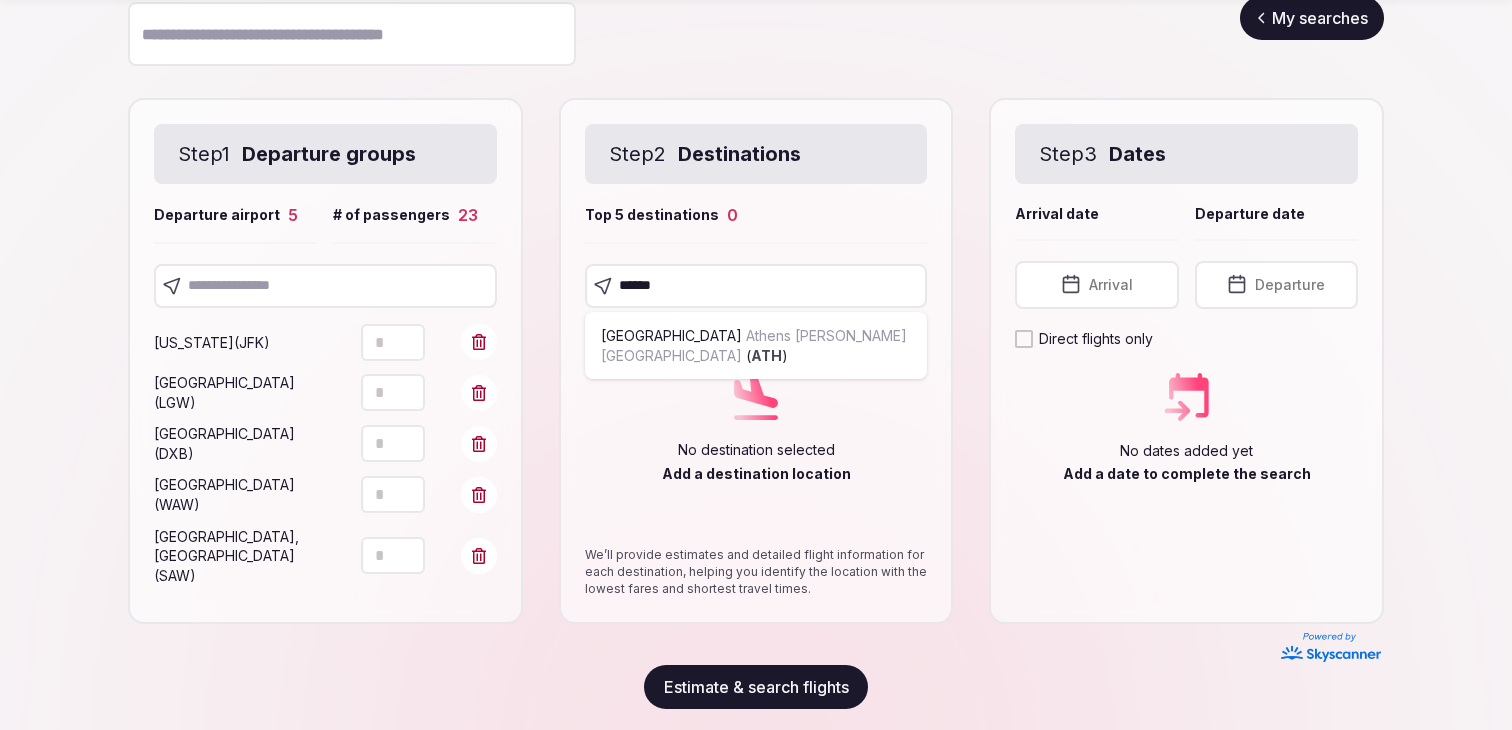 type 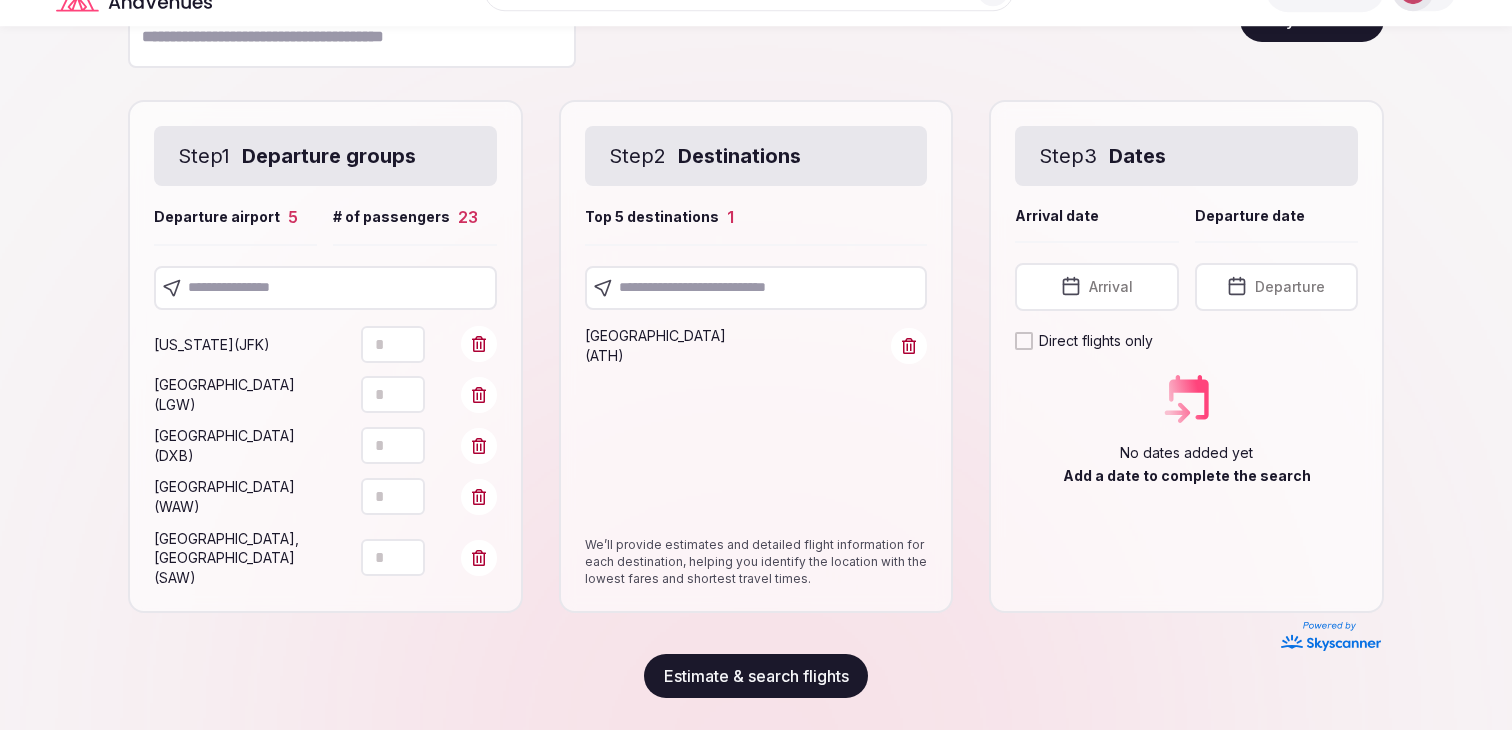 scroll, scrollTop: 206, scrollLeft: 0, axis: vertical 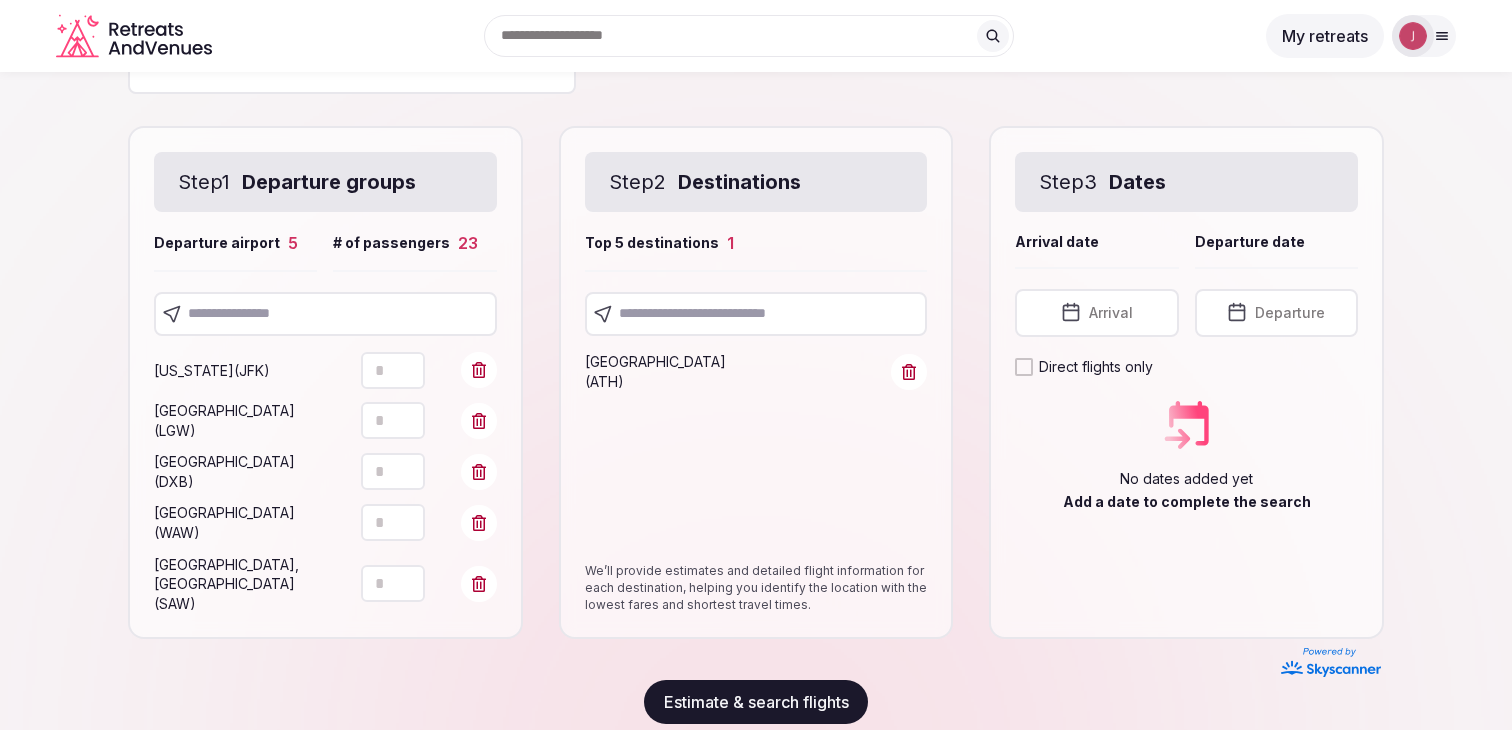 click on "Arrival" at bounding box center (1111, 313) 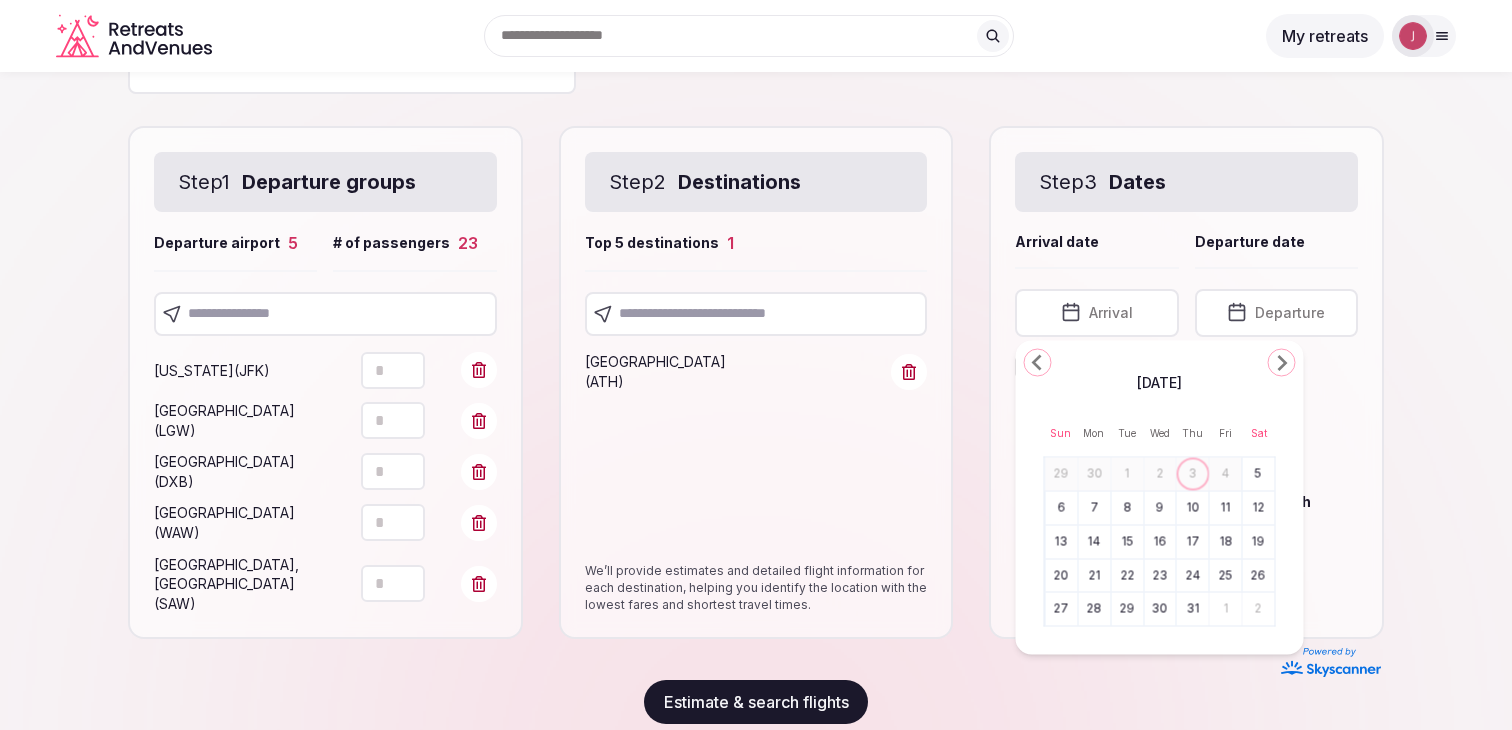 click 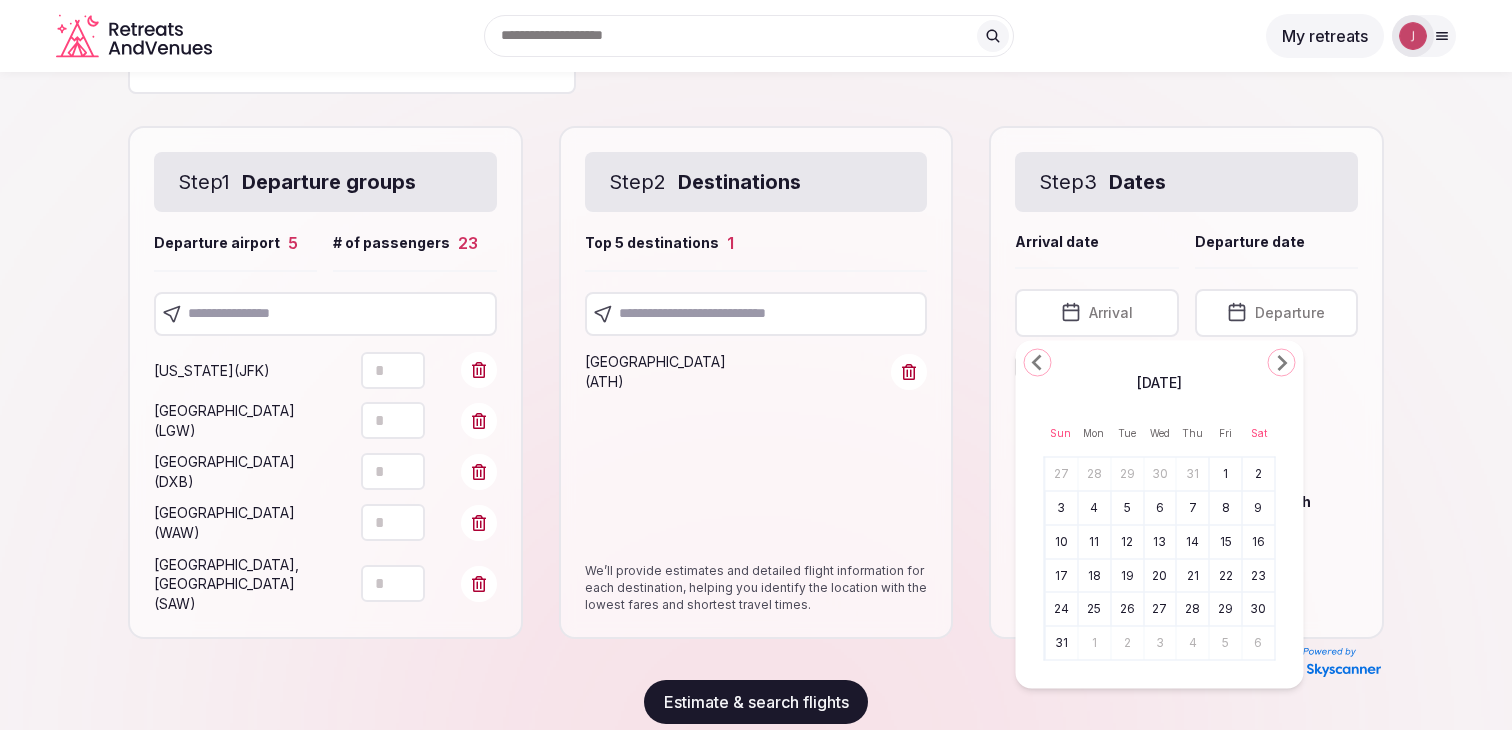 click 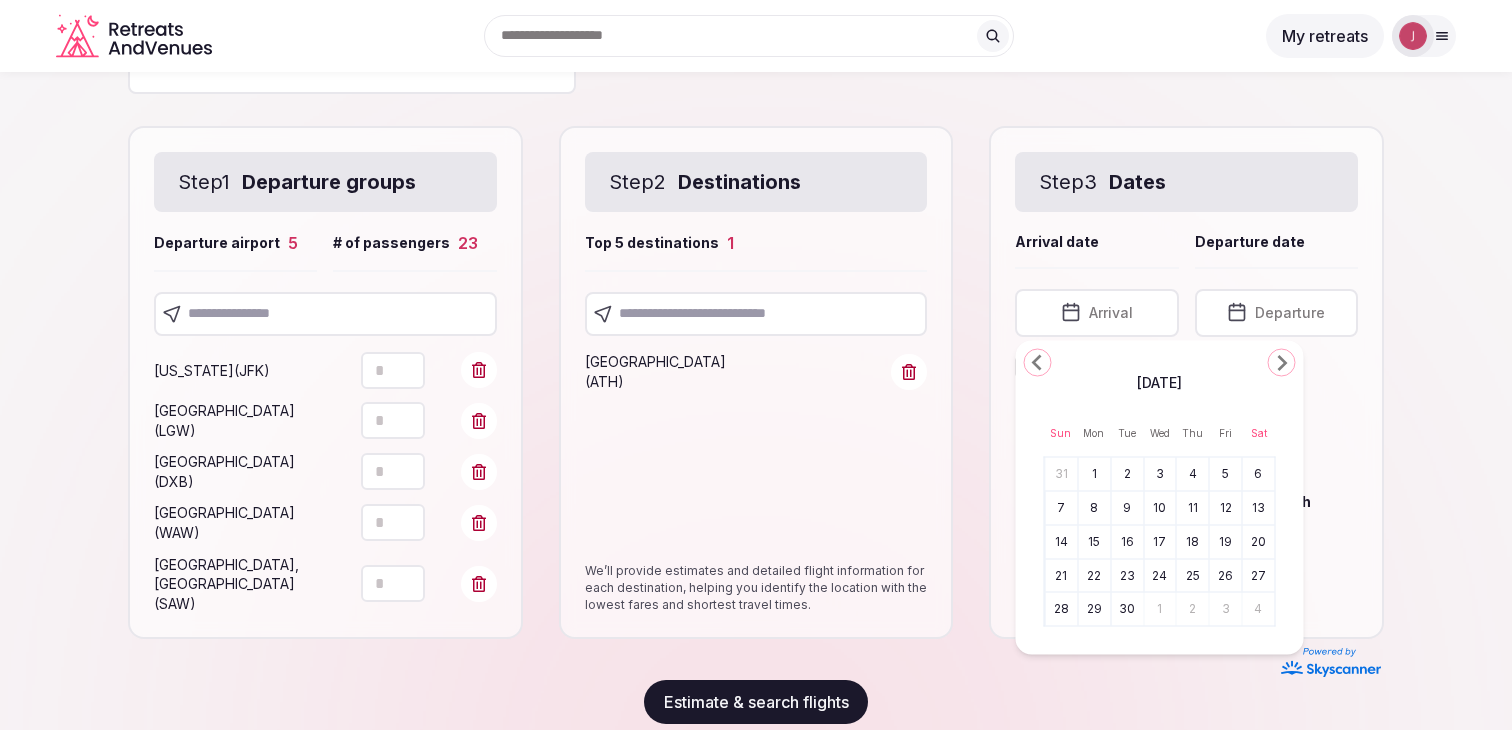 click 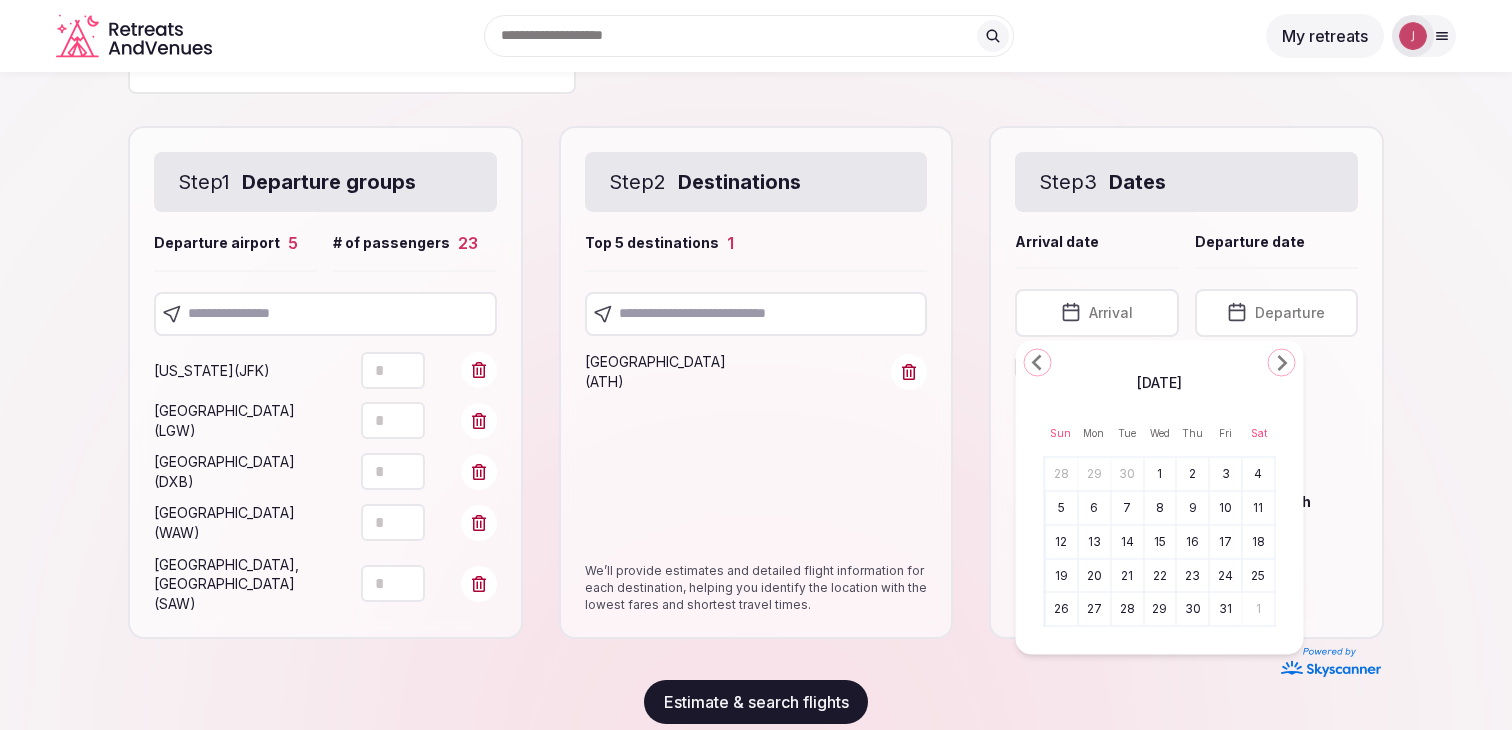 click 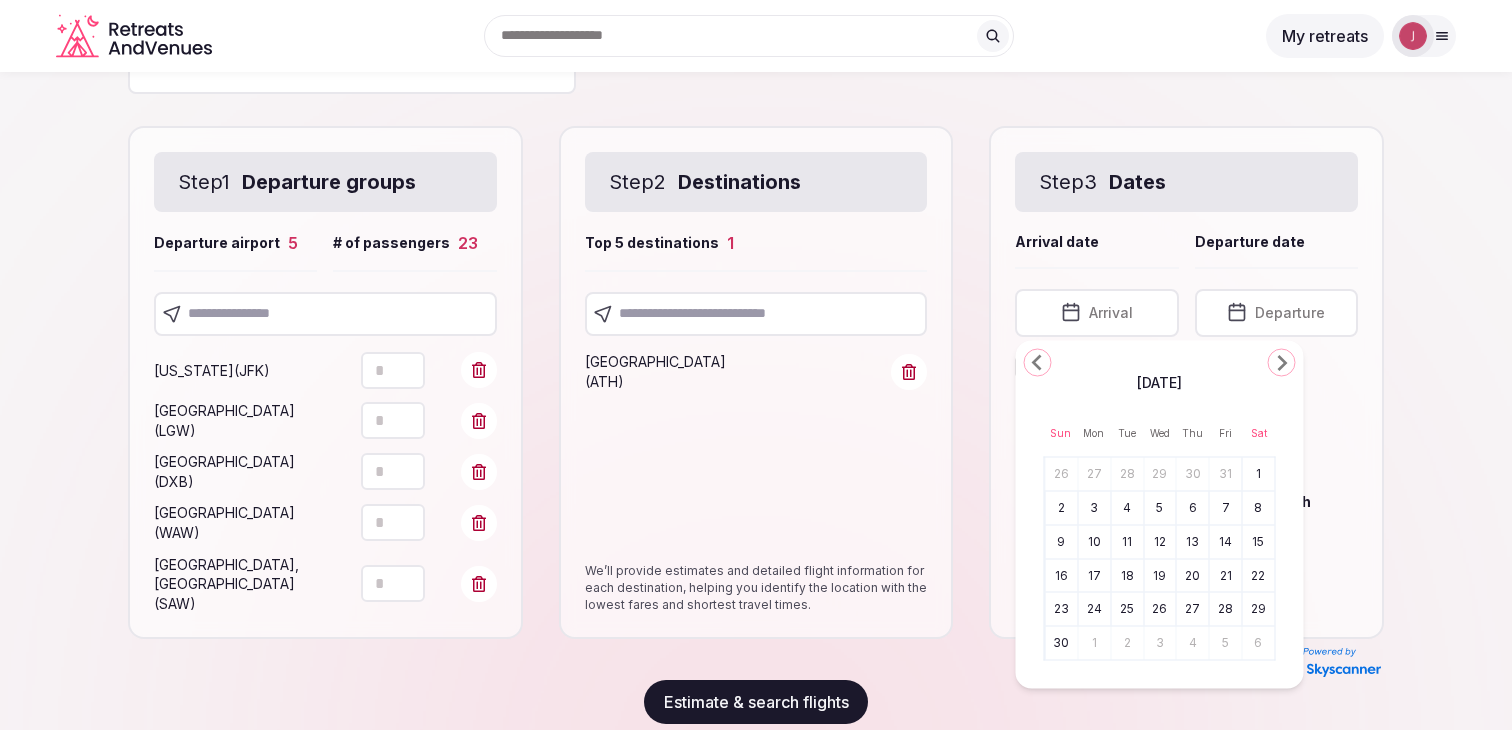 click 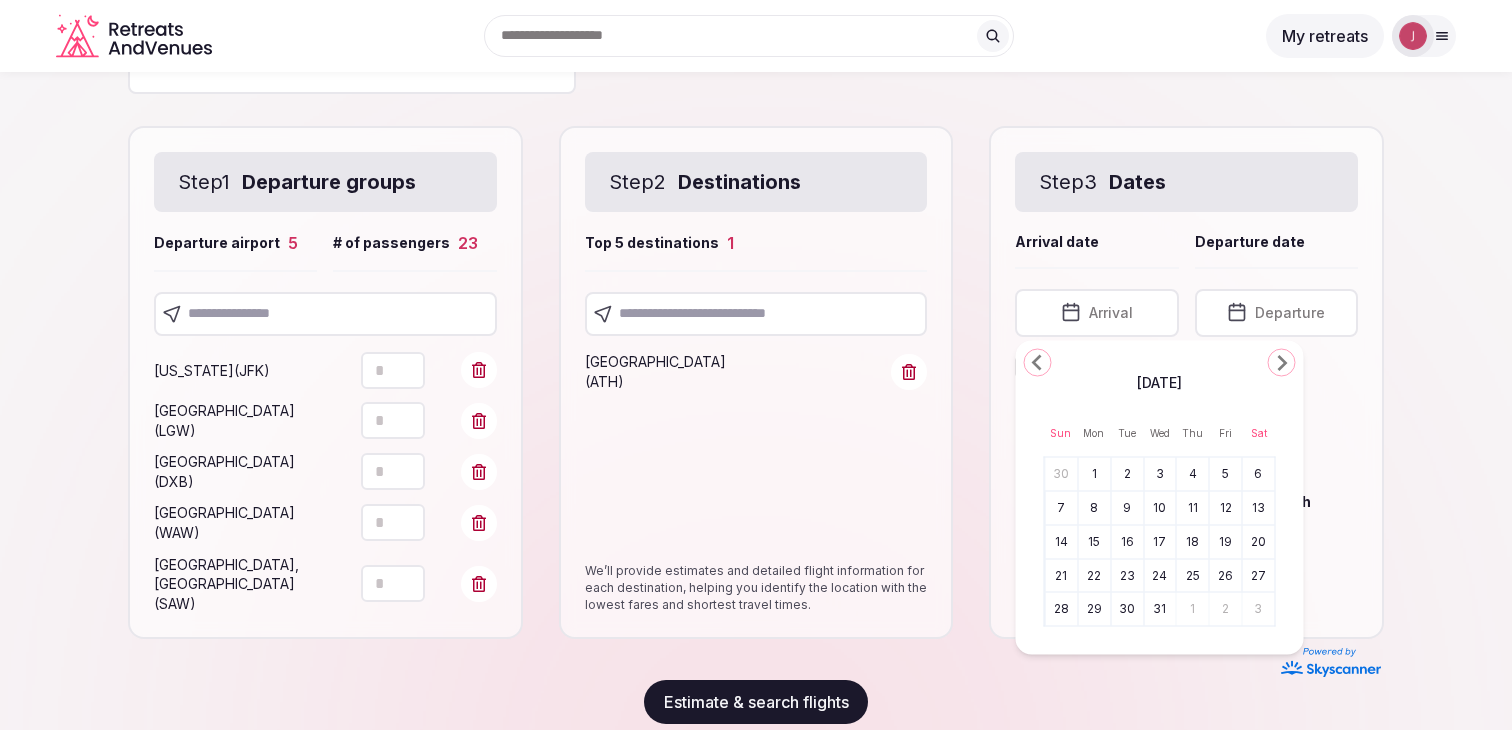 click 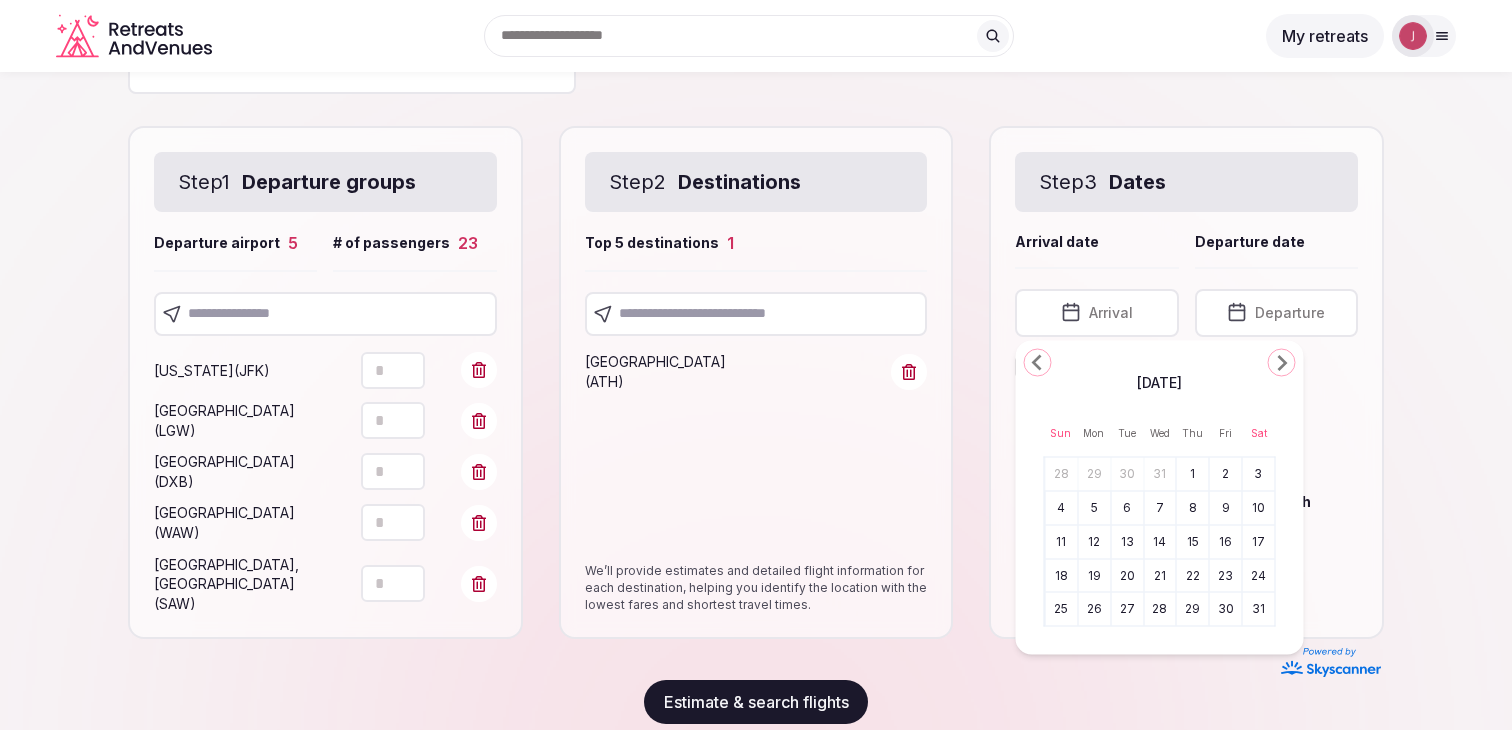 click 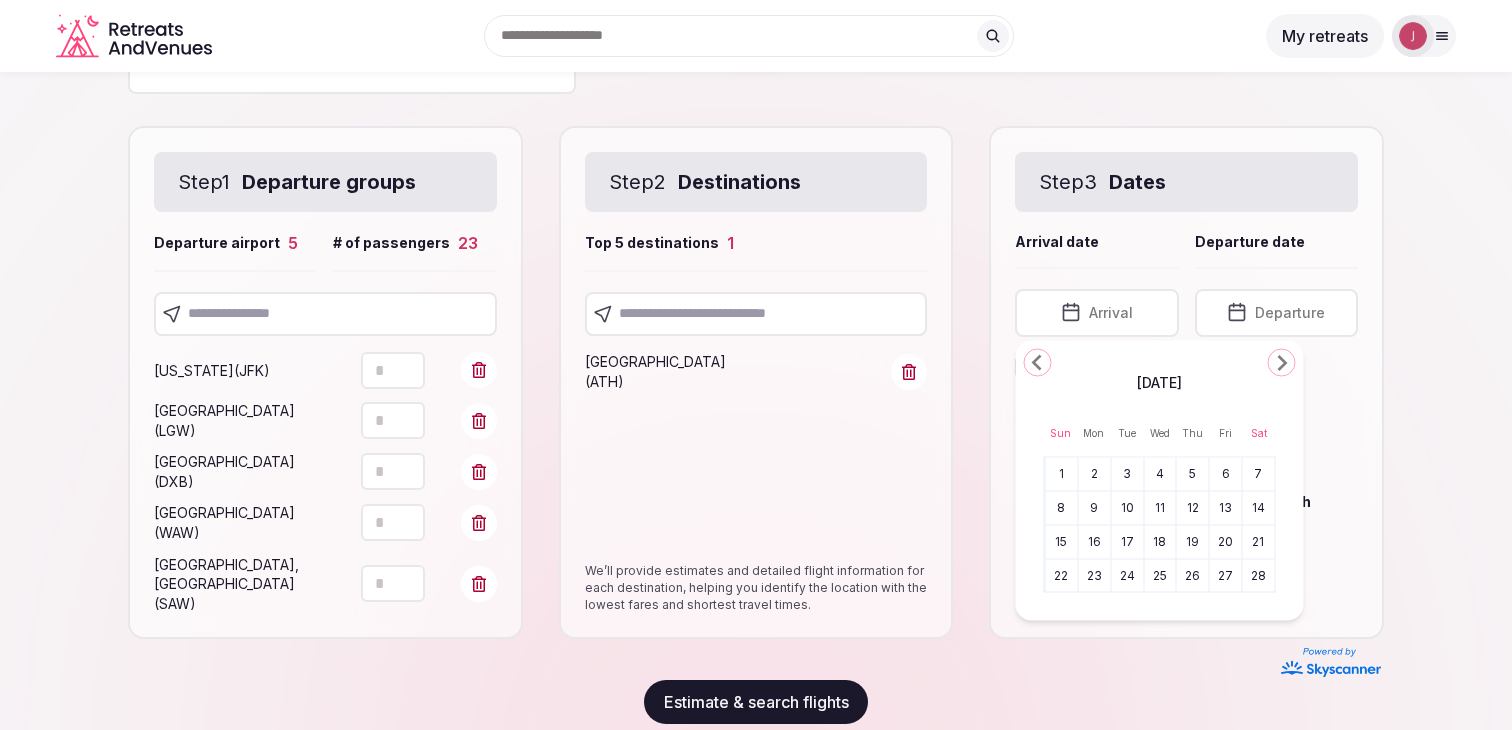 click 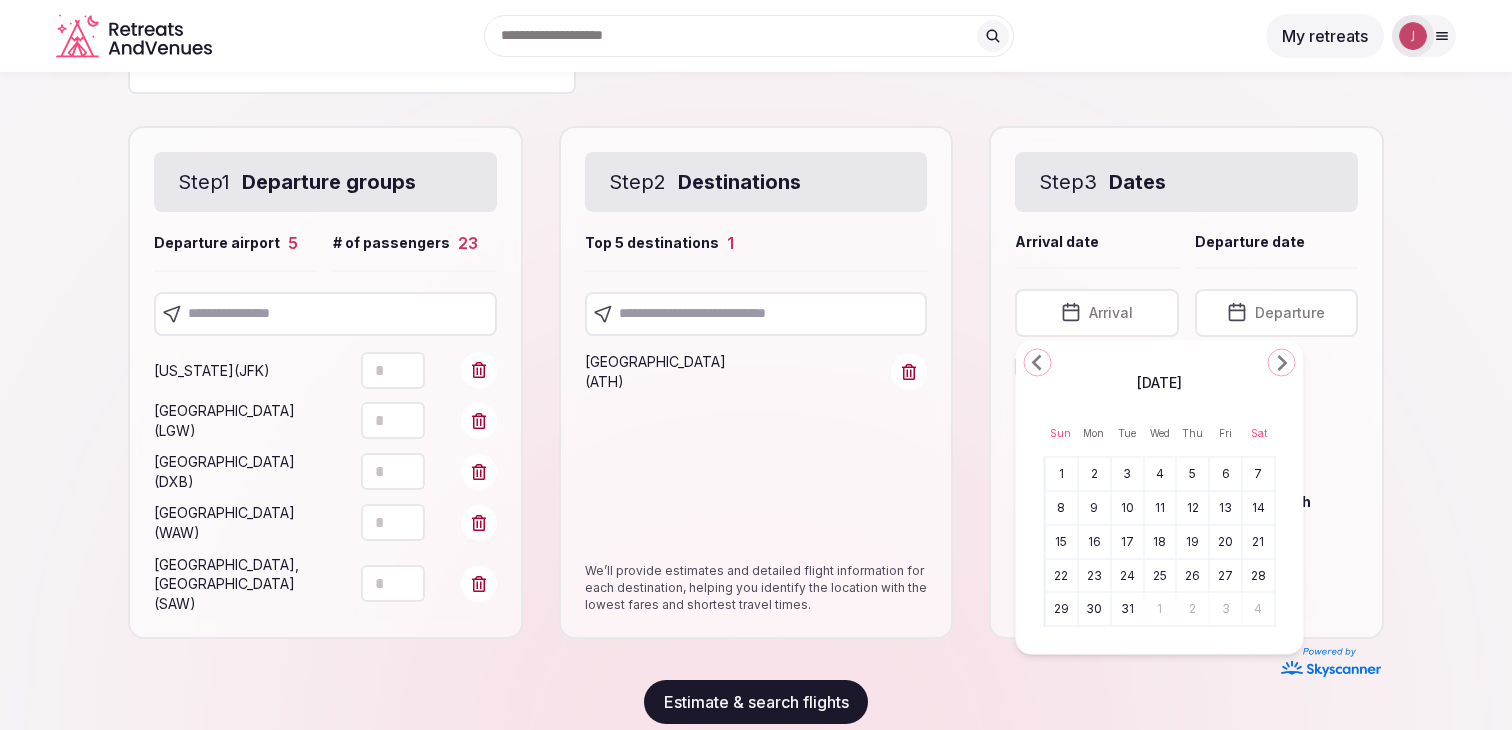 click on "25" at bounding box center [1160, 575] 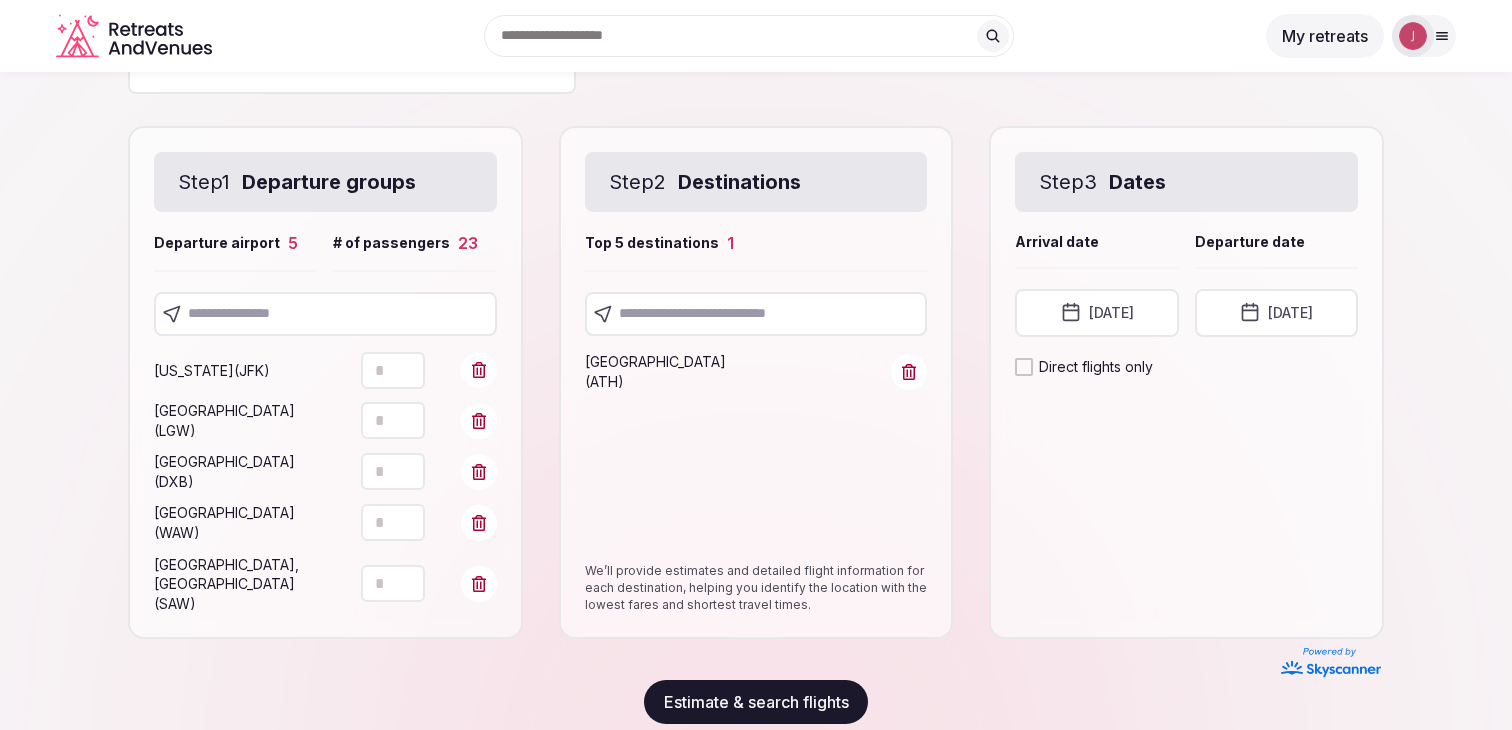 click on "[DATE]" at bounding box center [1276, 313] 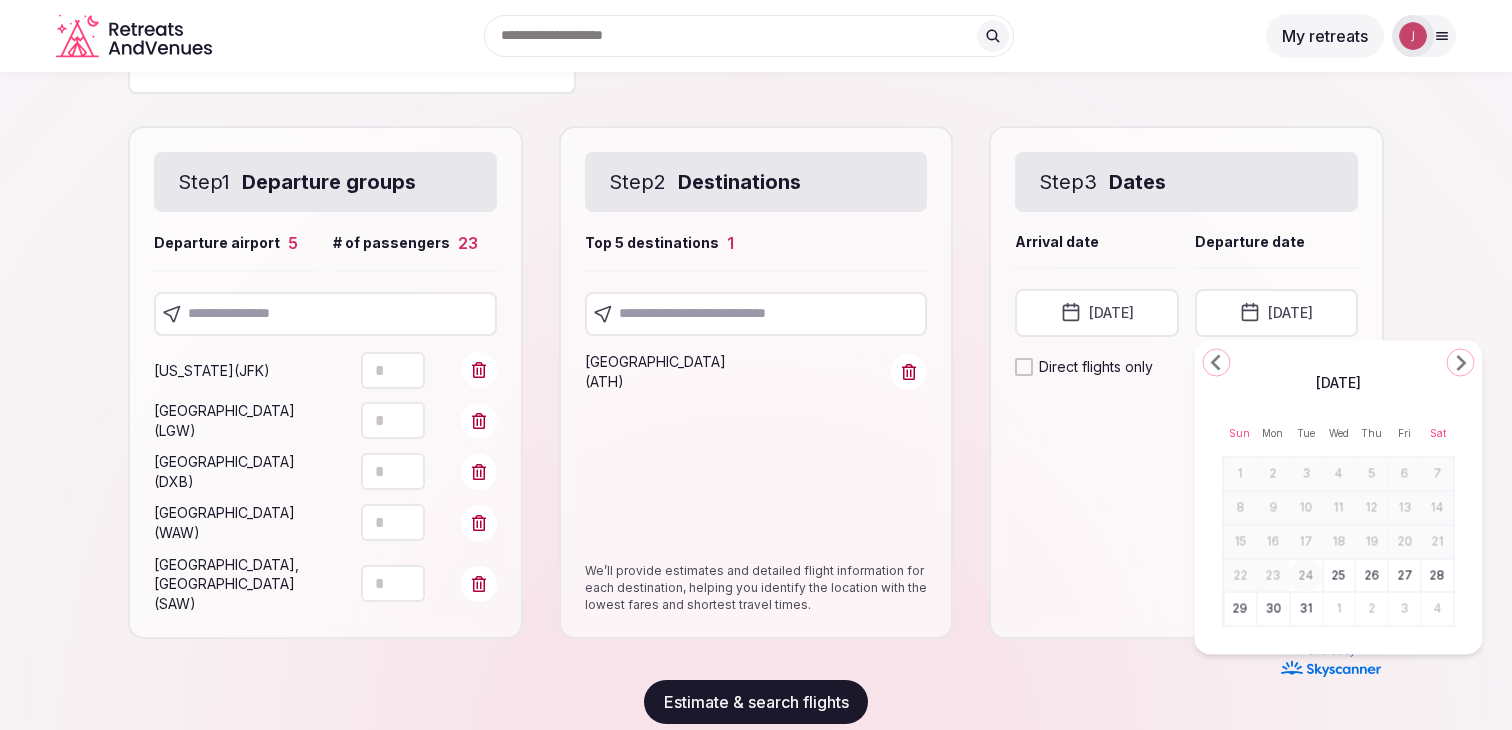 click on "28" at bounding box center (1438, 575) 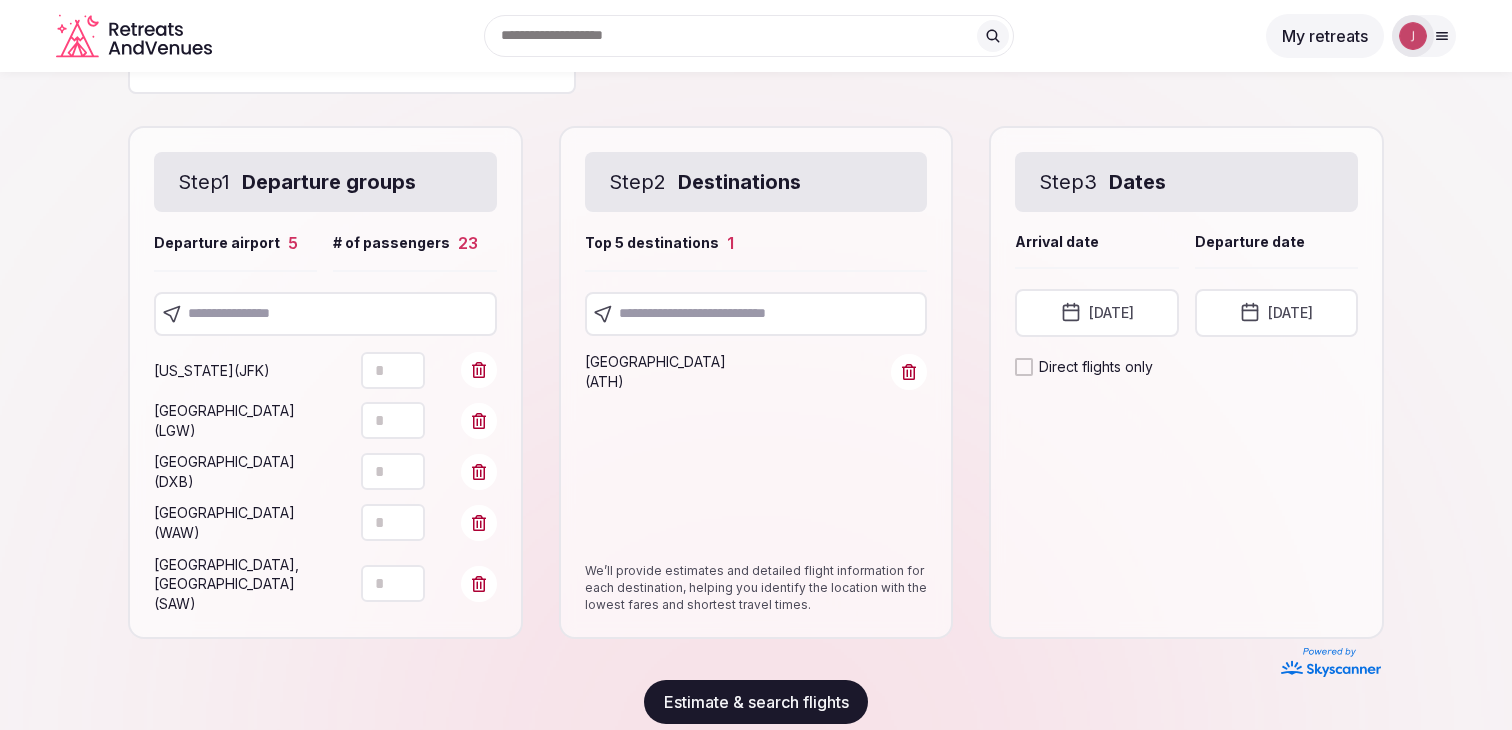 click on "[DATE]" at bounding box center [1276, 313] 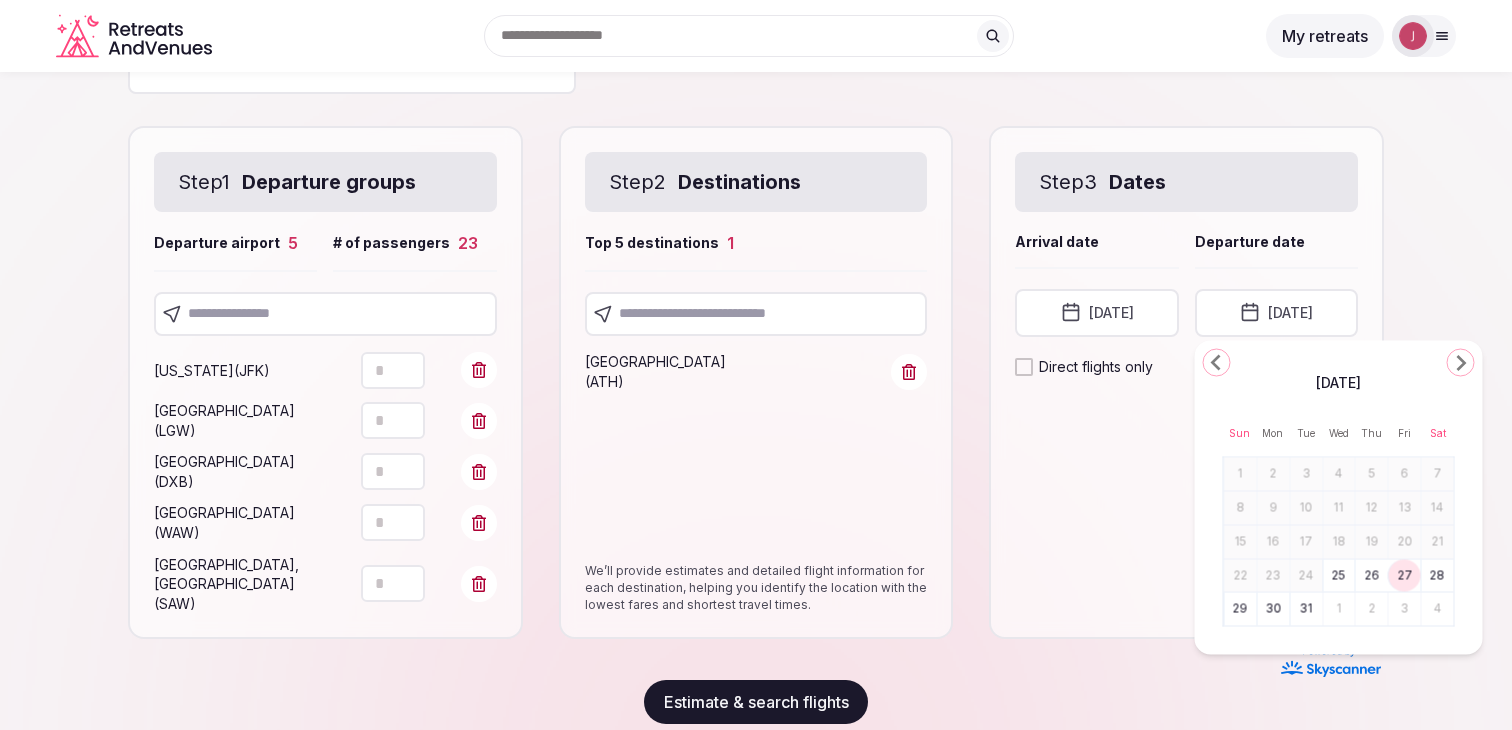 click on "28" at bounding box center [1438, 575] 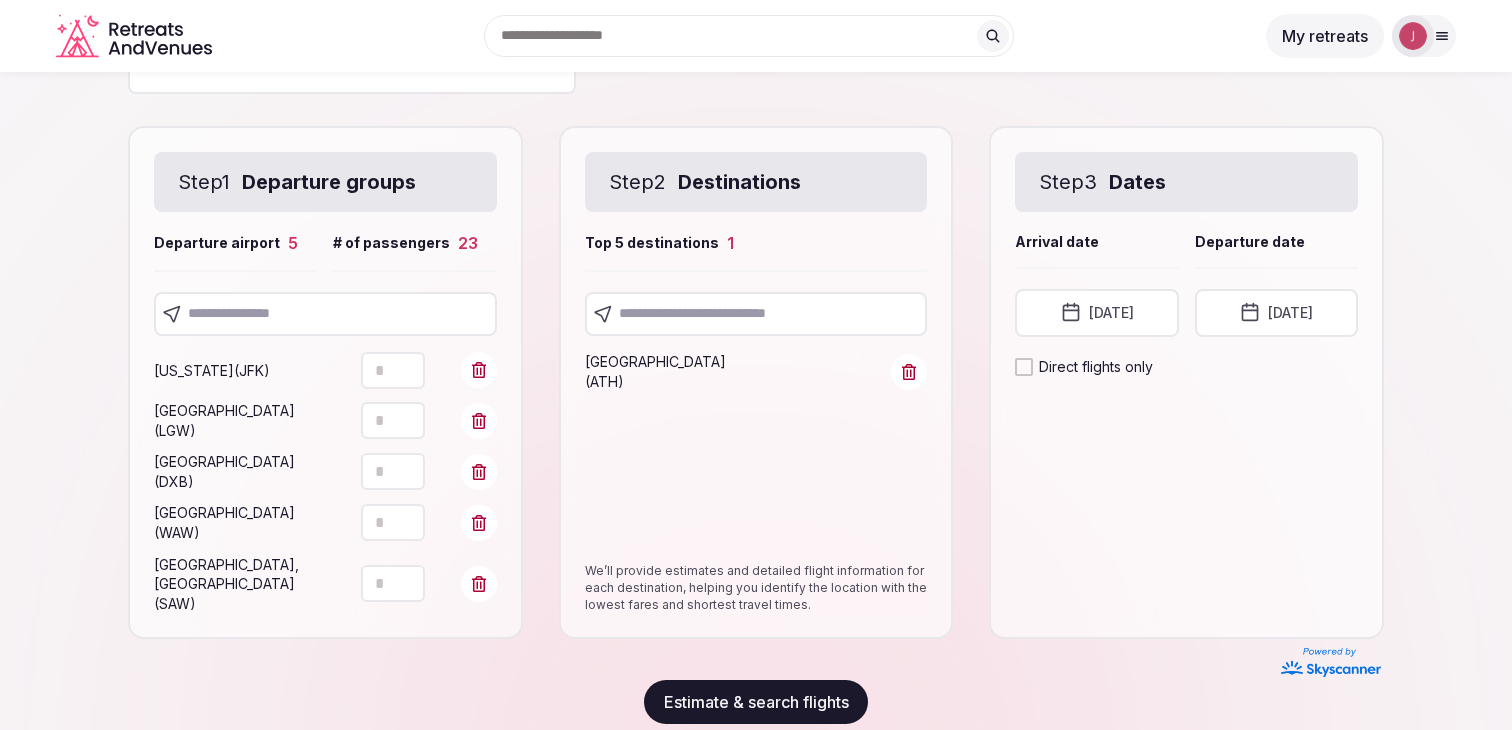 click on "[DATE]" at bounding box center (1276, 313) 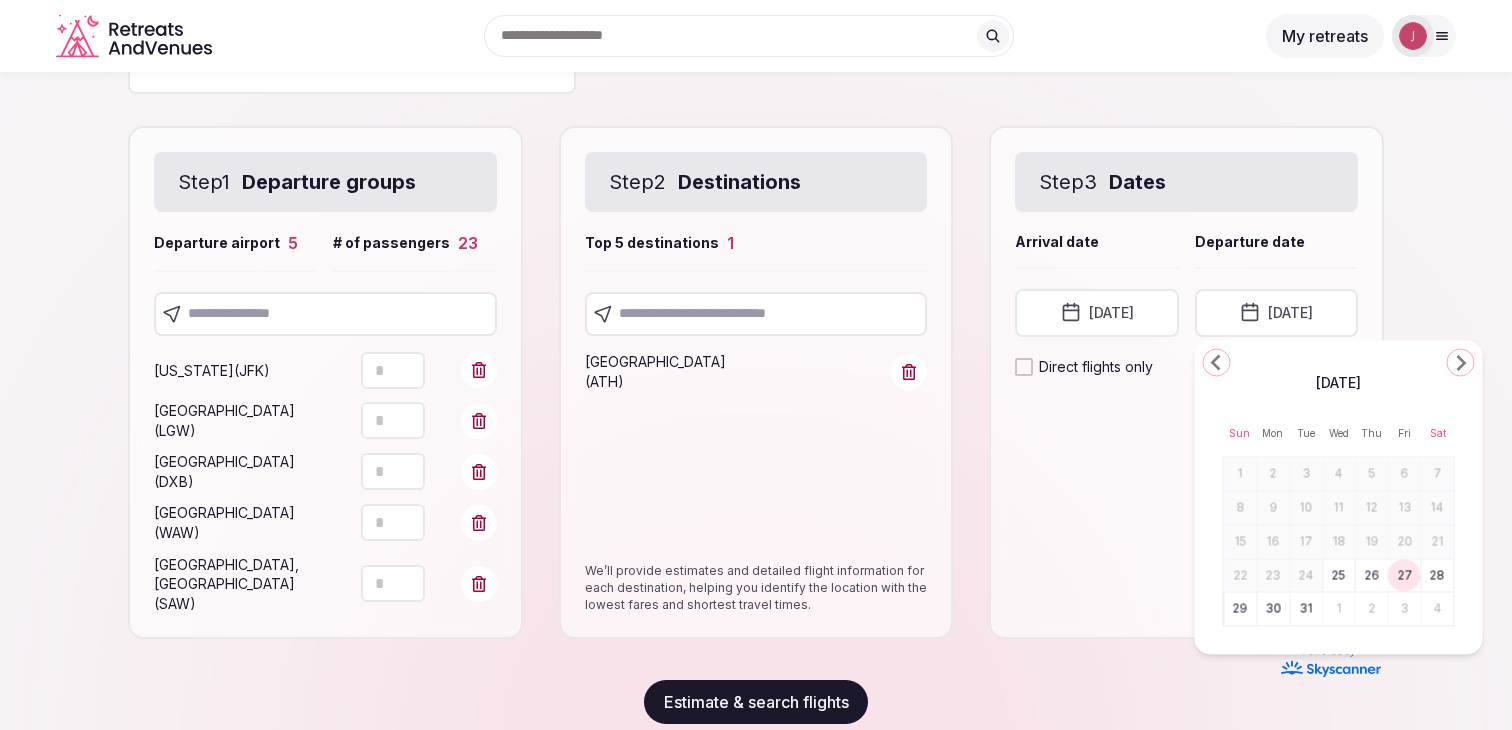 click on "28" at bounding box center (1438, 575) 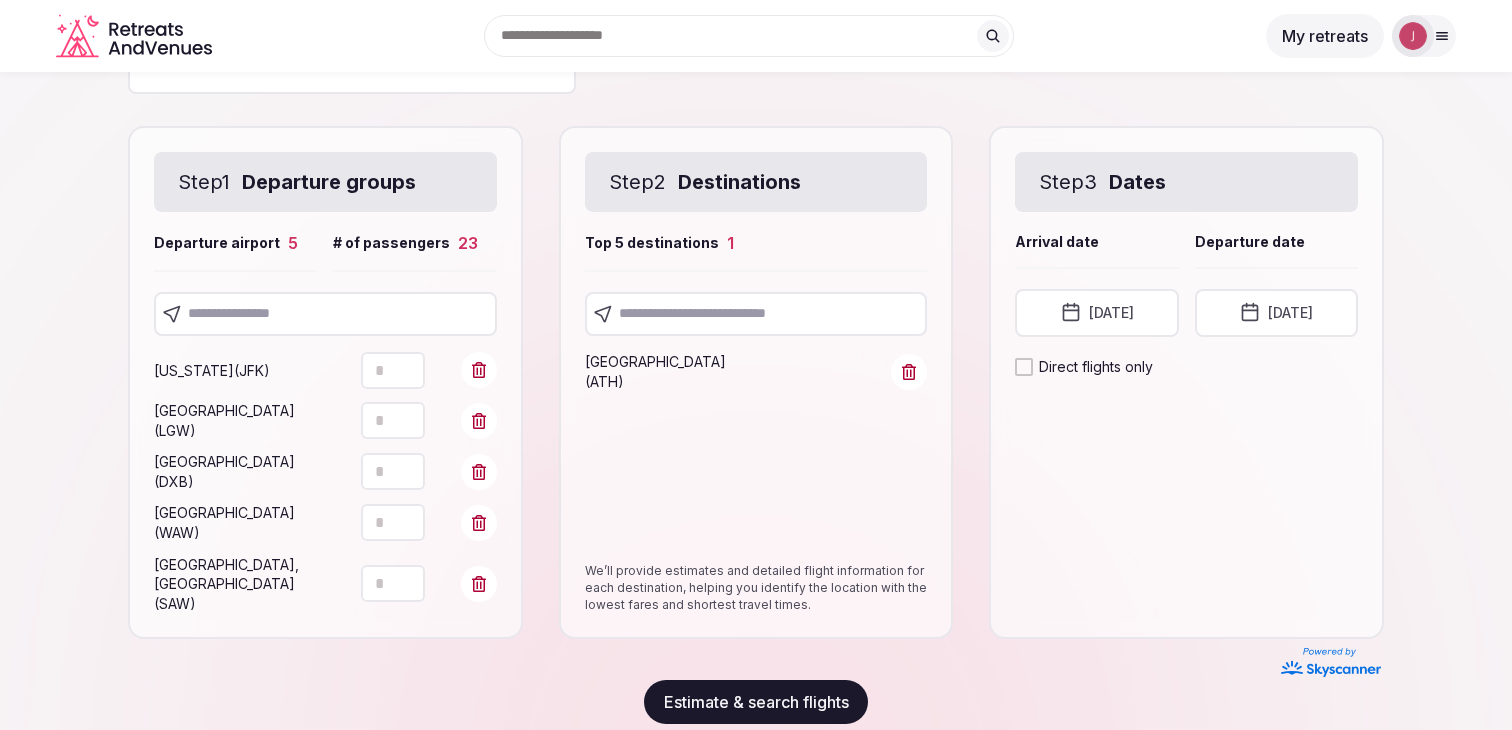click on "[DATE]" at bounding box center [1276, 313] 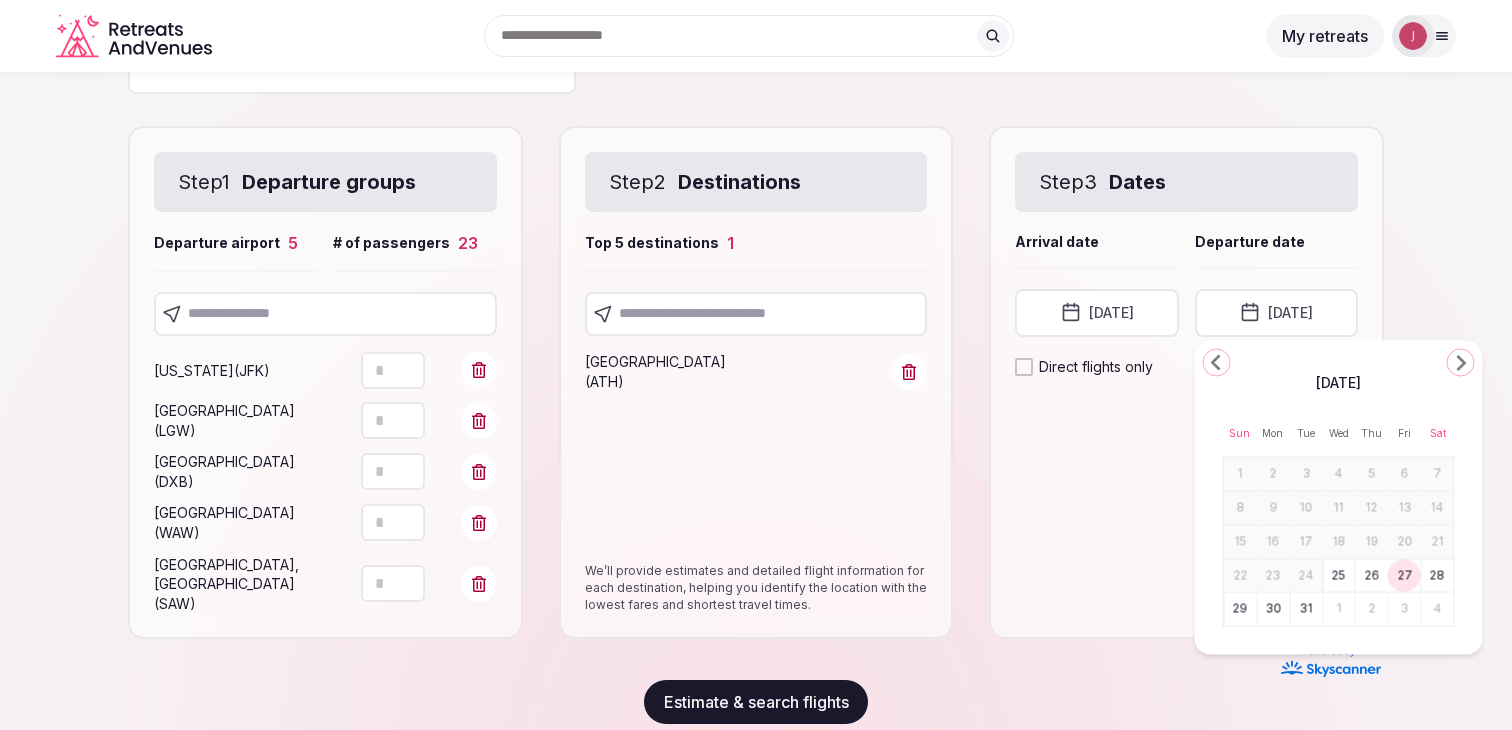 click on "29" at bounding box center [1241, 609] 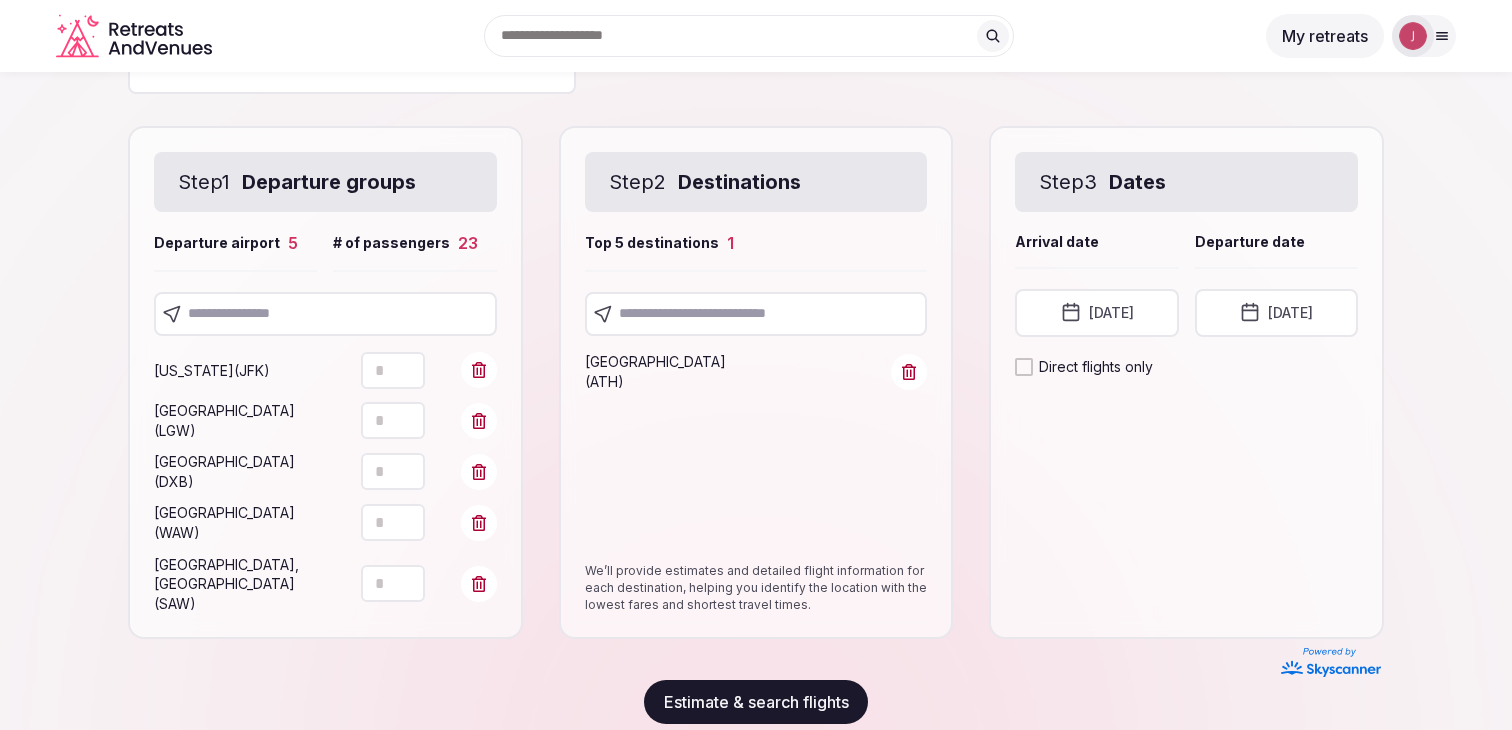 click on "[DATE]" at bounding box center (1276, 313) 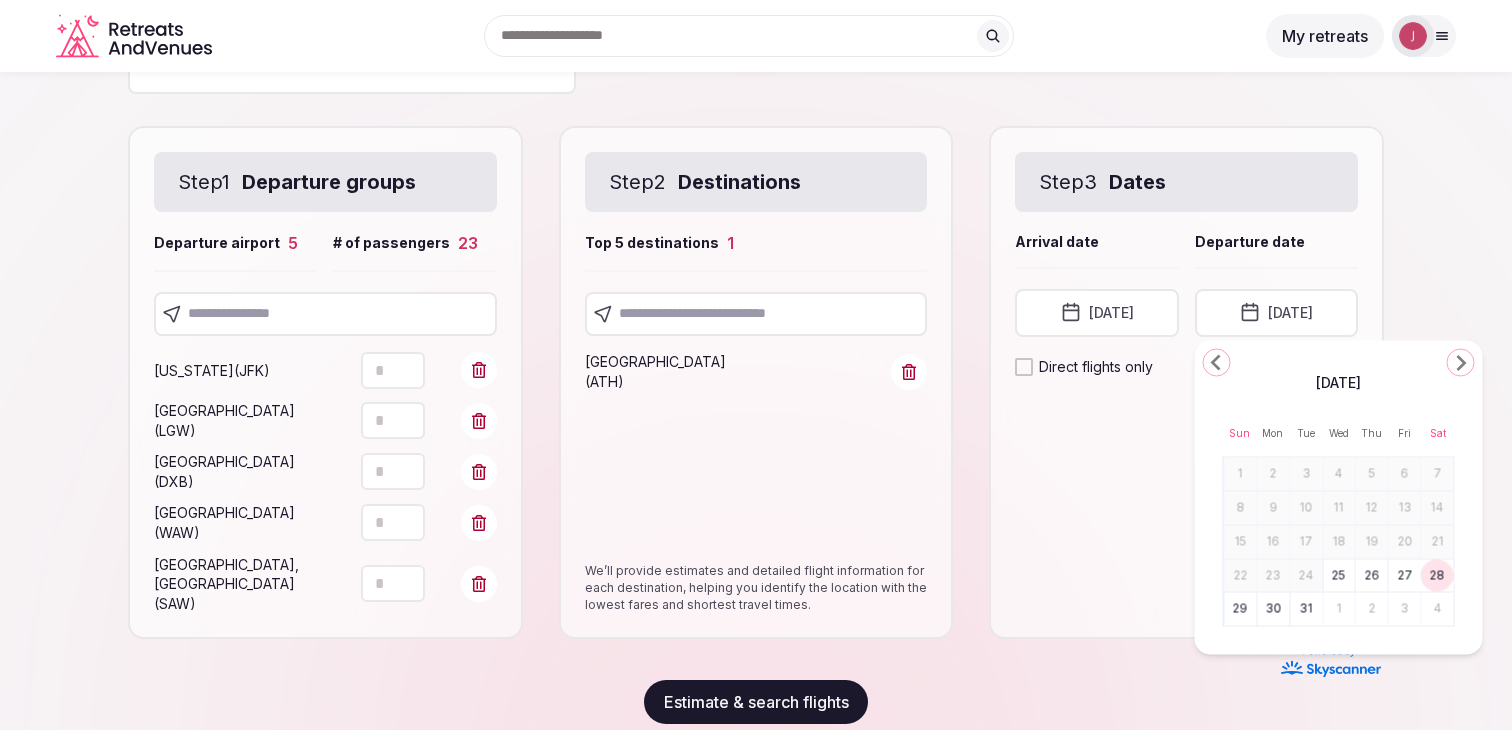 click on "29" at bounding box center (1241, 609) 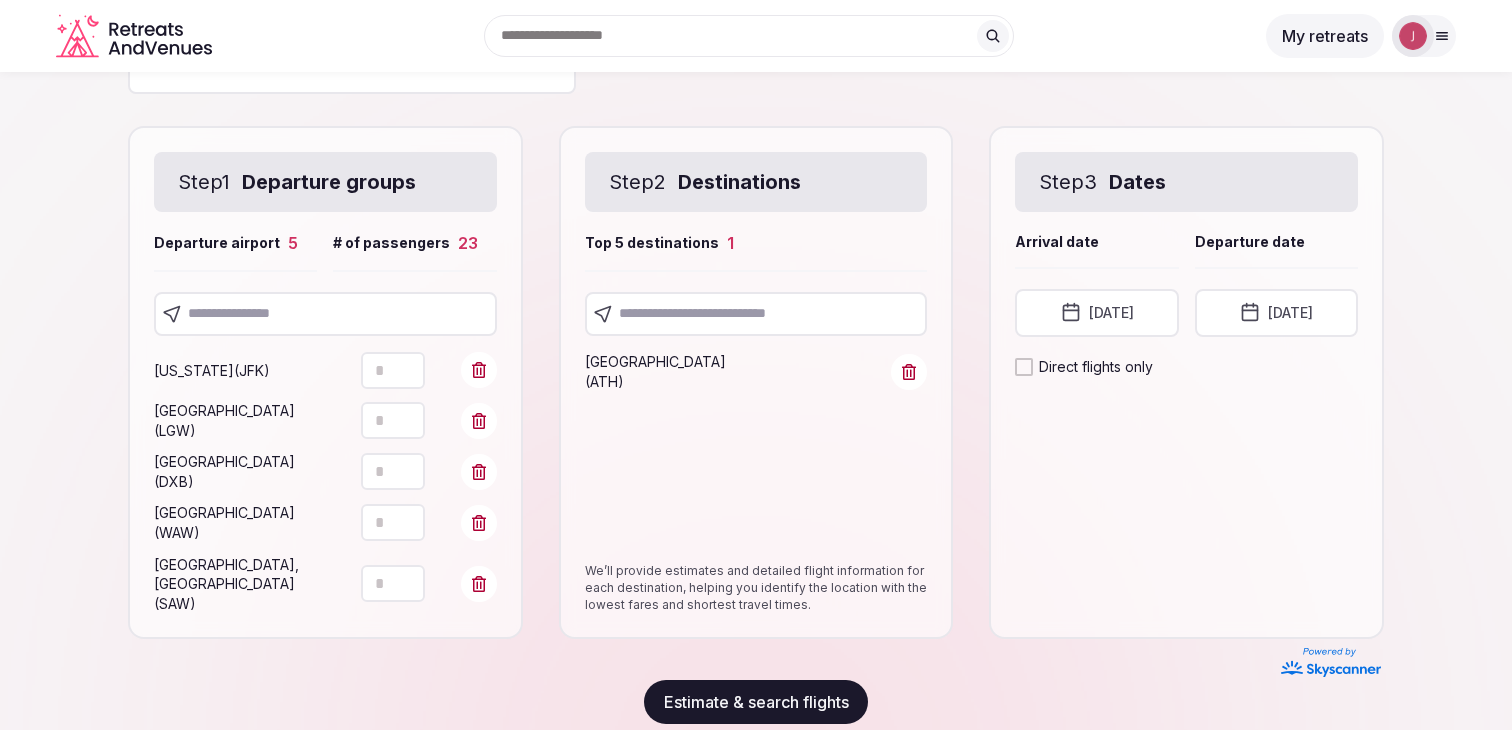 click on "[DATE]" at bounding box center [1276, 313] 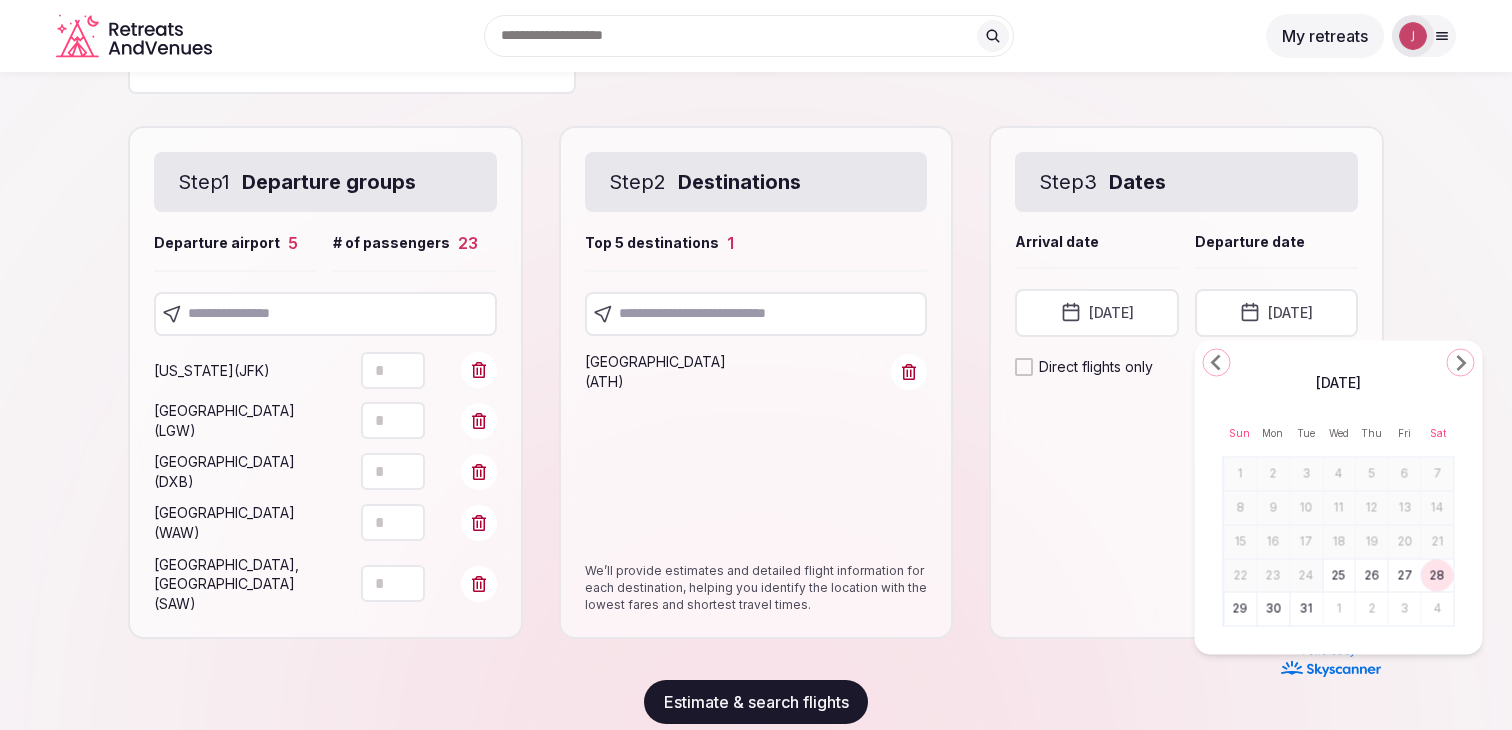 click on "27" at bounding box center (1405, 575) 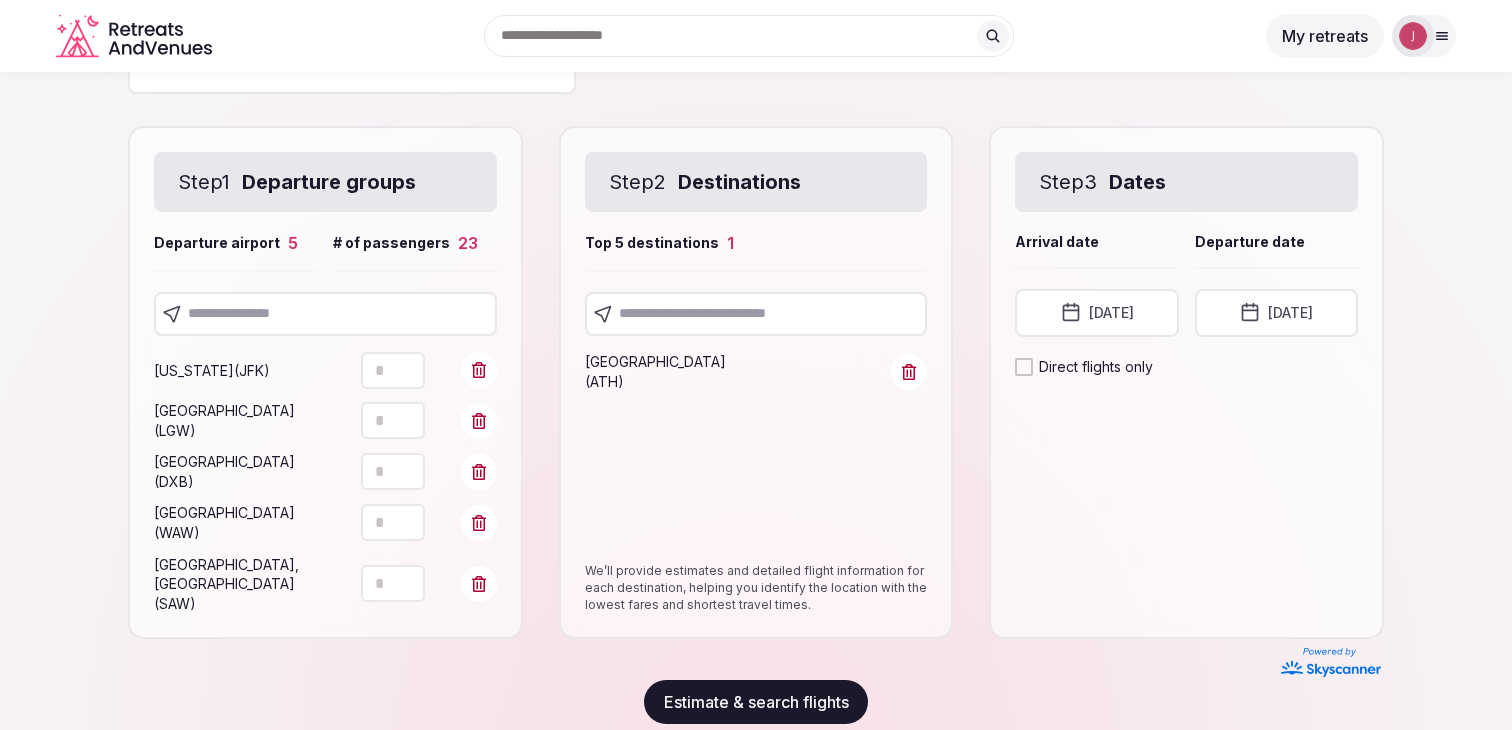 click on "[DATE]" at bounding box center [1276, 313] 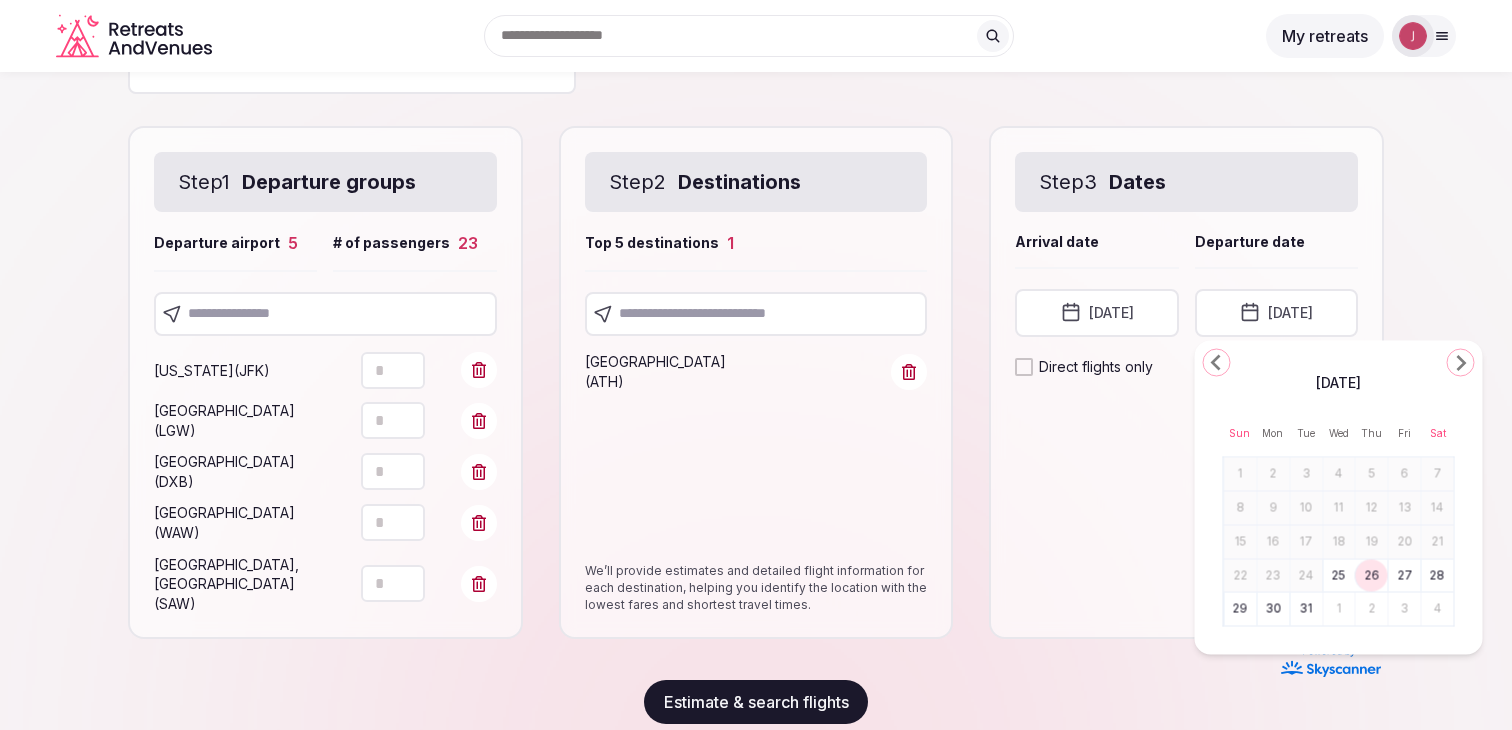 click on "28" at bounding box center [1438, 575] 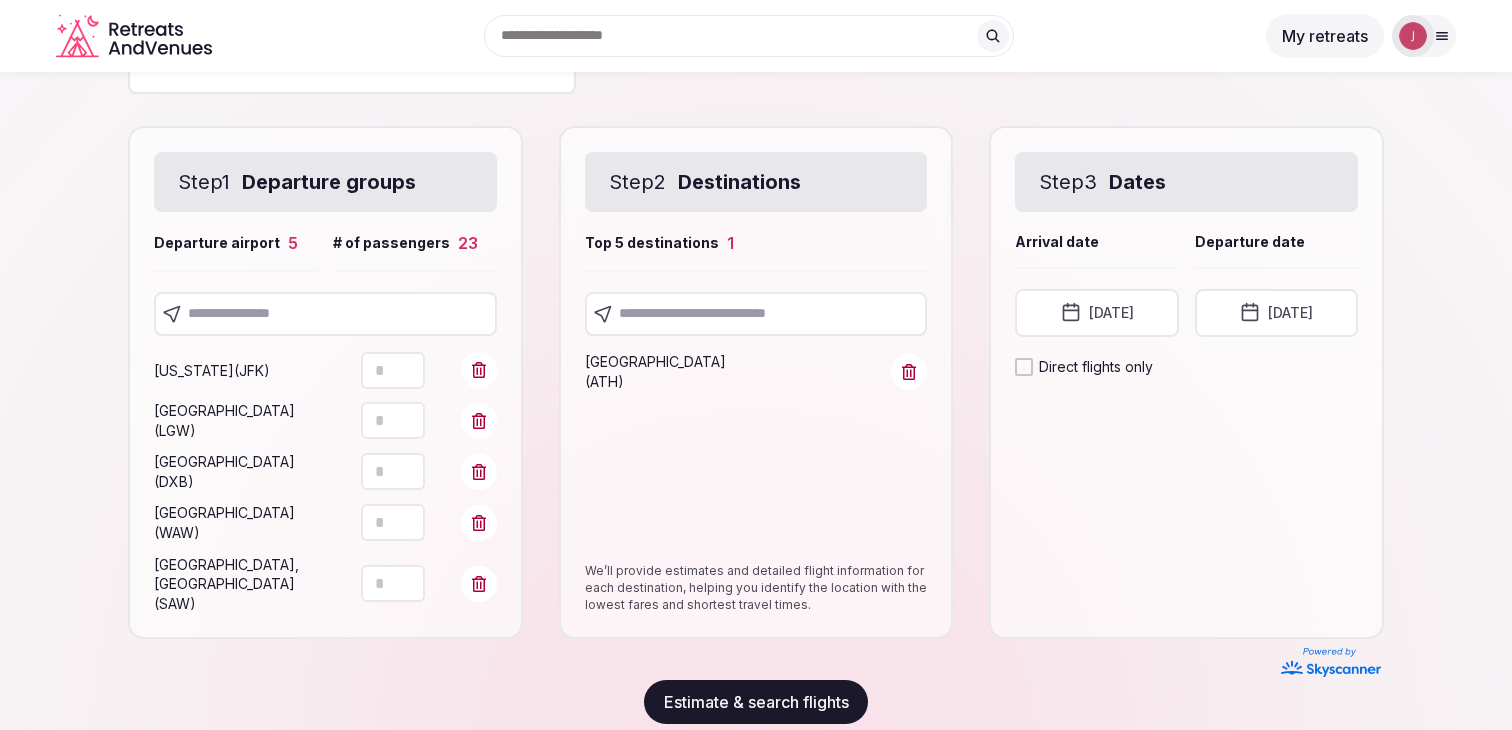 click on "[DATE]" at bounding box center (1276, 313) 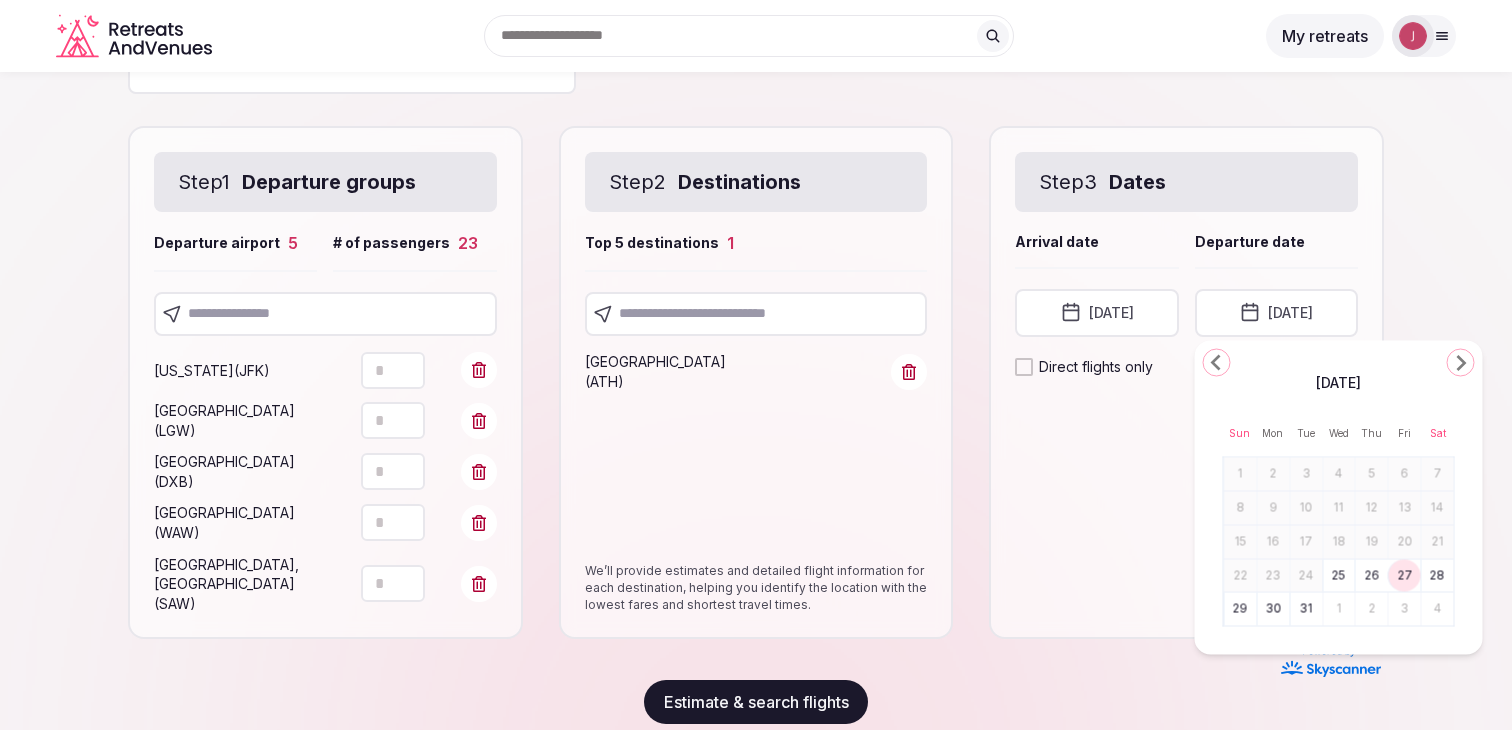 click on "29" at bounding box center (1241, 609) 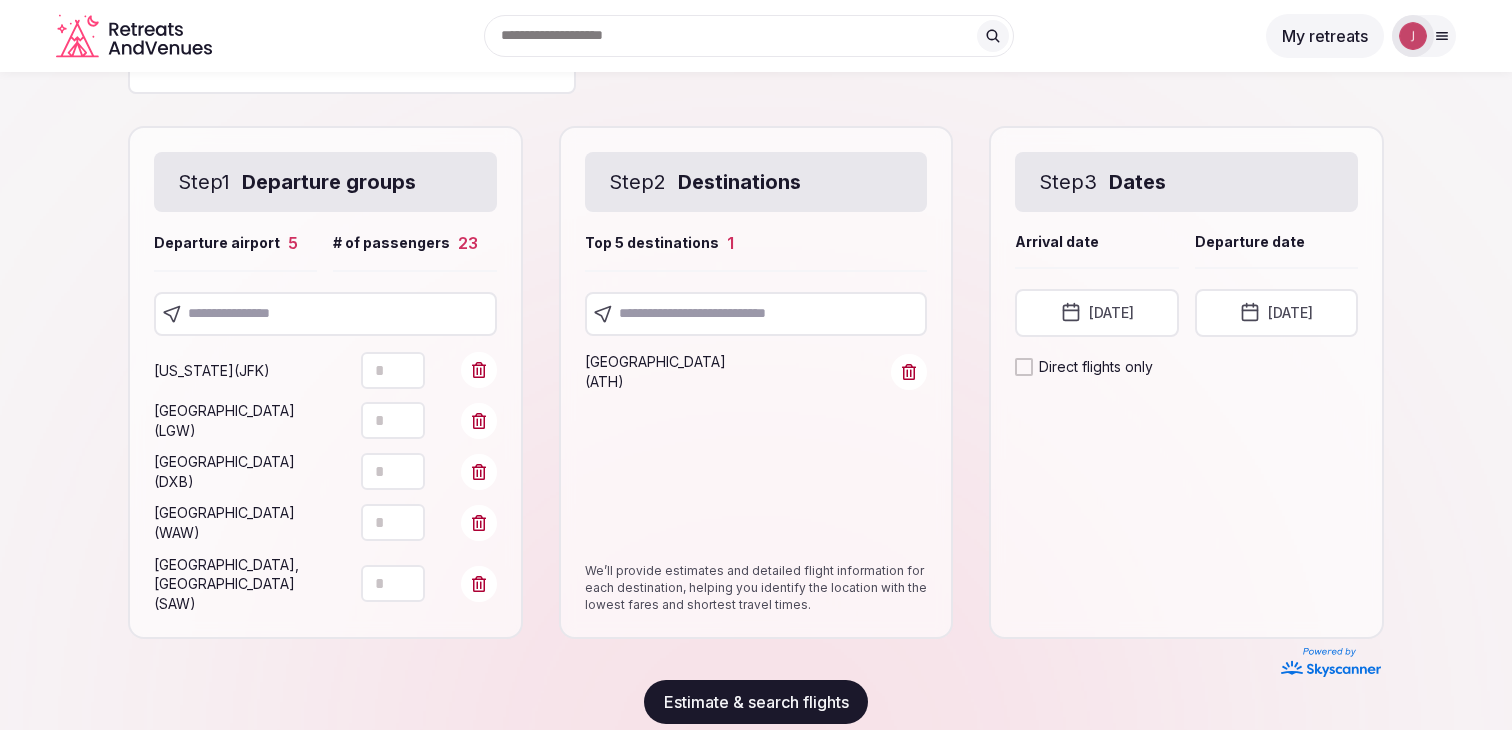 click on "Estimate & search flights" at bounding box center [756, 702] 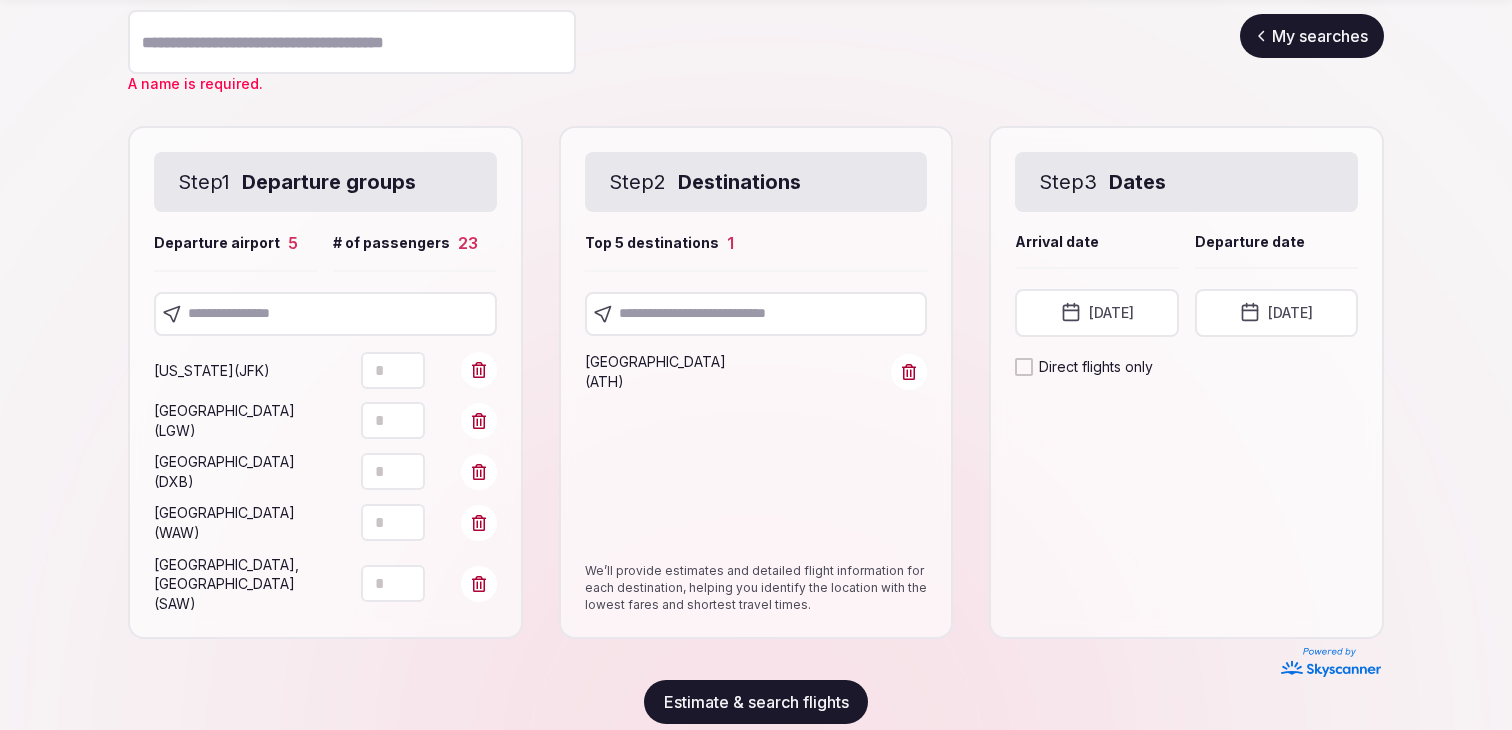 click on "Search name *" at bounding box center (352, 42) 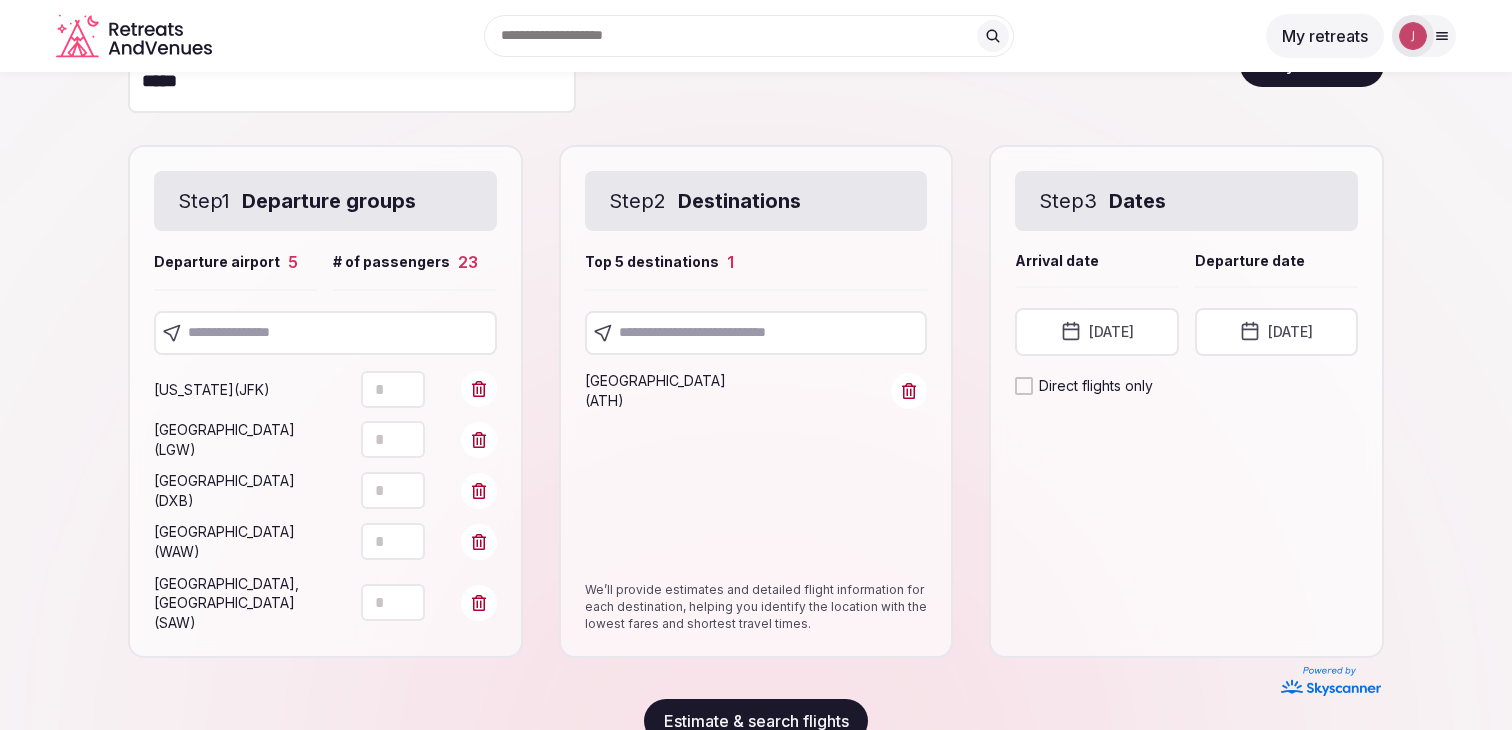 scroll, scrollTop: 87, scrollLeft: 0, axis: vertical 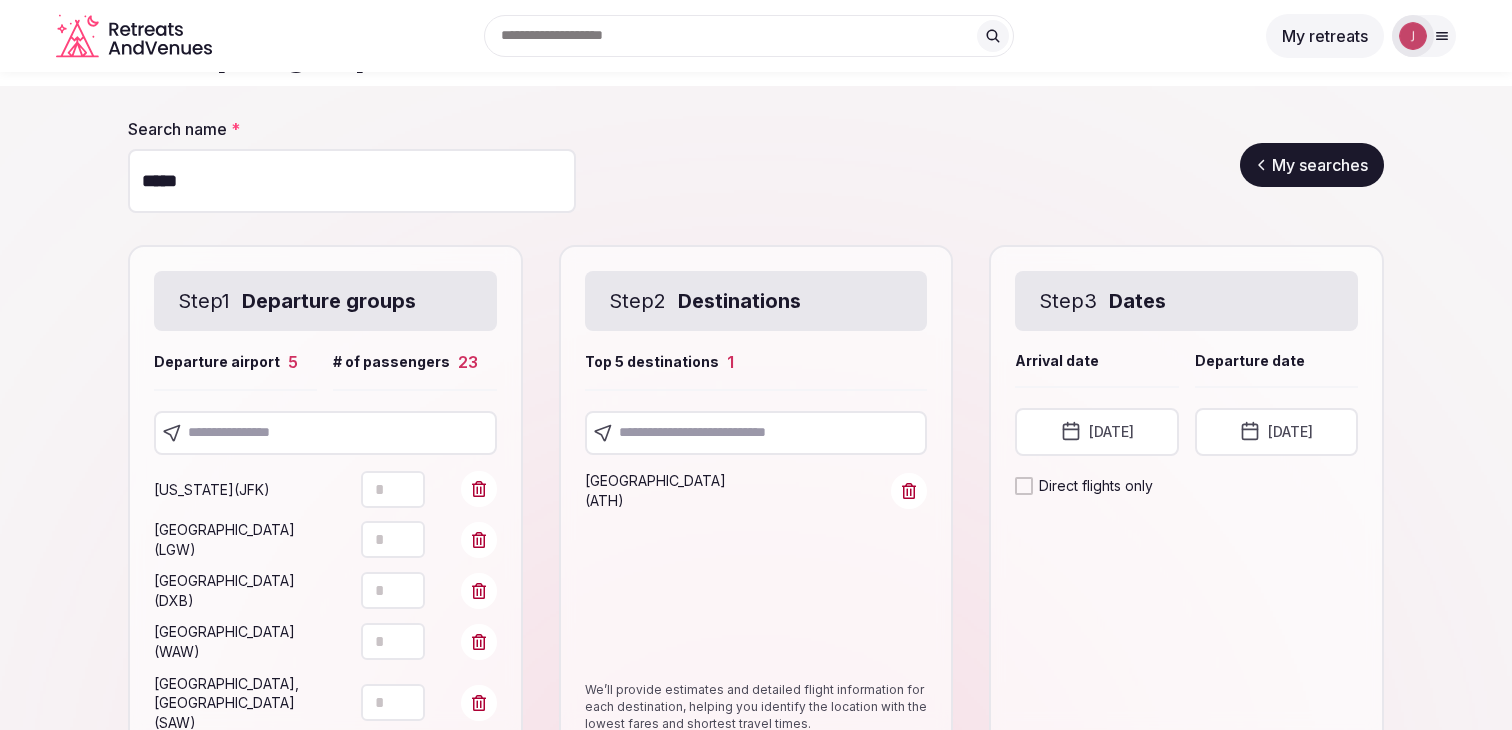 click on "*****" at bounding box center (352, 181) 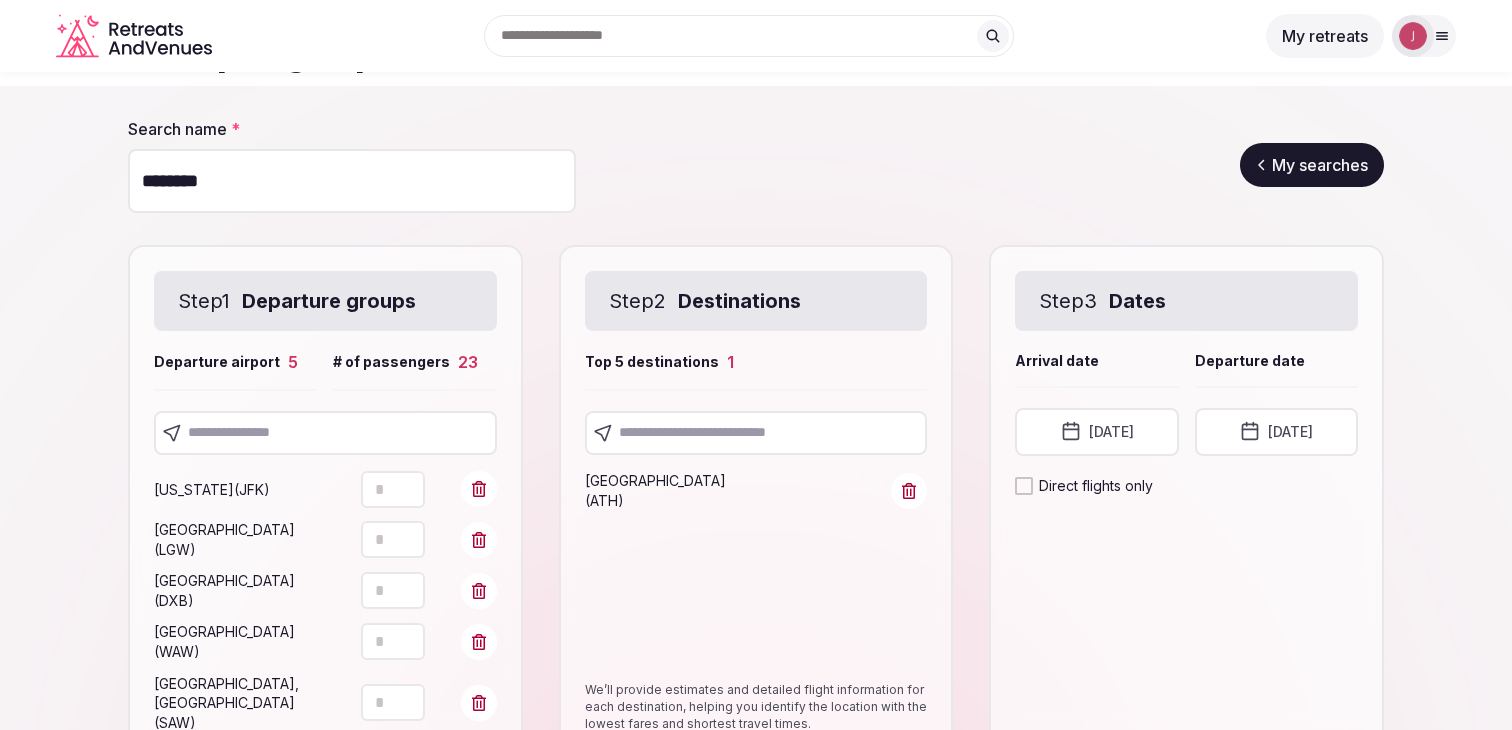 click on "*******" at bounding box center [352, 181] 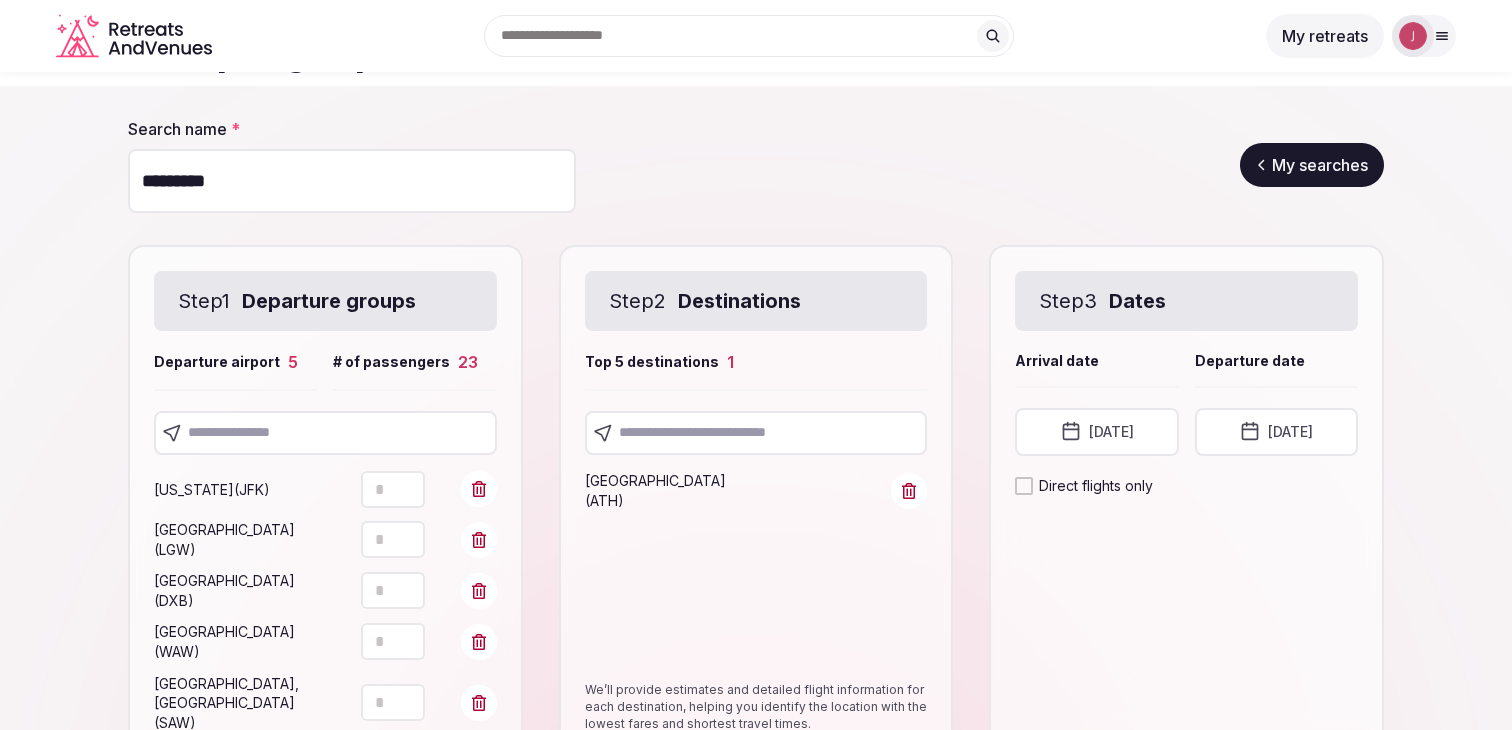click on "Search name * *********  My searches" at bounding box center (756, 165) 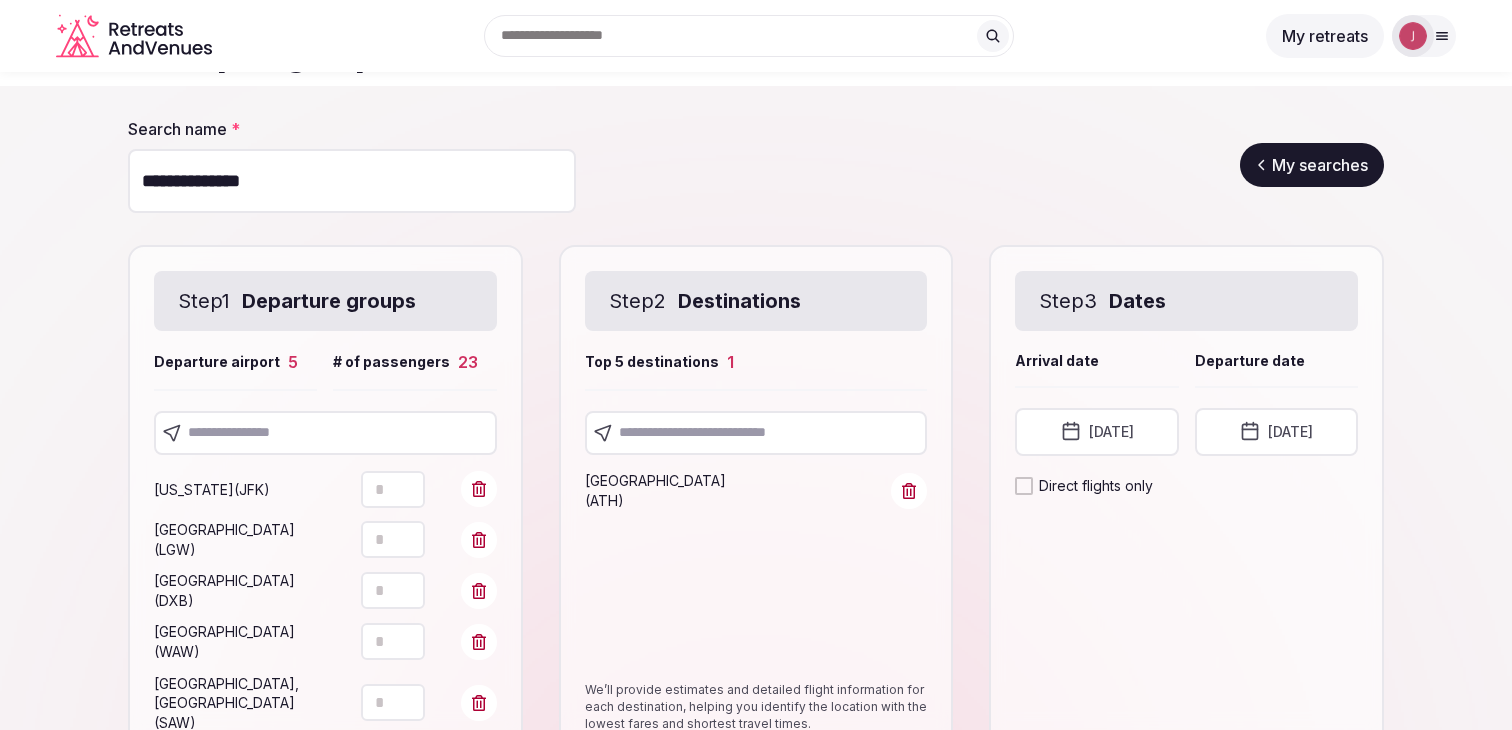 type on "**********" 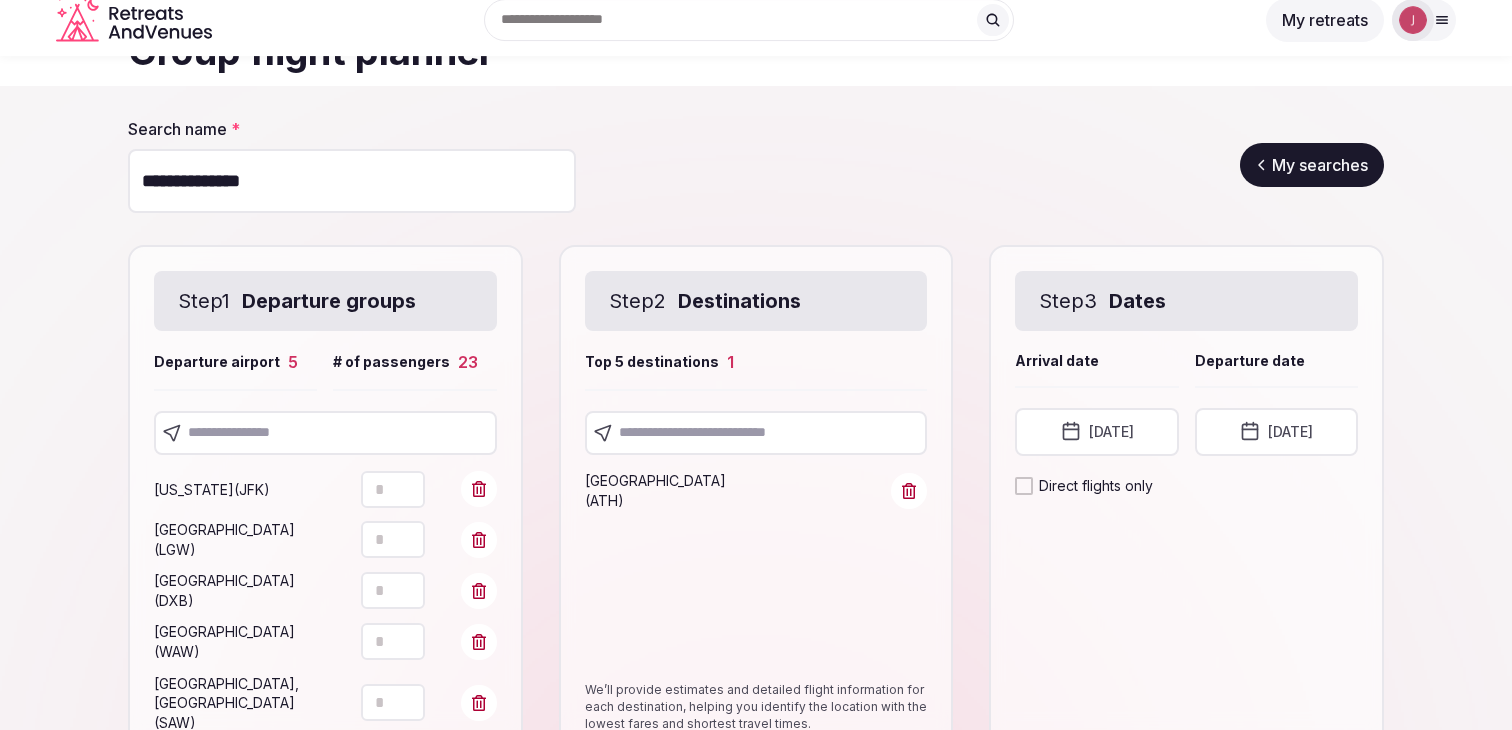 scroll, scrollTop: 216, scrollLeft: 0, axis: vertical 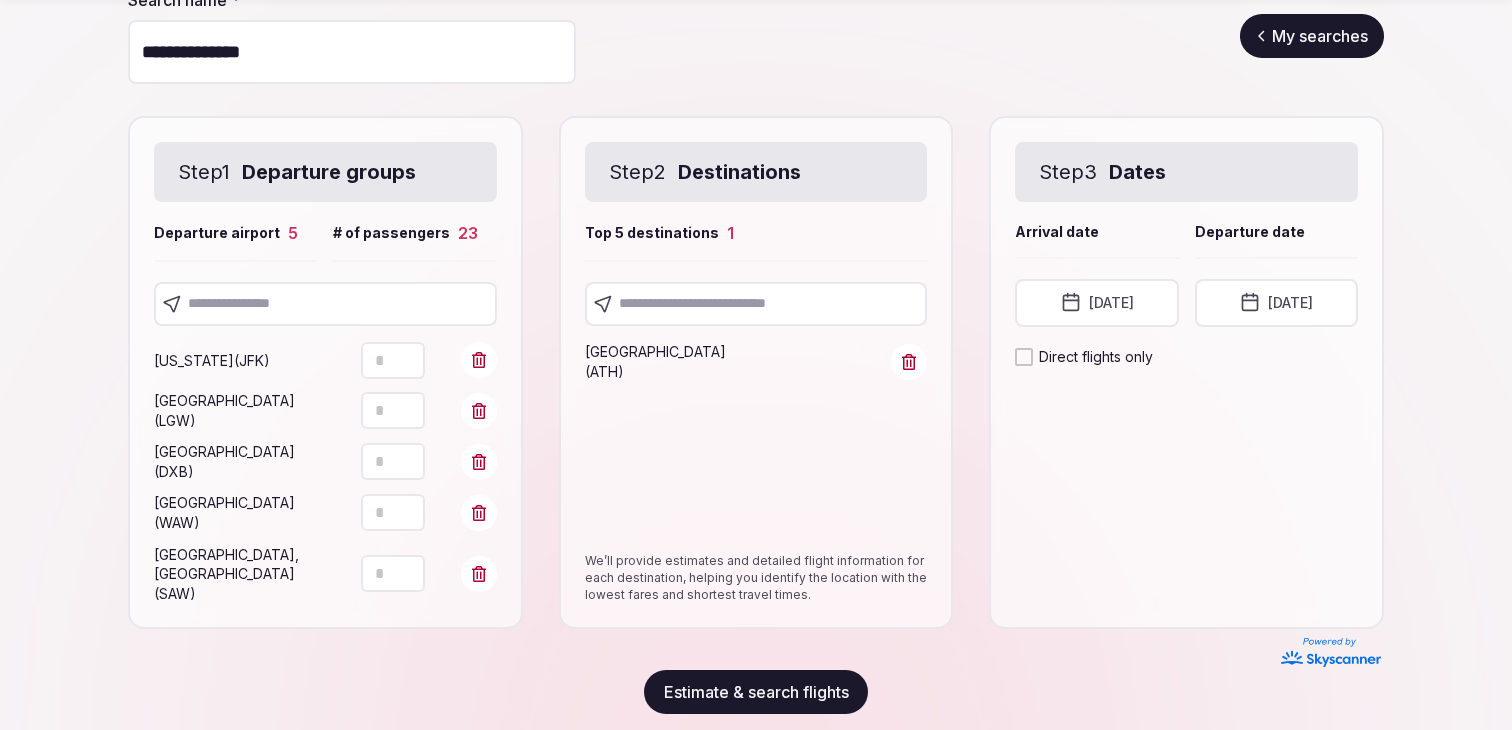 click on "Estimate & search flights" at bounding box center [756, 692] 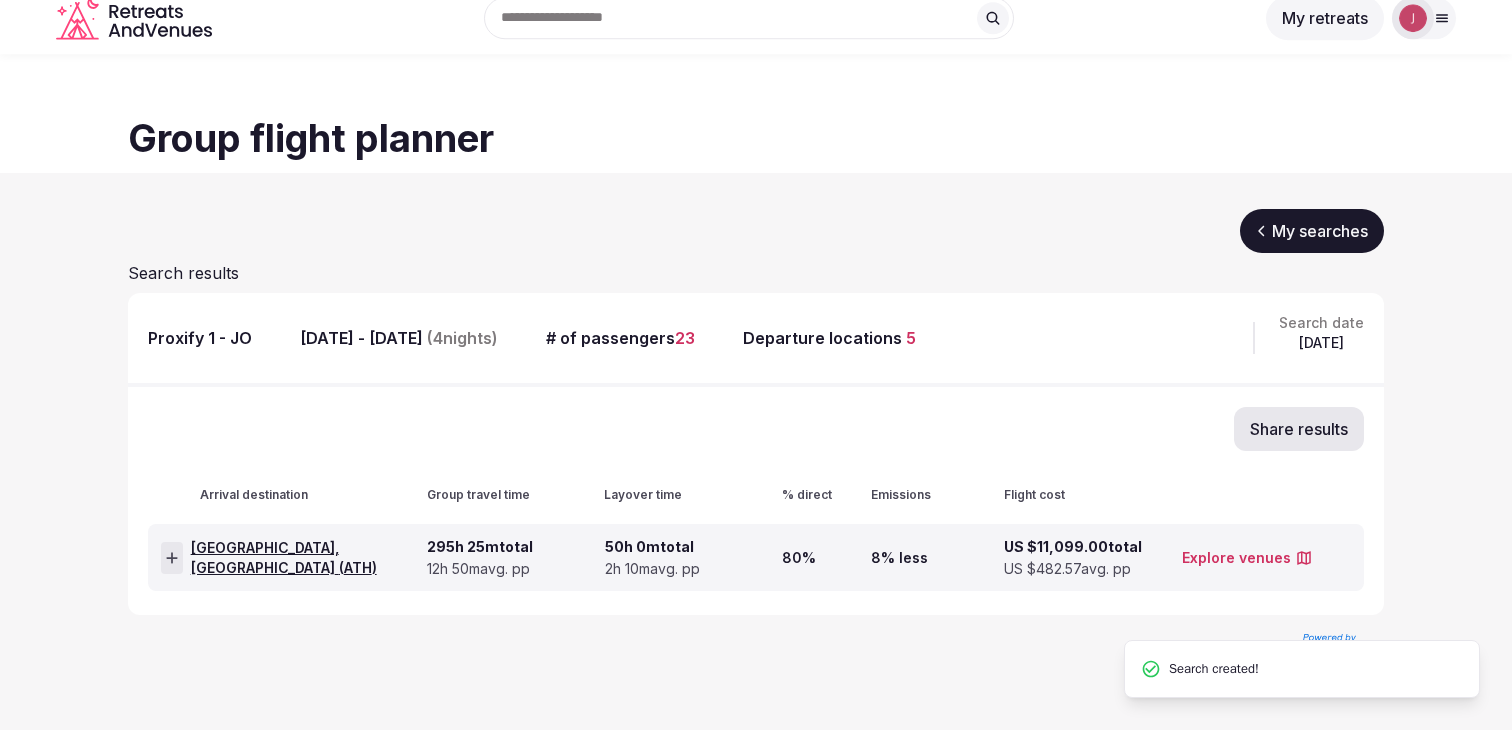 scroll, scrollTop: 0, scrollLeft: 0, axis: both 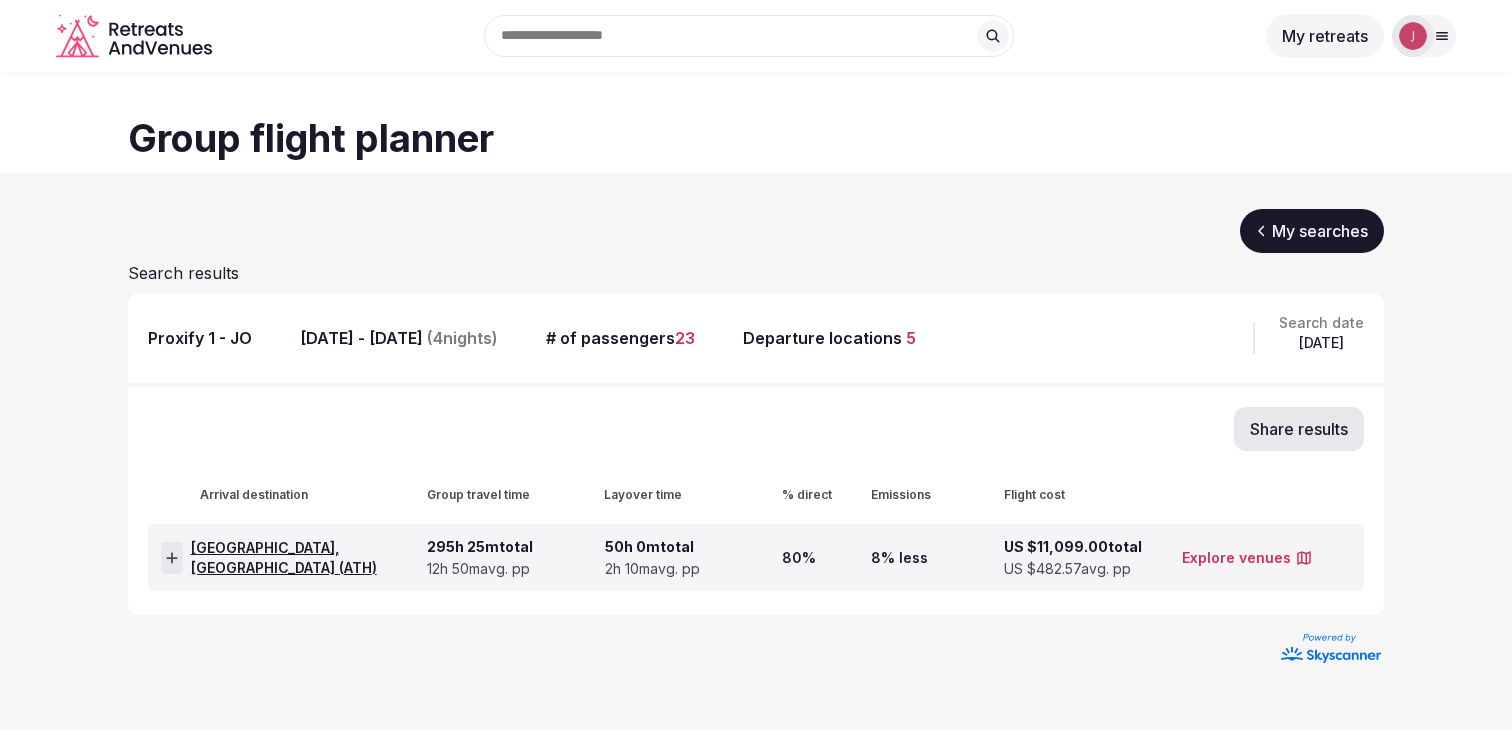 click 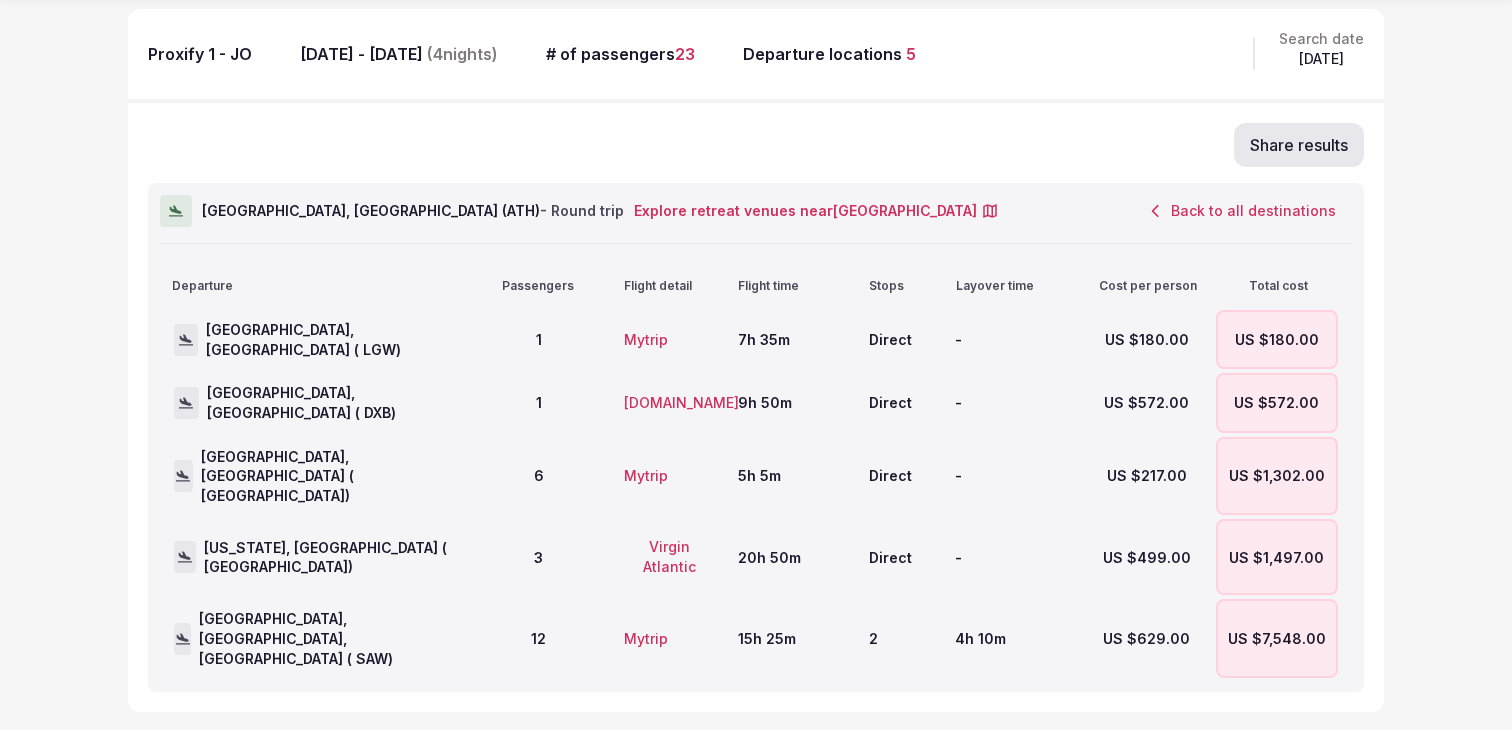 scroll, scrollTop: 297, scrollLeft: 0, axis: vertical 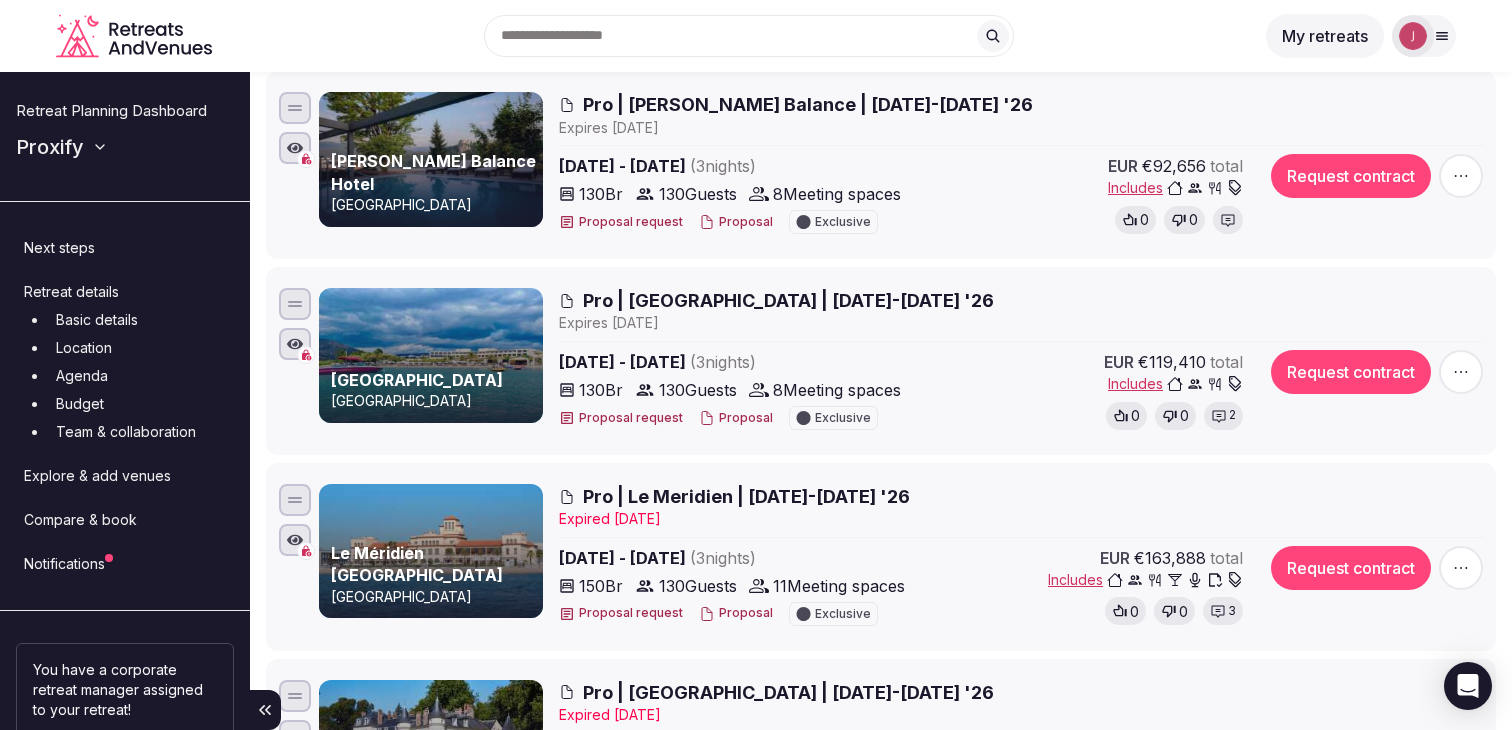 click on "Pro | Le Meridien | 15-18 April '26" at bounding box center (746, 496) 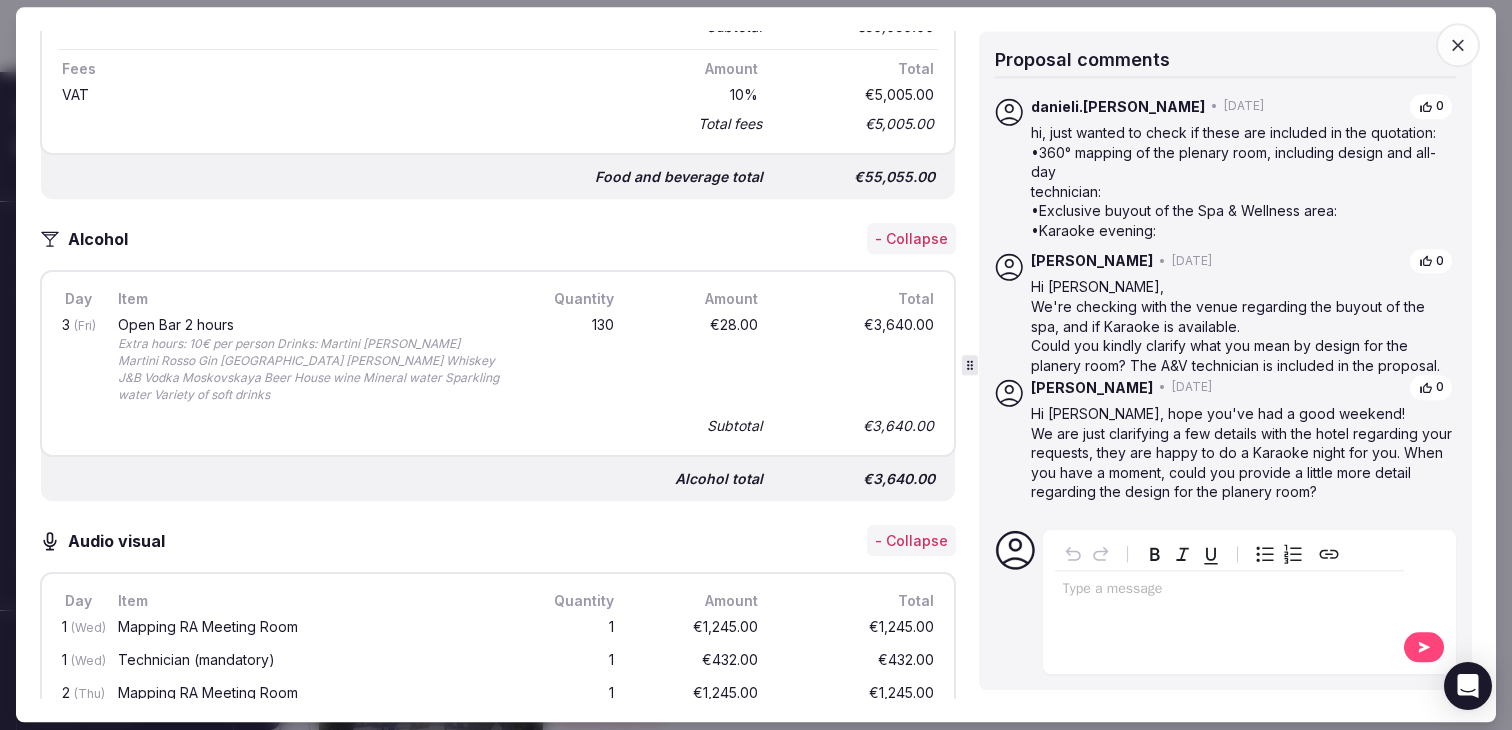 scroll, scrollTop: 1997, scrollLeft: 0, axis: vertical 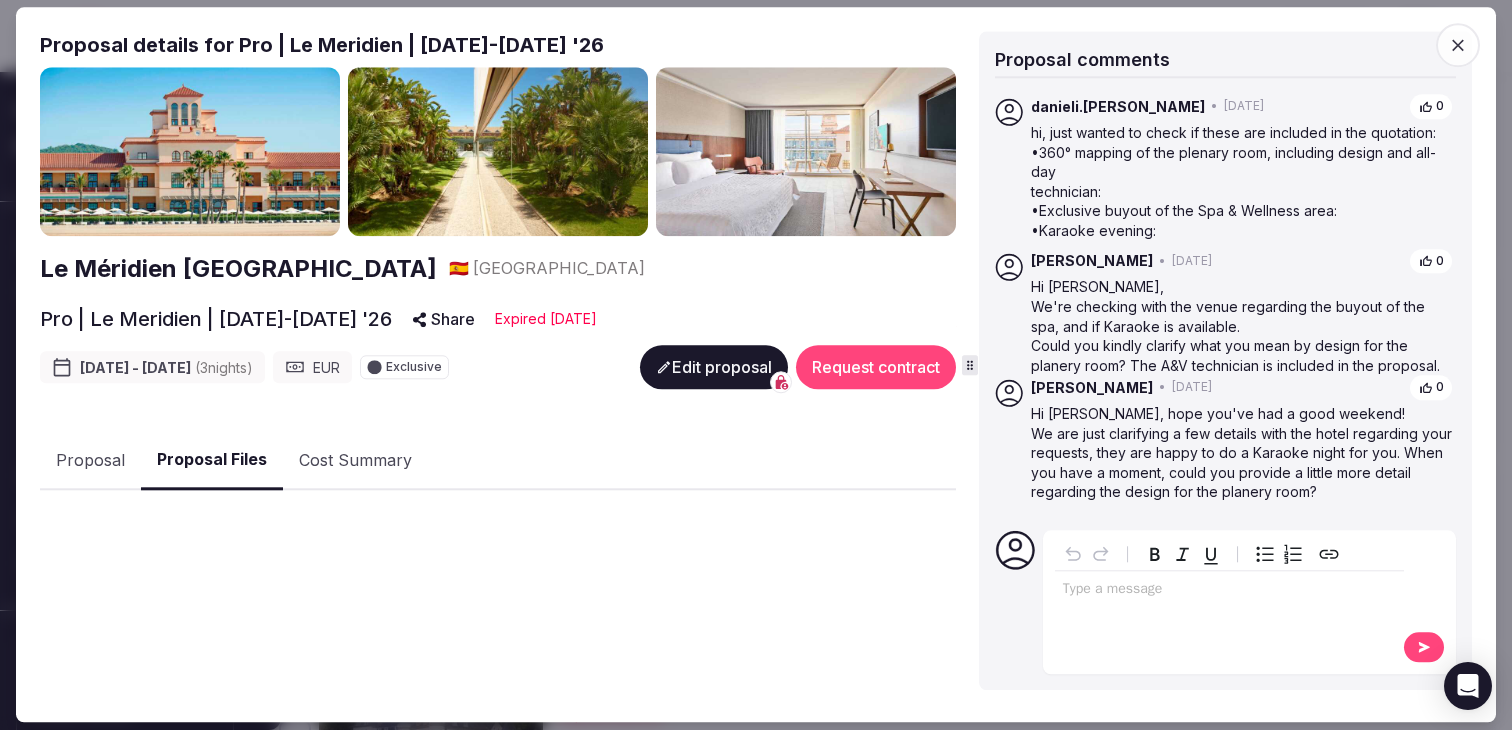 click on "Proposal Files" at bounding box center [212, 461] 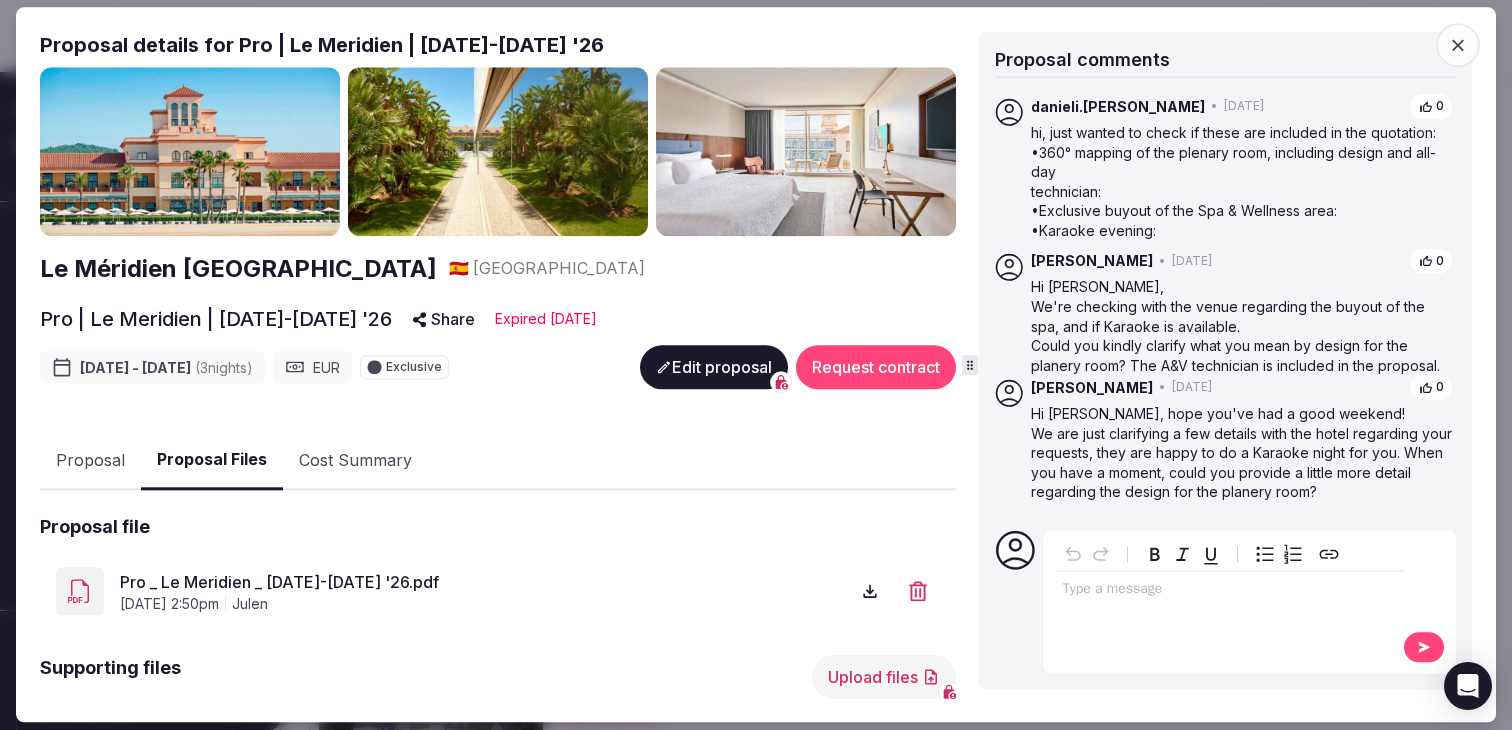 scroll, scrollTop: 217, scrollLeft: 0, axis: vertical 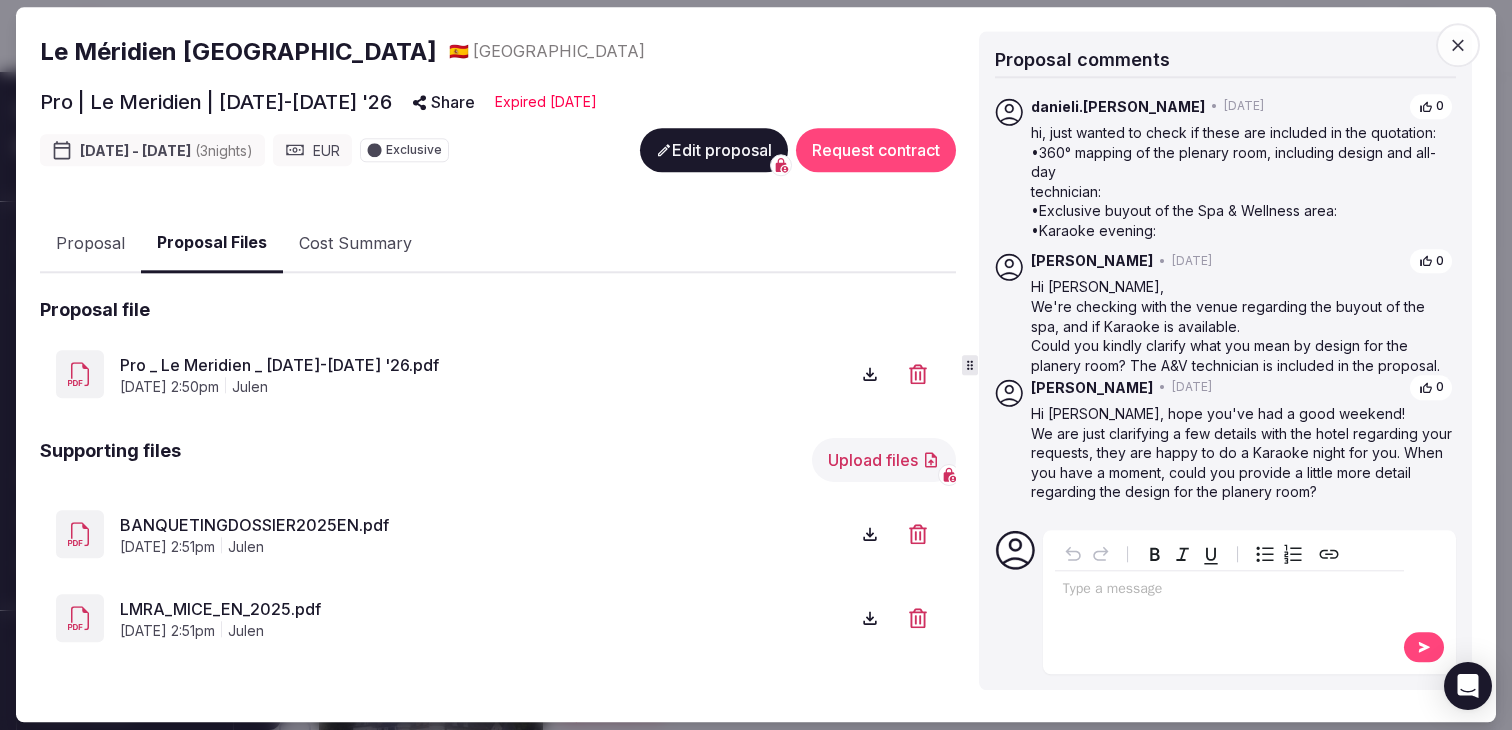 click on "BANQUETINGDOSSIER2025EN.pdf" at bounding box center (484, 525) 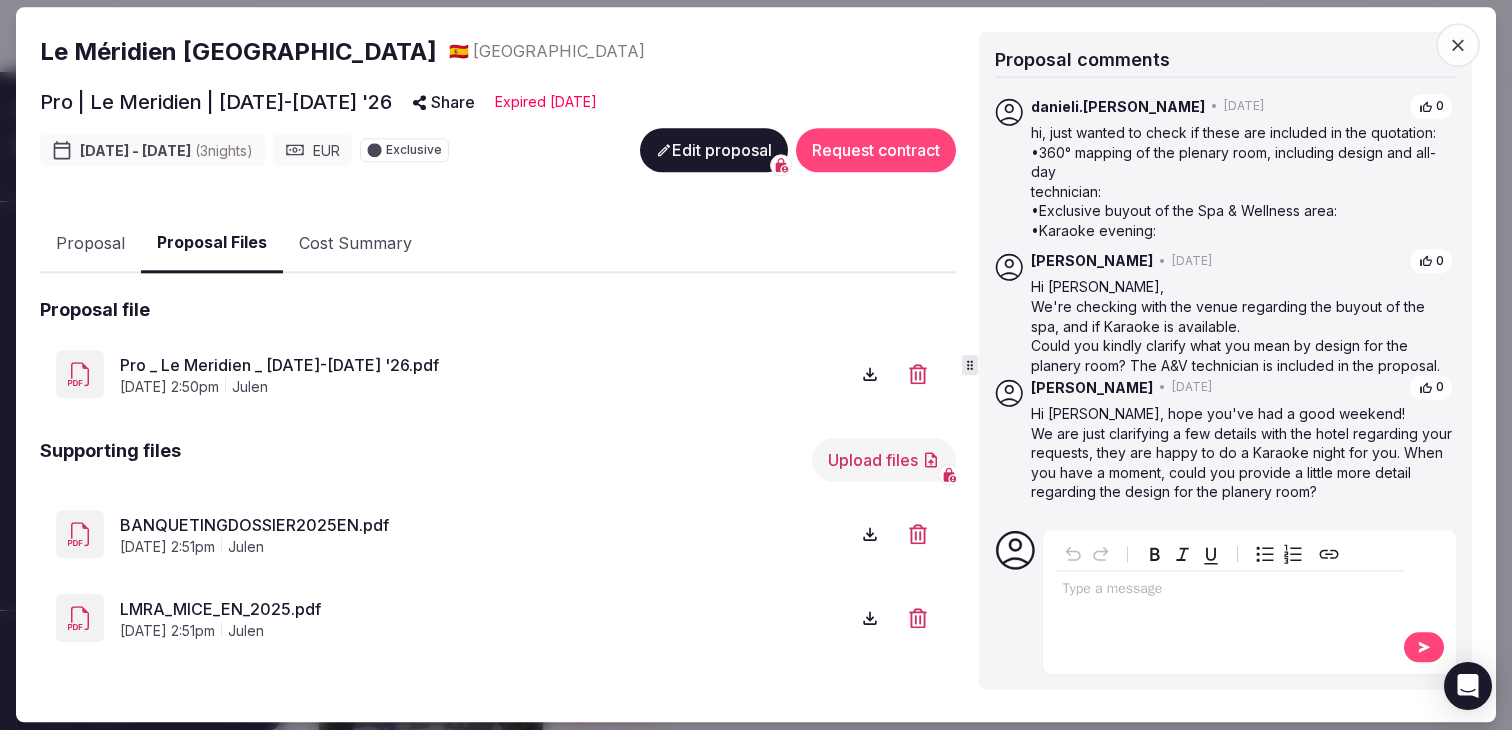 click at bounding box center [1458, 45] 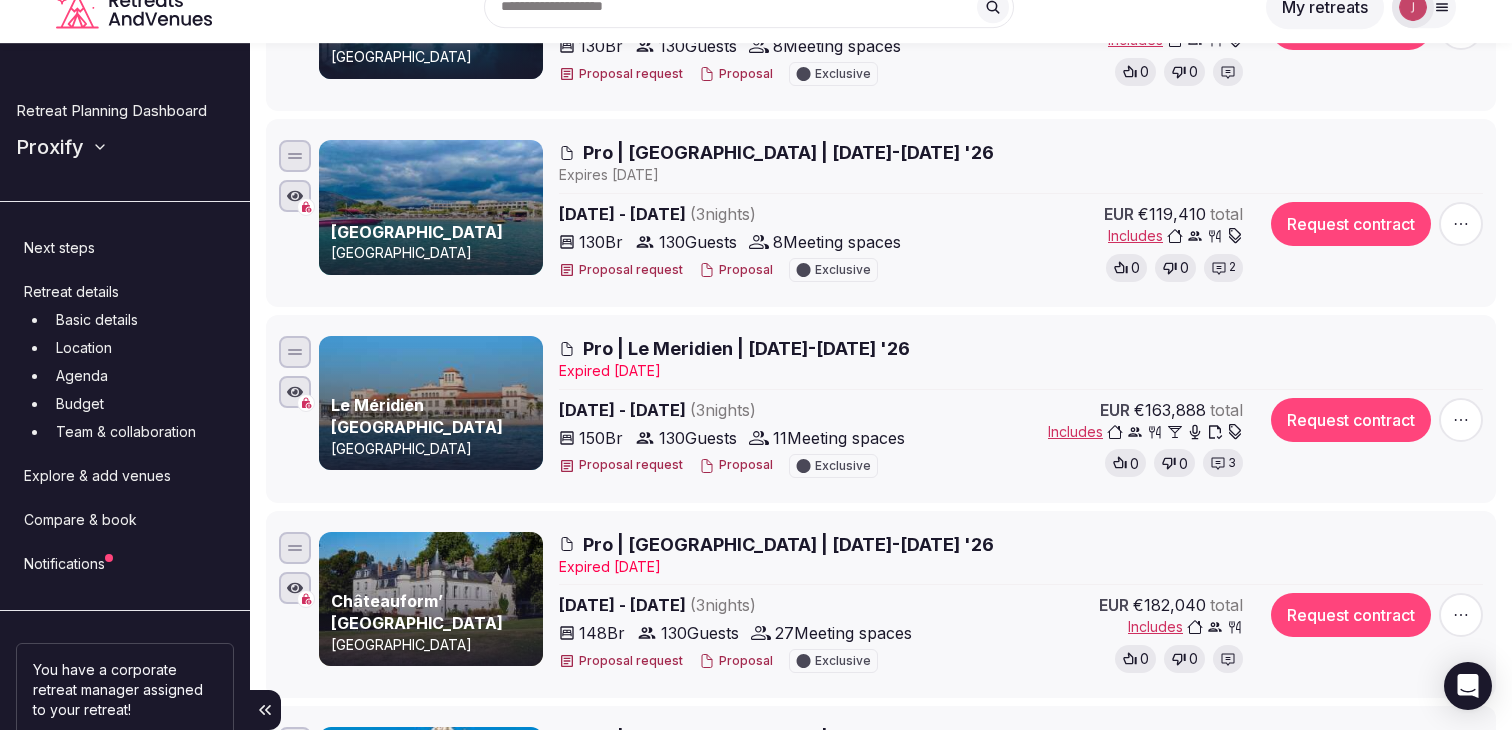 scroll, scrollTop: 788, scrollLeft: 0, axis: vertical 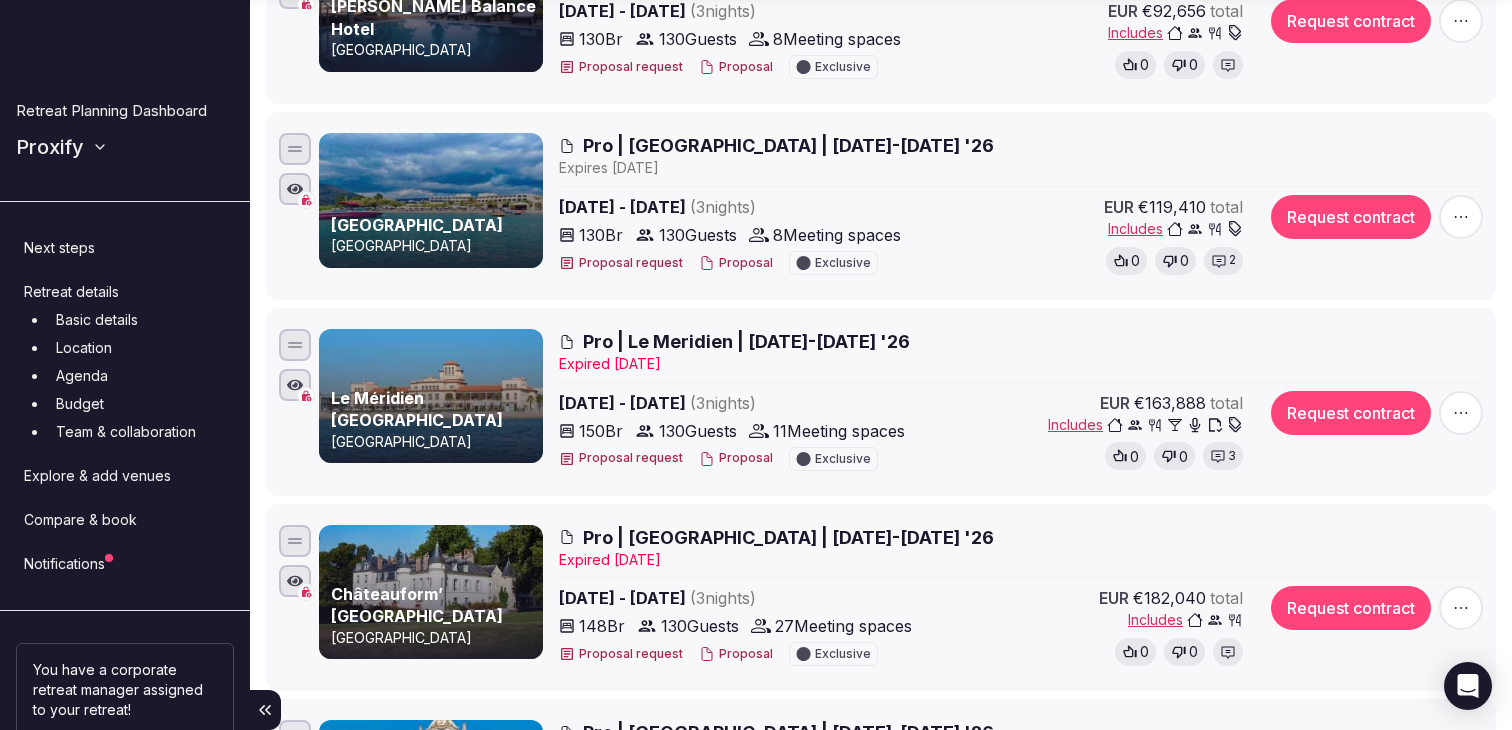 click on "Pro | Le Meridien | 15-18 April '26" at bounding box center (746, 341) 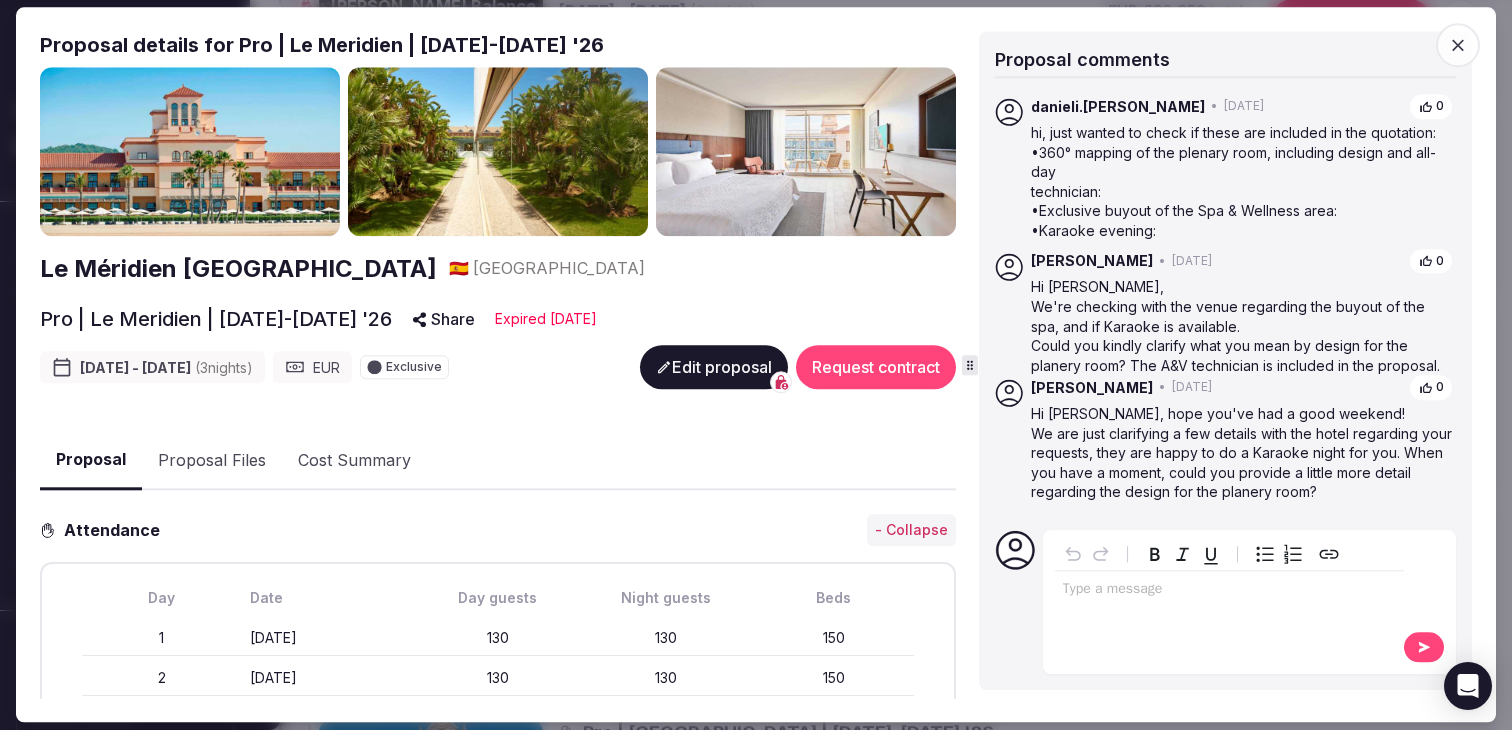 click on "Edit proposal" at bounding box center (714, 368) 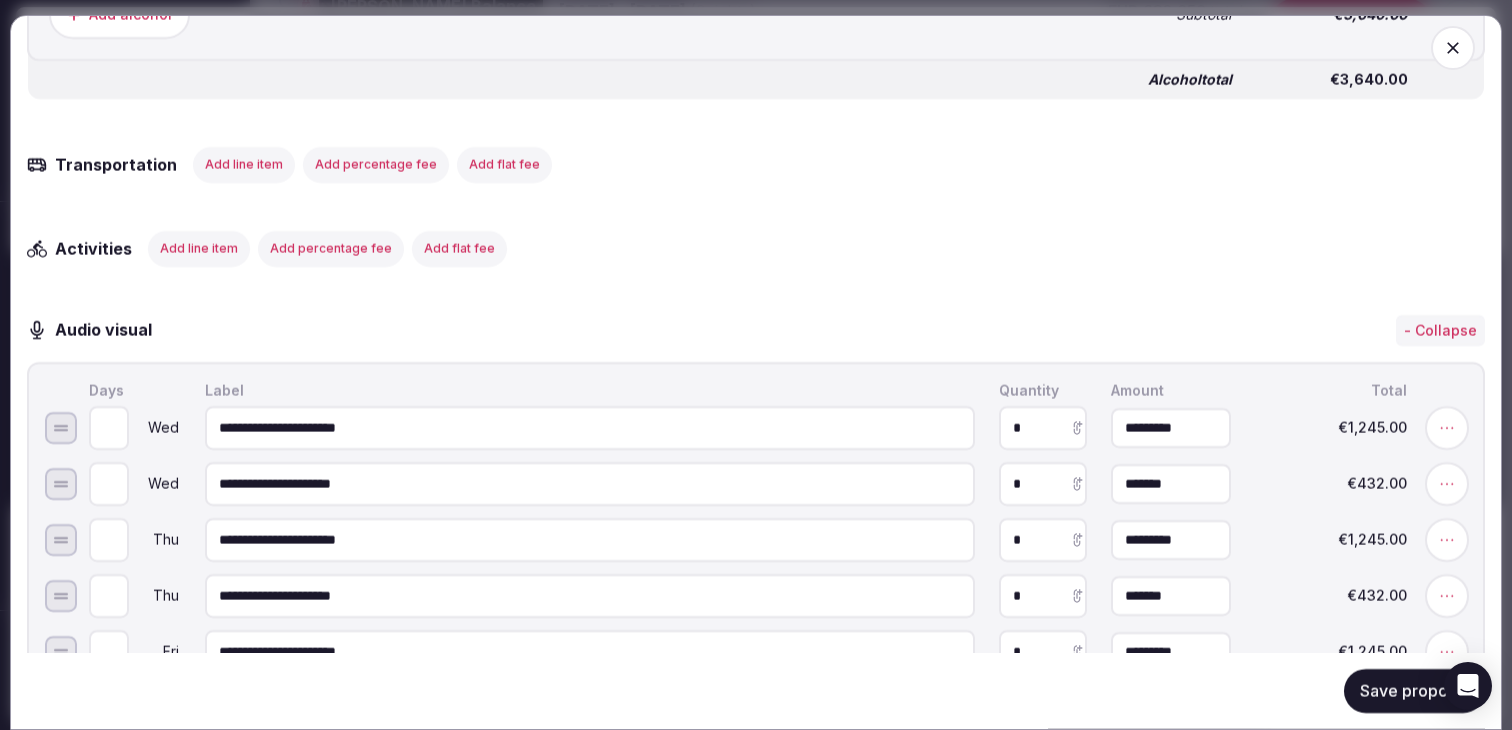 scroll, scrollTop: 2954, scrollLeft: 0, axis: vertical 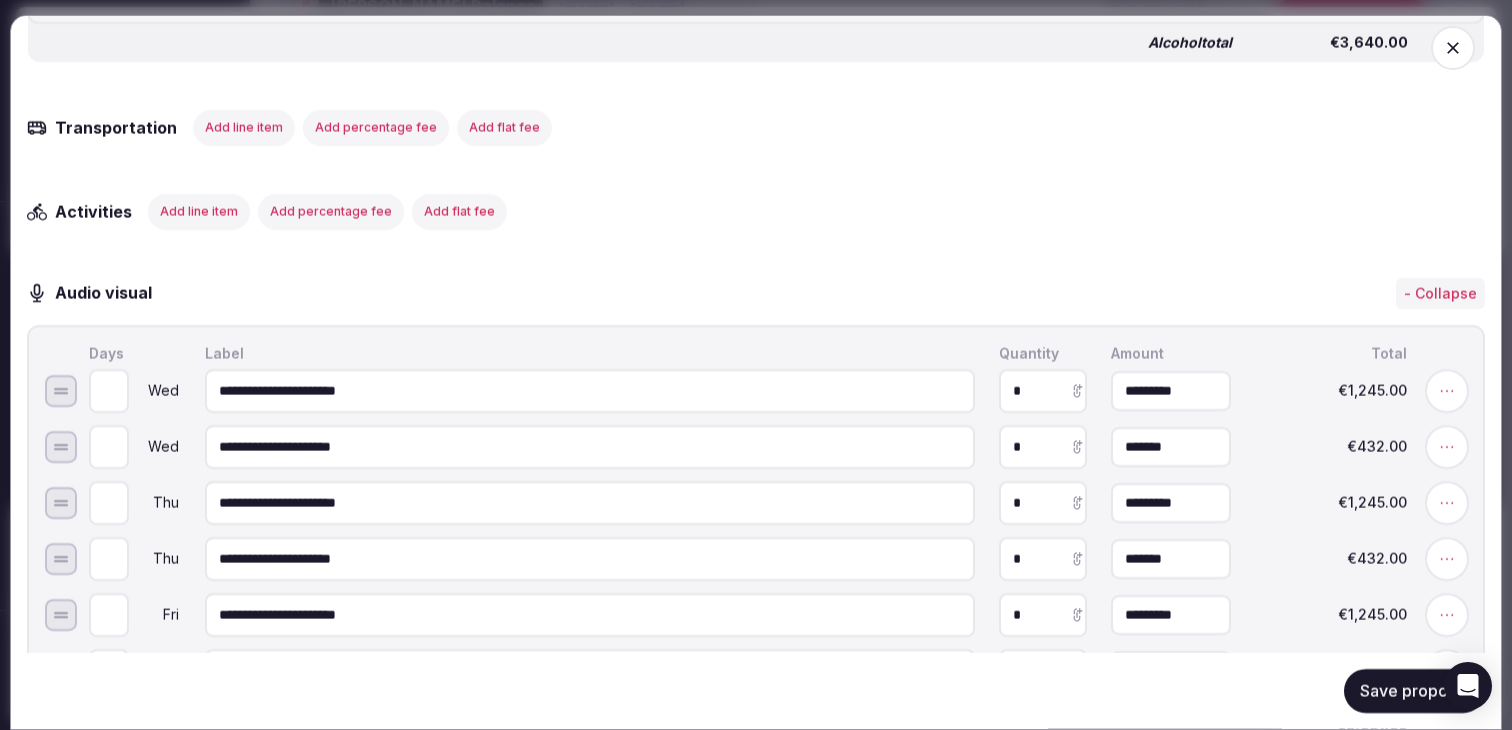 click on "Add line item" at bounding box center [199, 211] 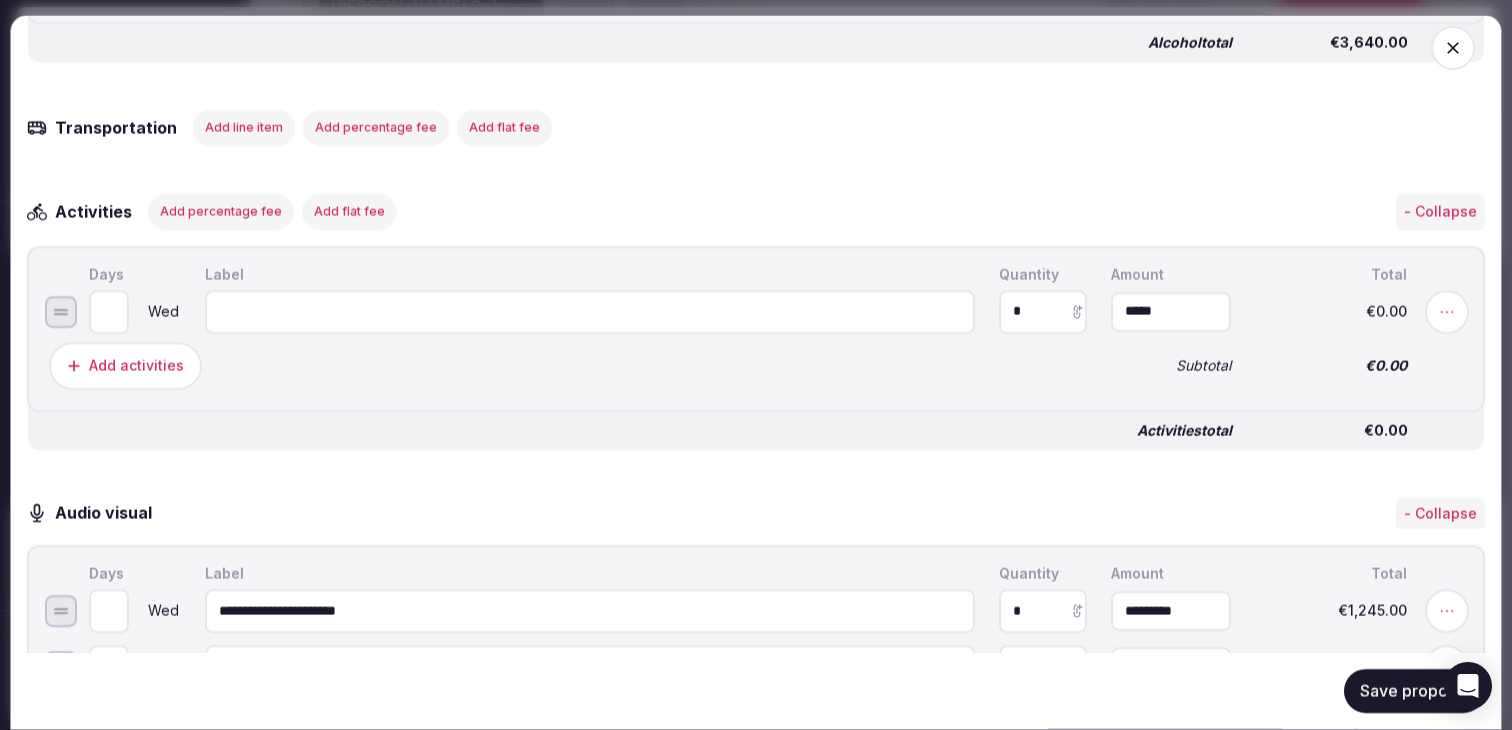 click on "*" at bounding box center [109, 311] 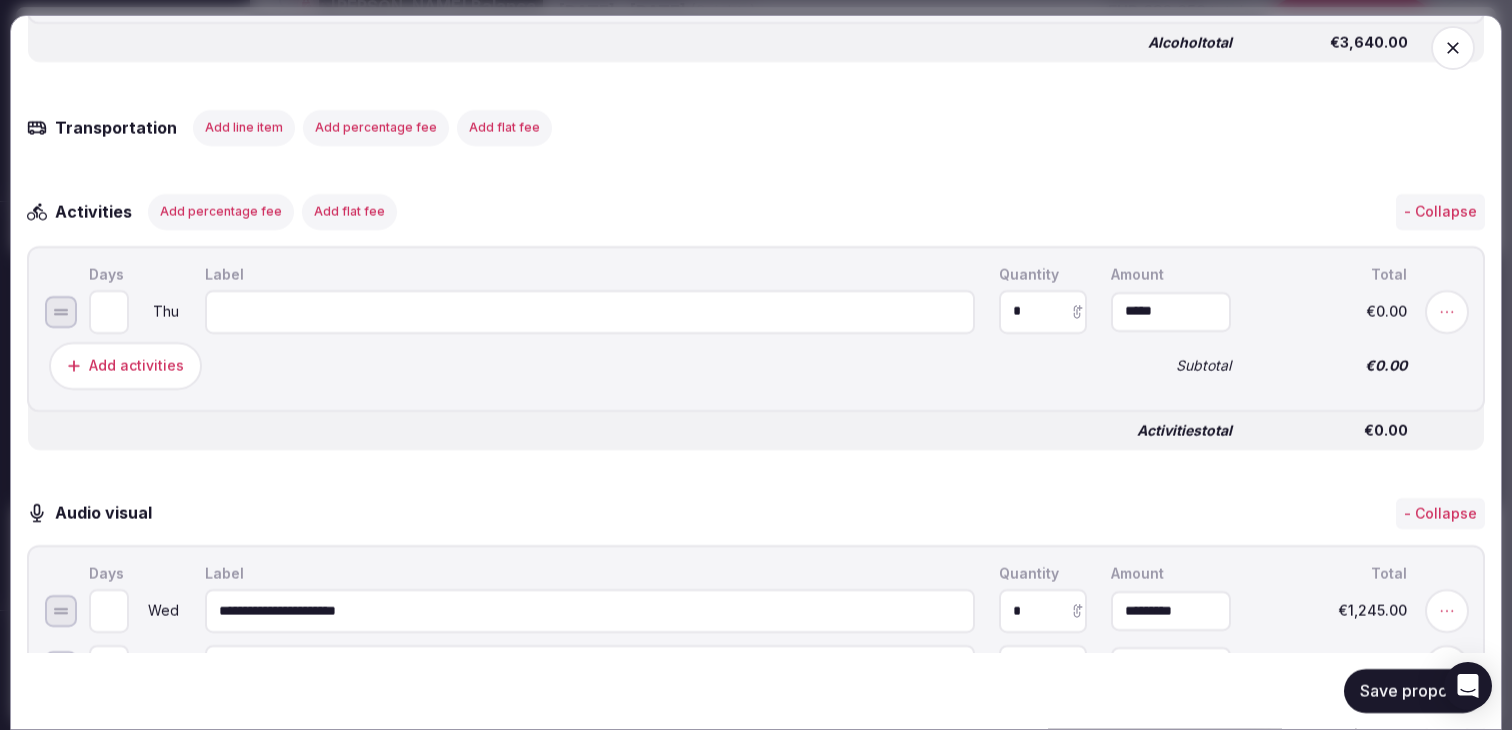 type on "*" 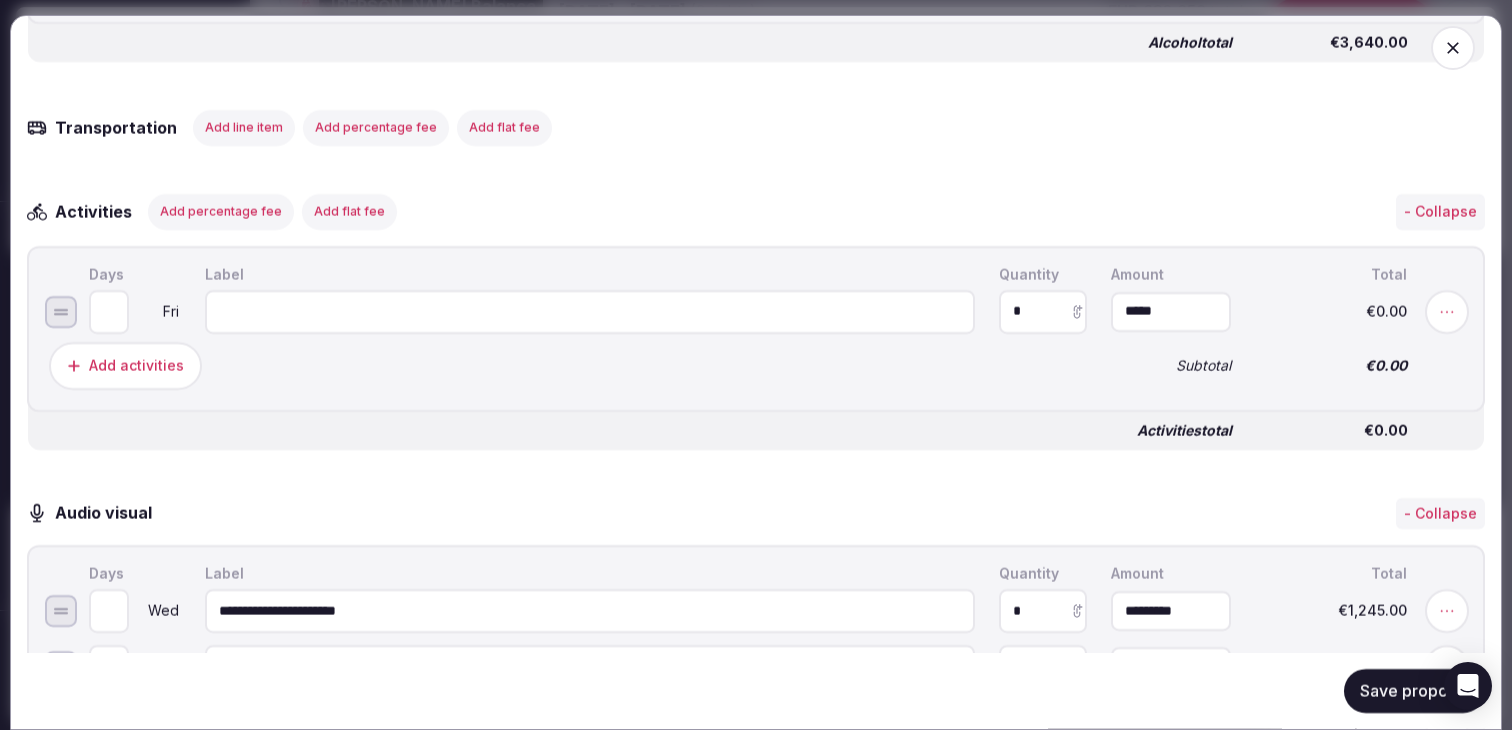 click at bounding box center [590, 311] 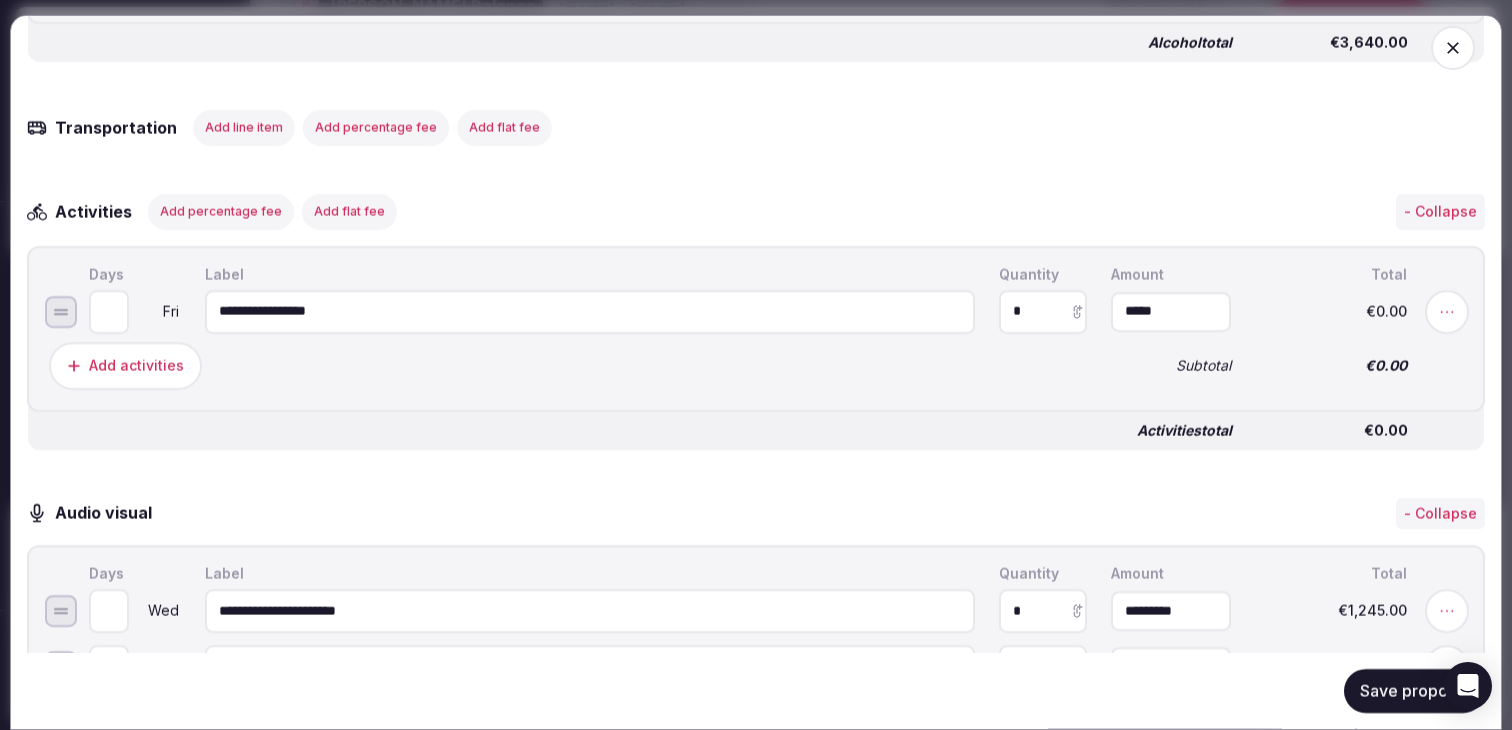 type on "**********" 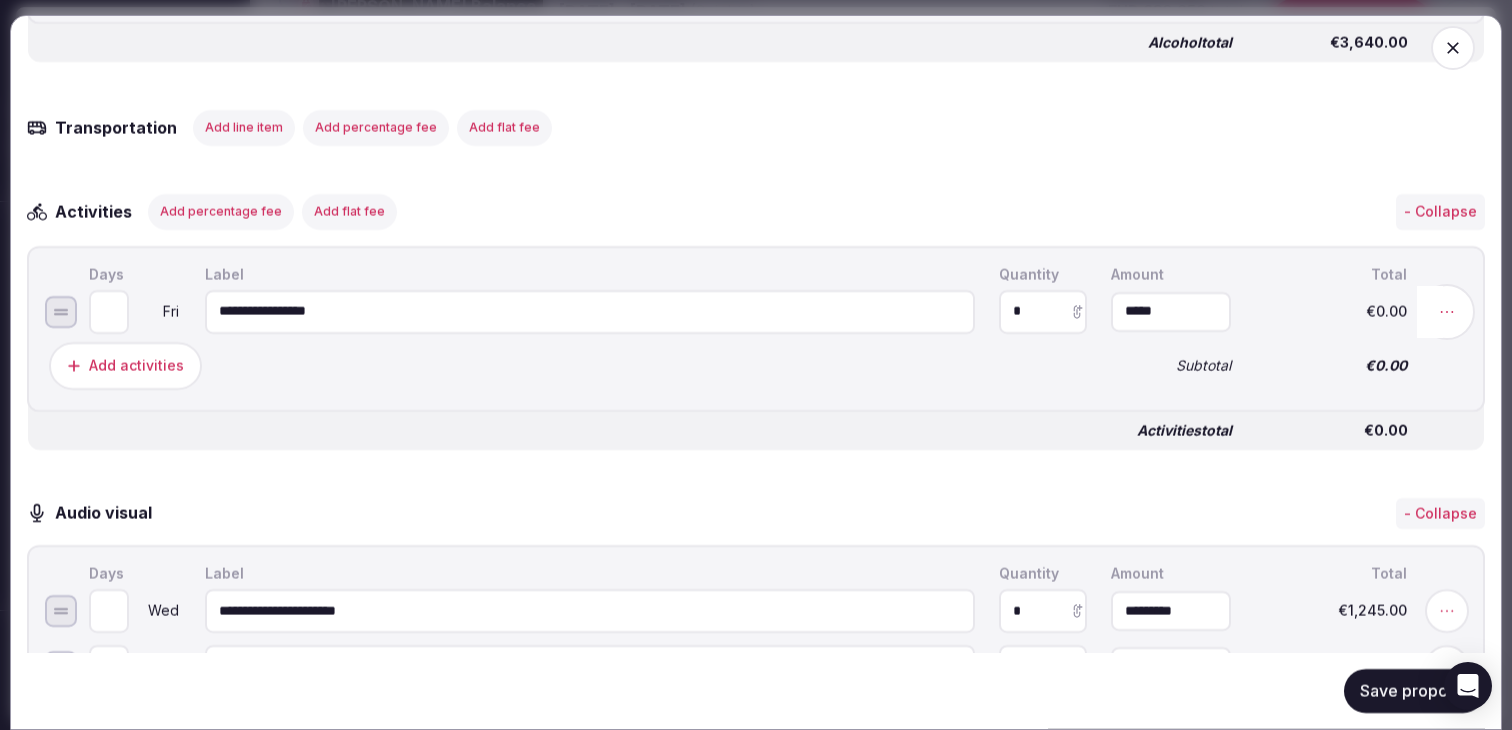 click 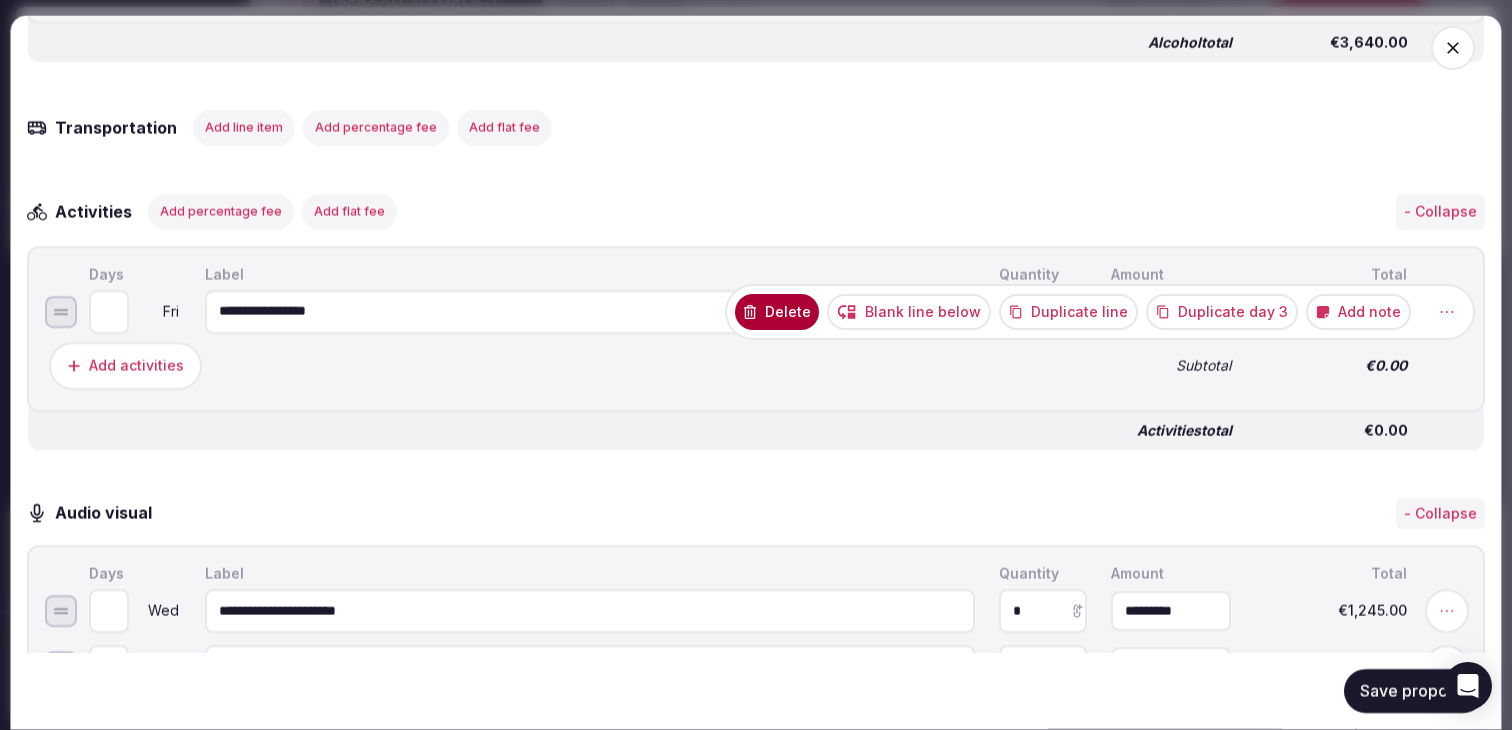 click on "Add note" at bounding box center (1358, 311) 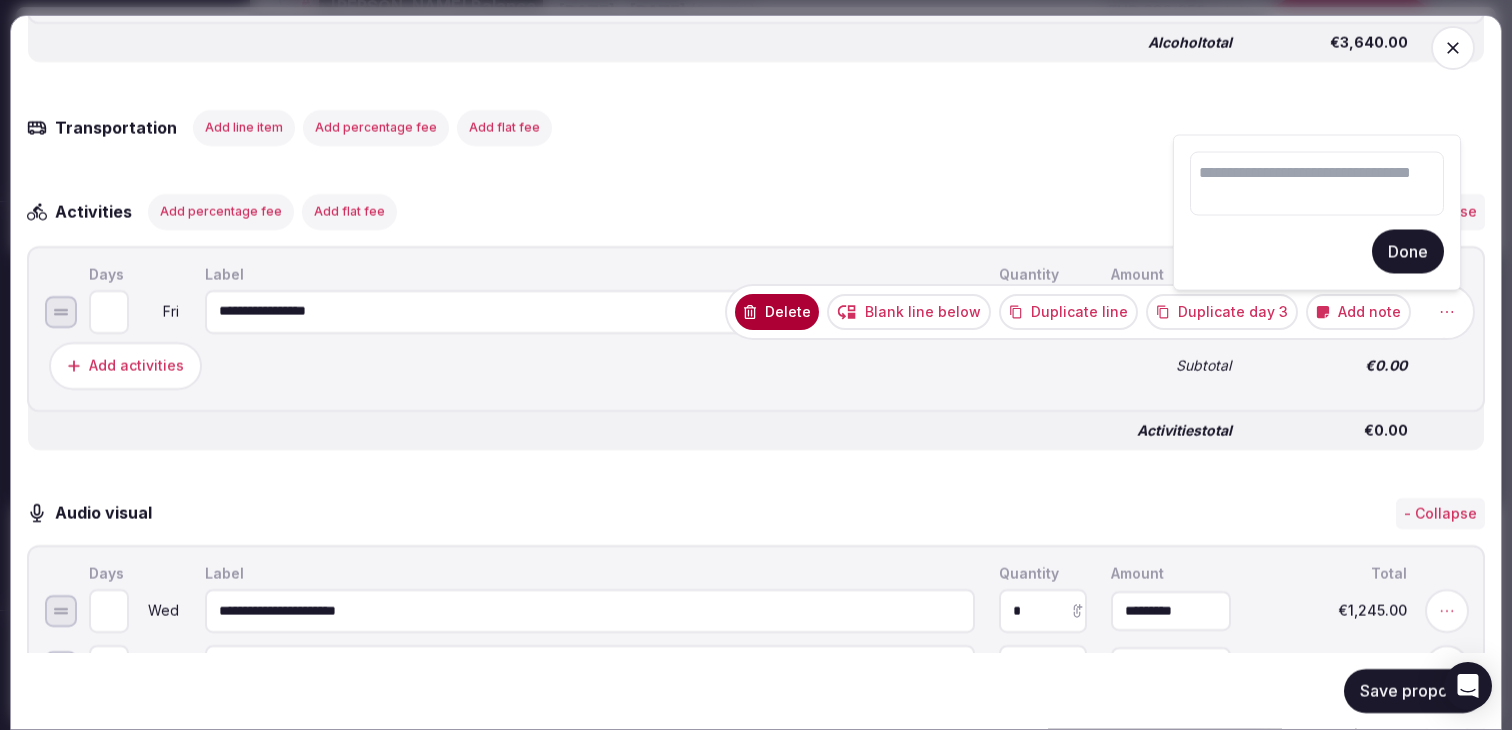 click at bounding box center [1317, 184] 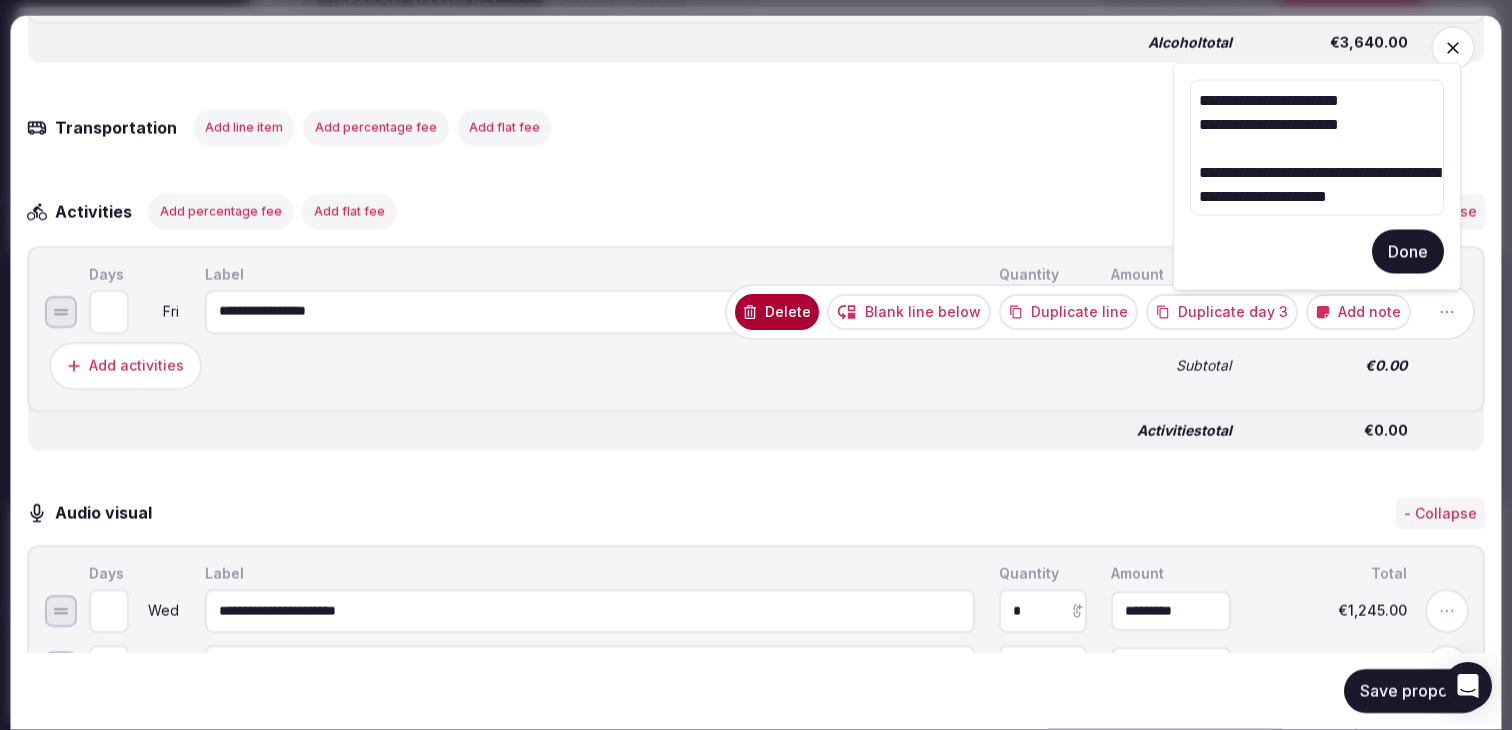type on "**********" 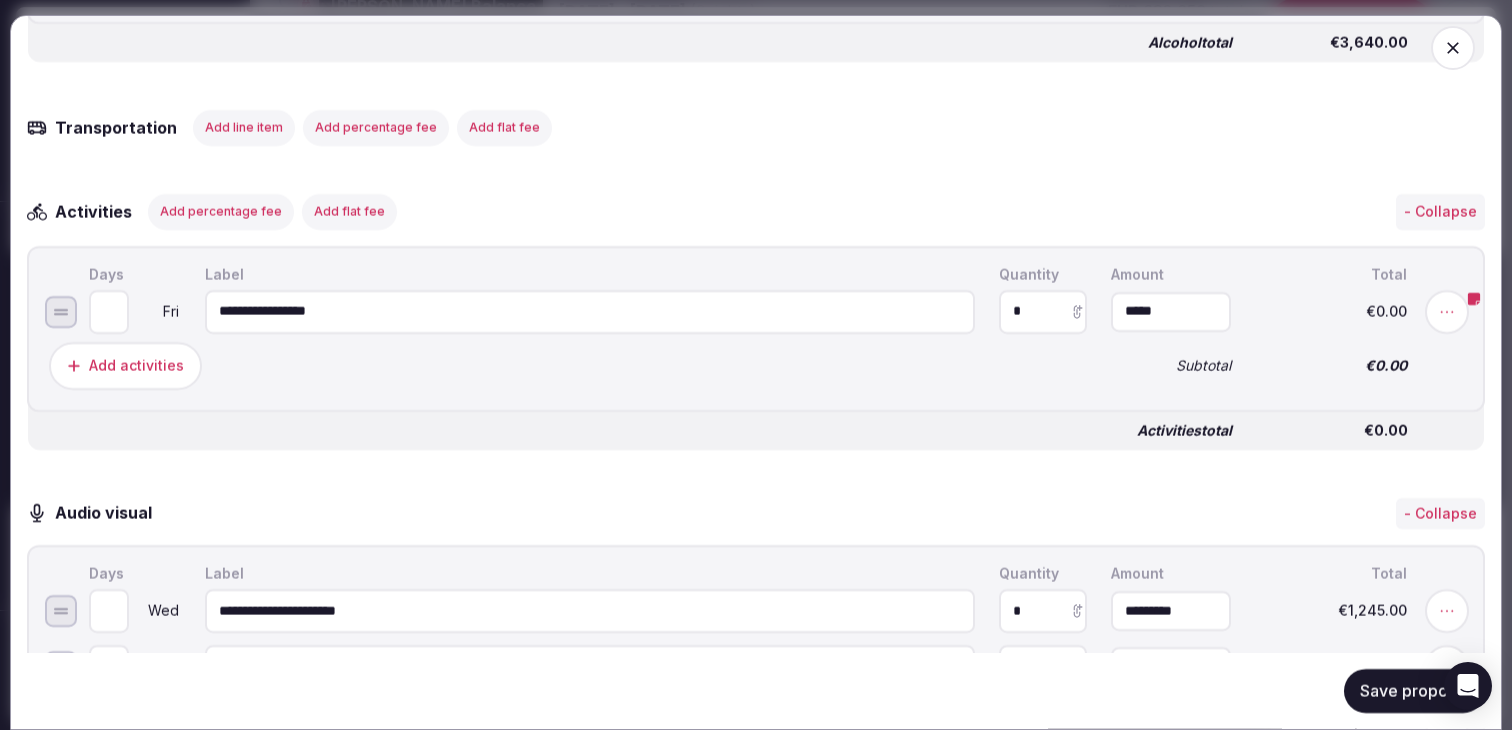 click on "Save proposal" at bounding box center (1414, 691) 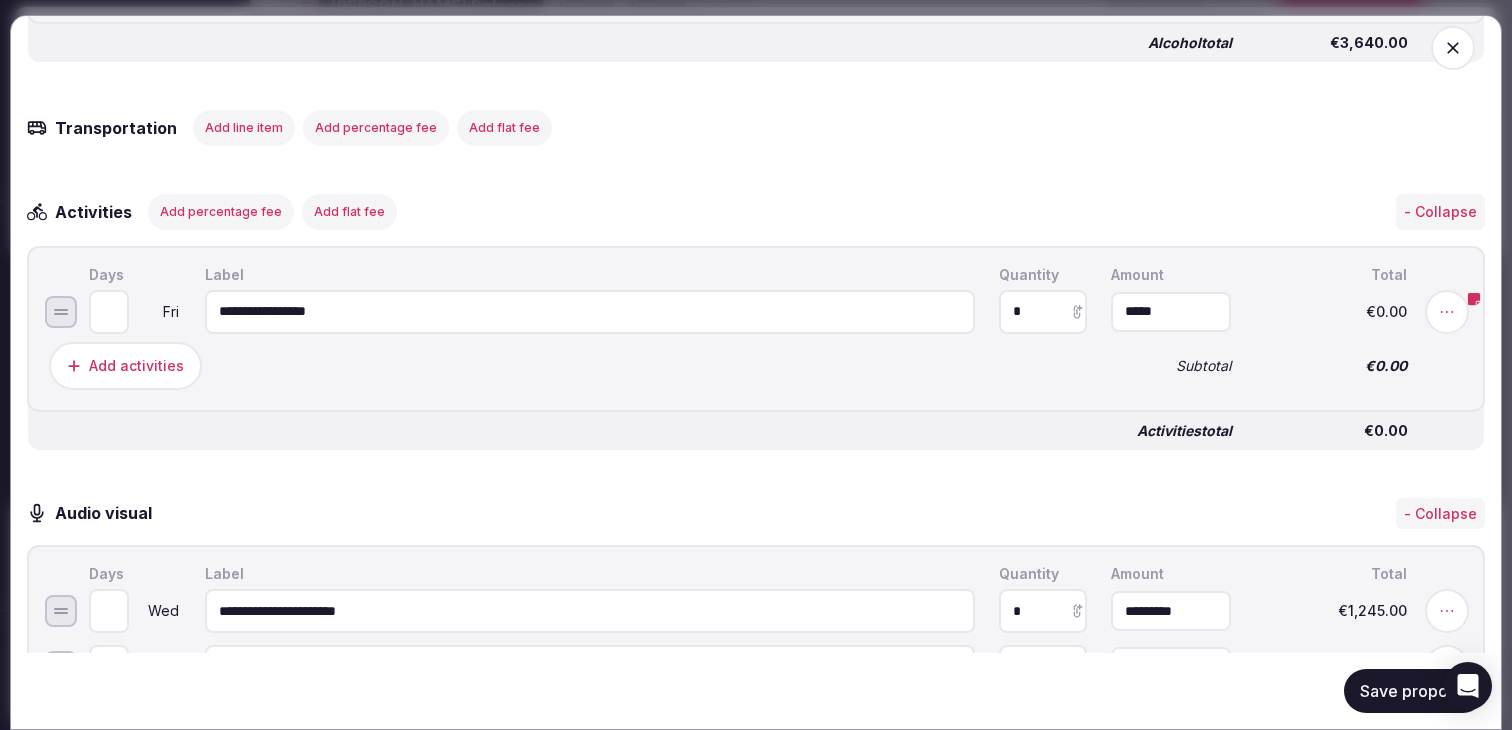 click on "**********" at bounding box center [756, 331] 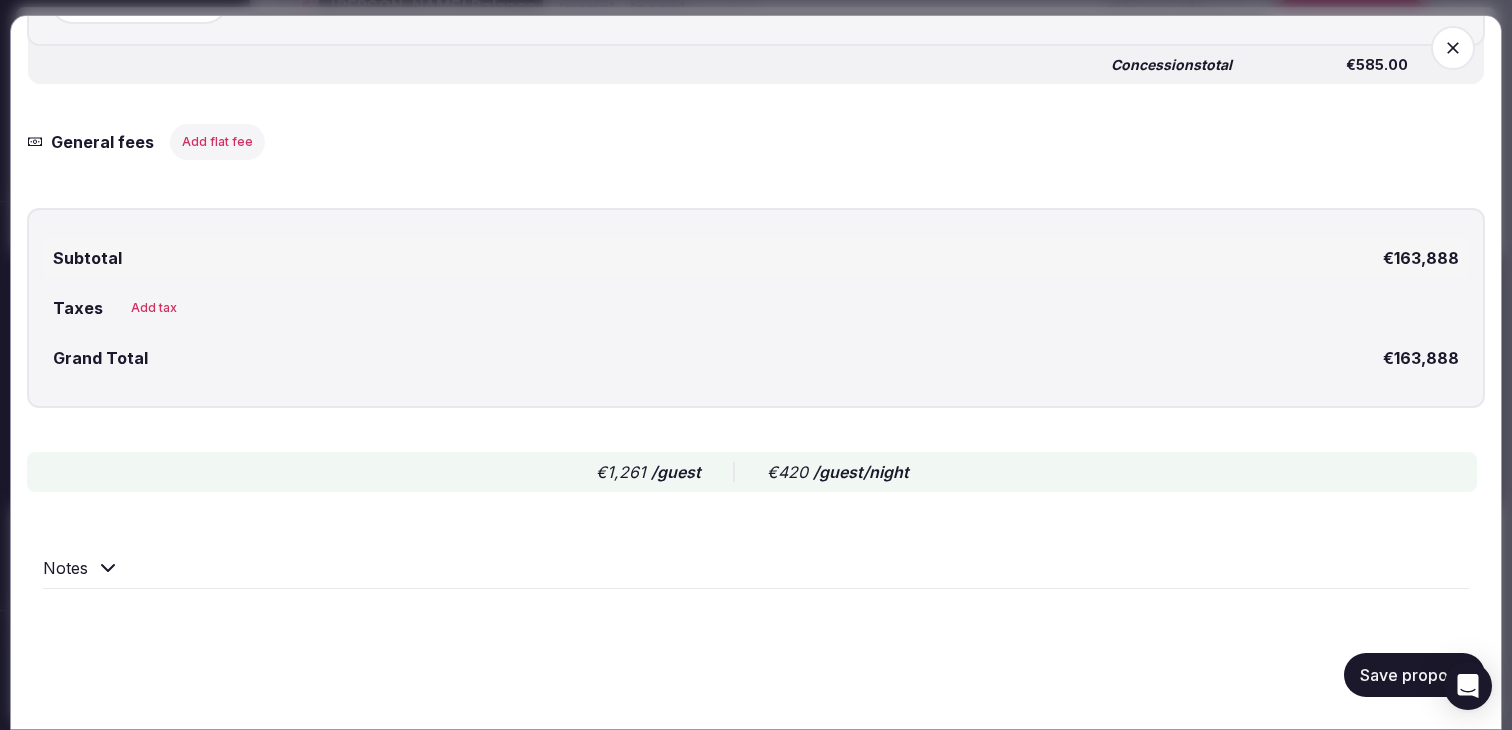 scroll, scrollTop: 5014, scrollLeft: 0, axis: vertical 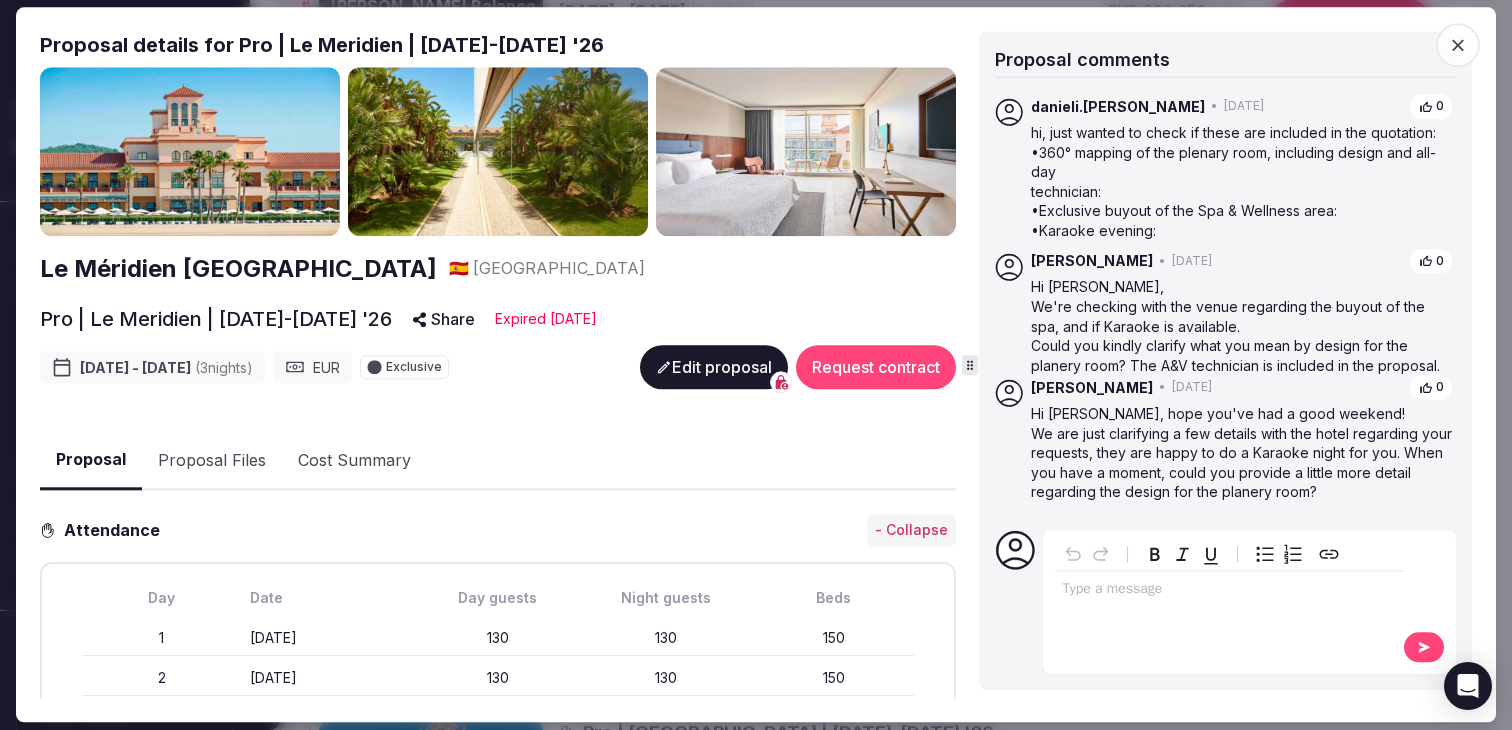 click 